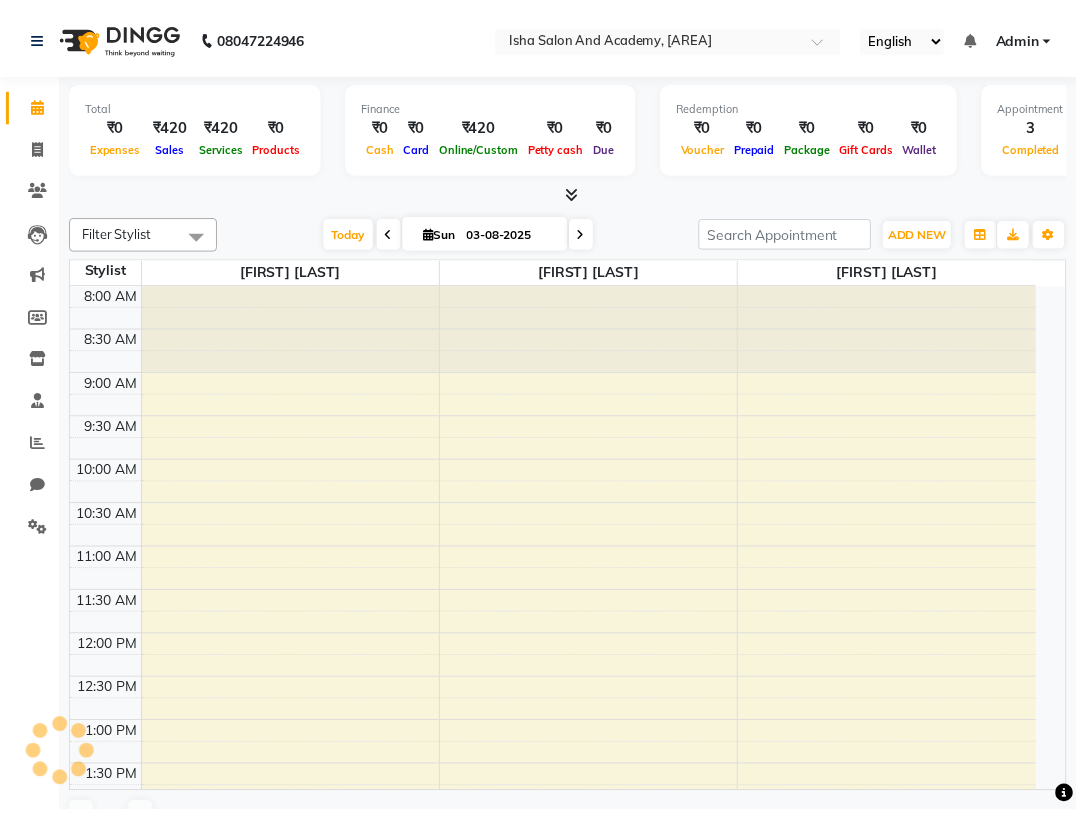 scroll, scrollTop: 0, scrollLeft: 0, axis: both 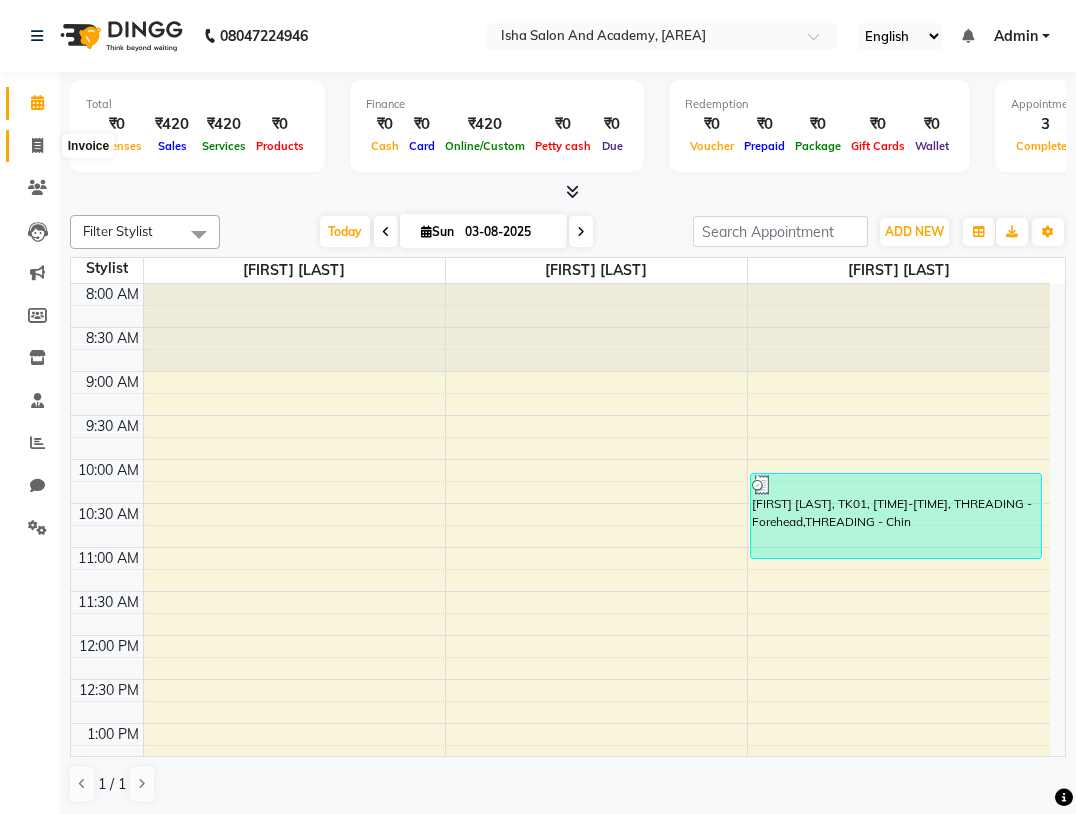 click 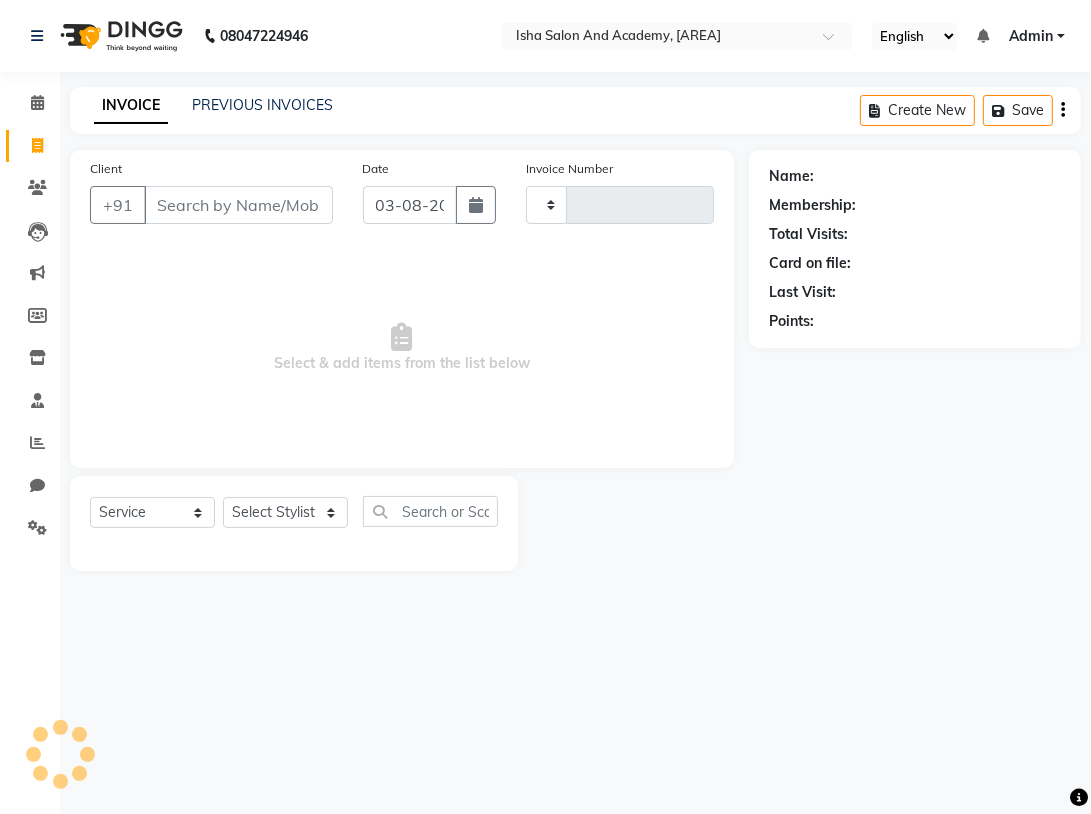 click 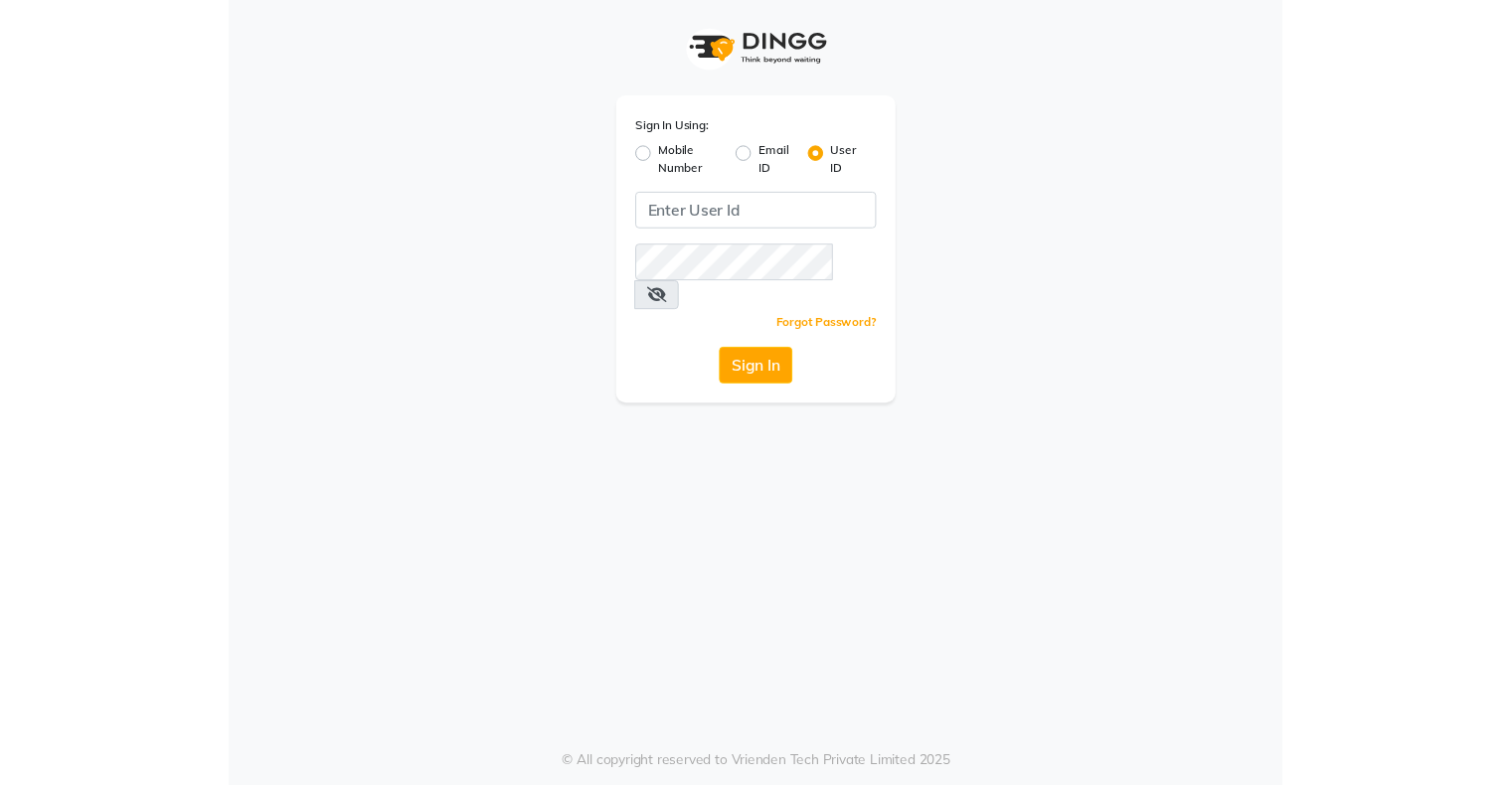 scroll, scrollTop: 0, scrollLeft: 0, axis: both 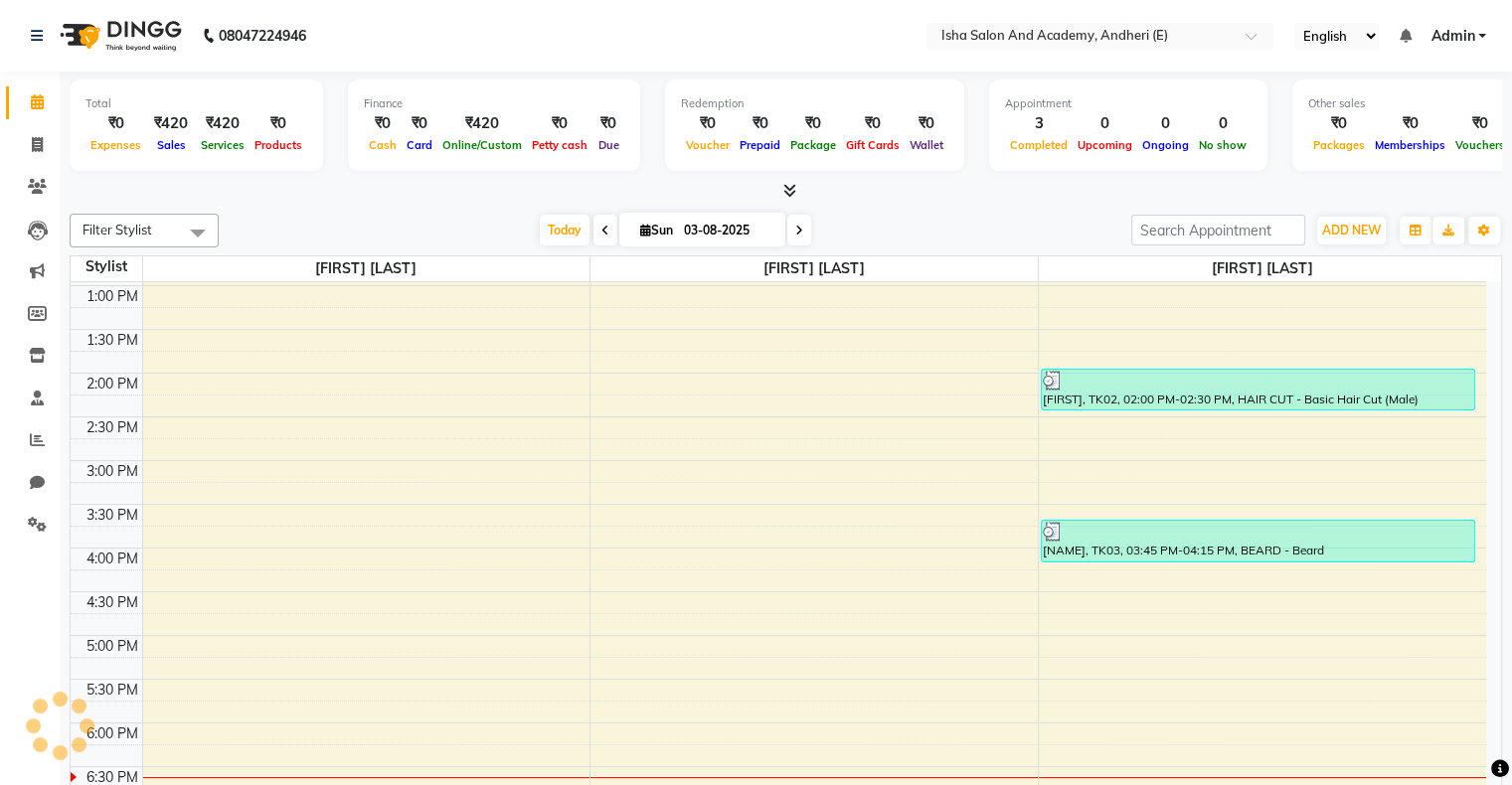select on "en" 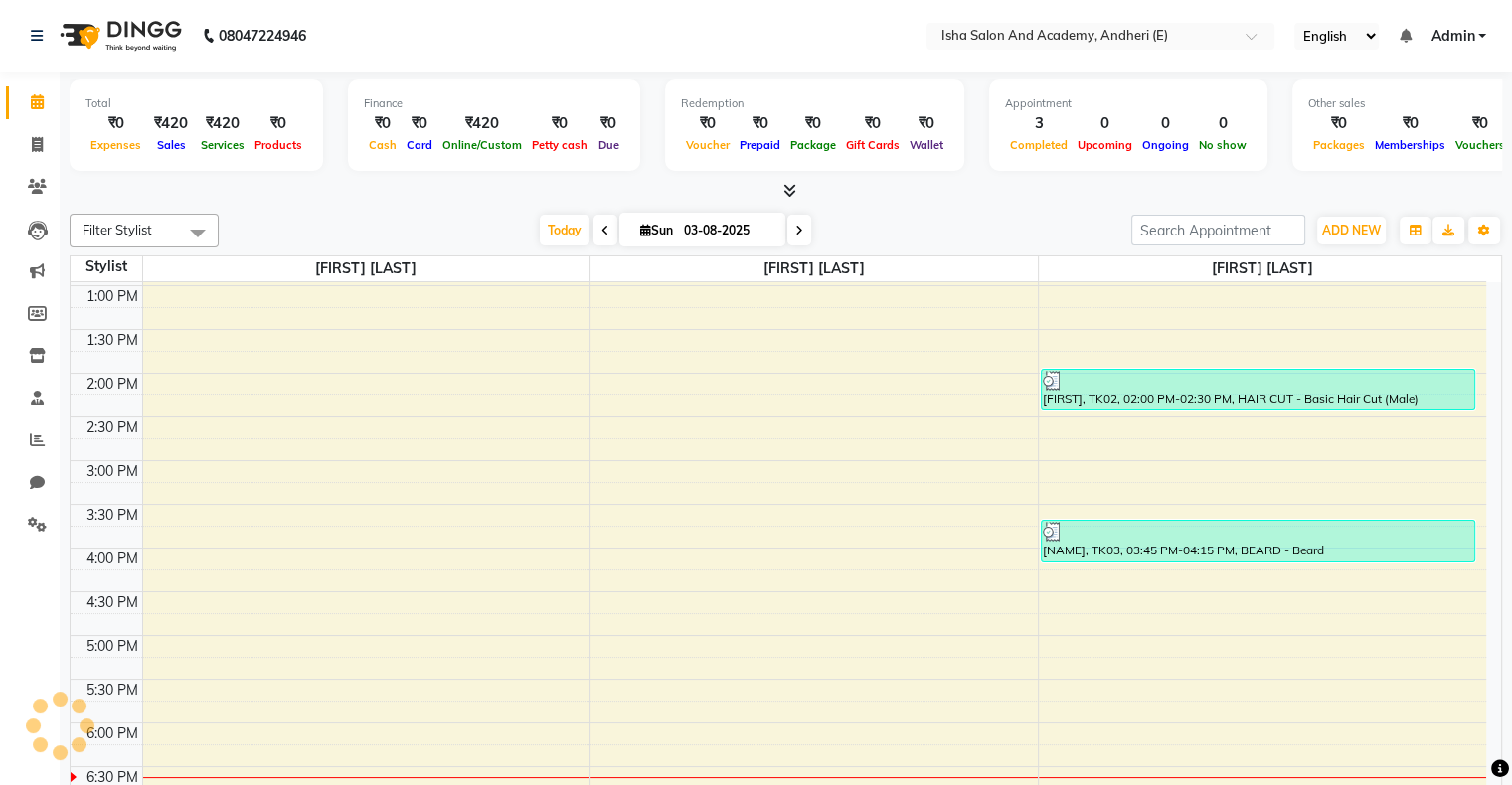 scroll, scrollTop: 0, scrollLeft: 0, axis: both 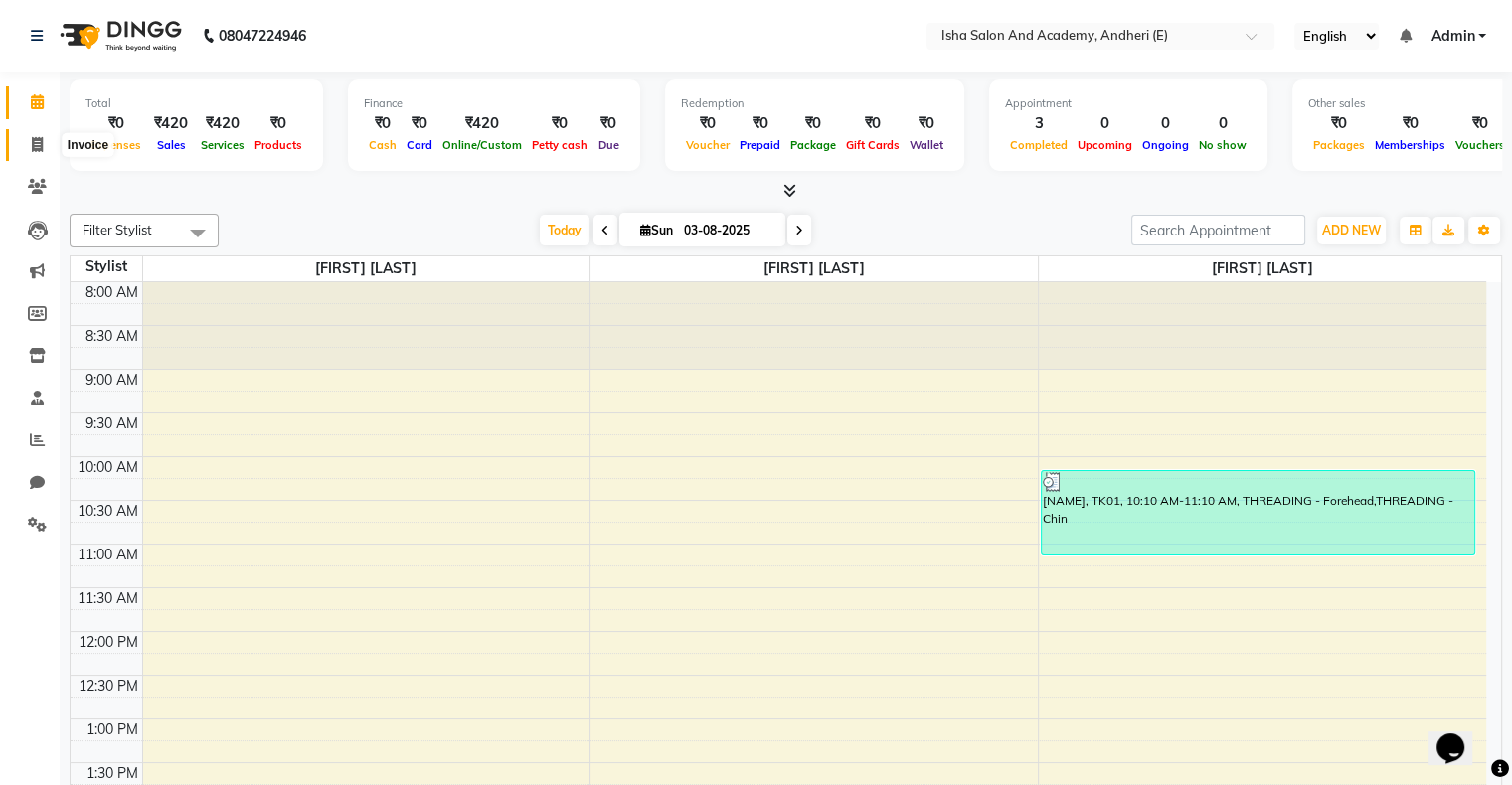 click 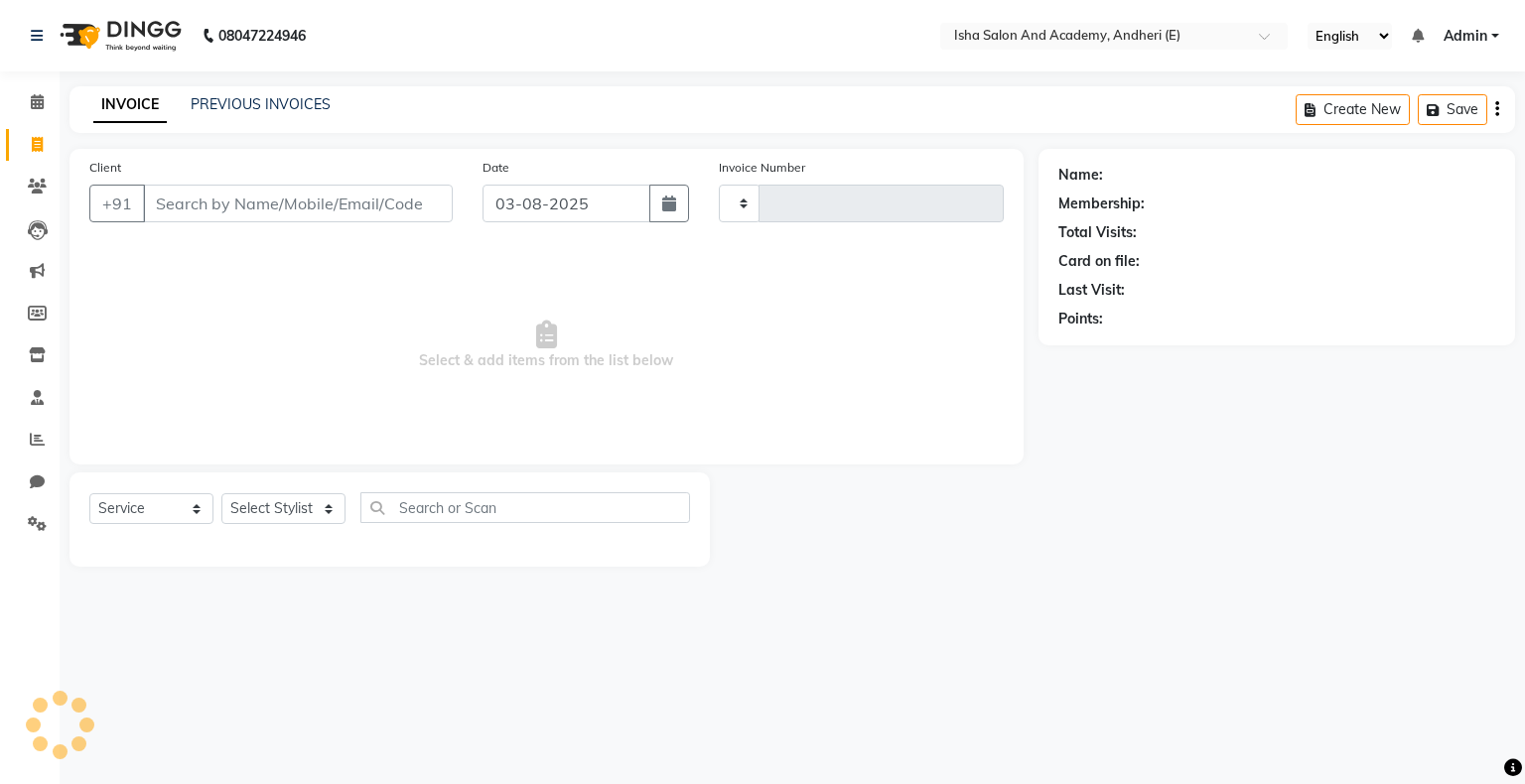 type on "0239" 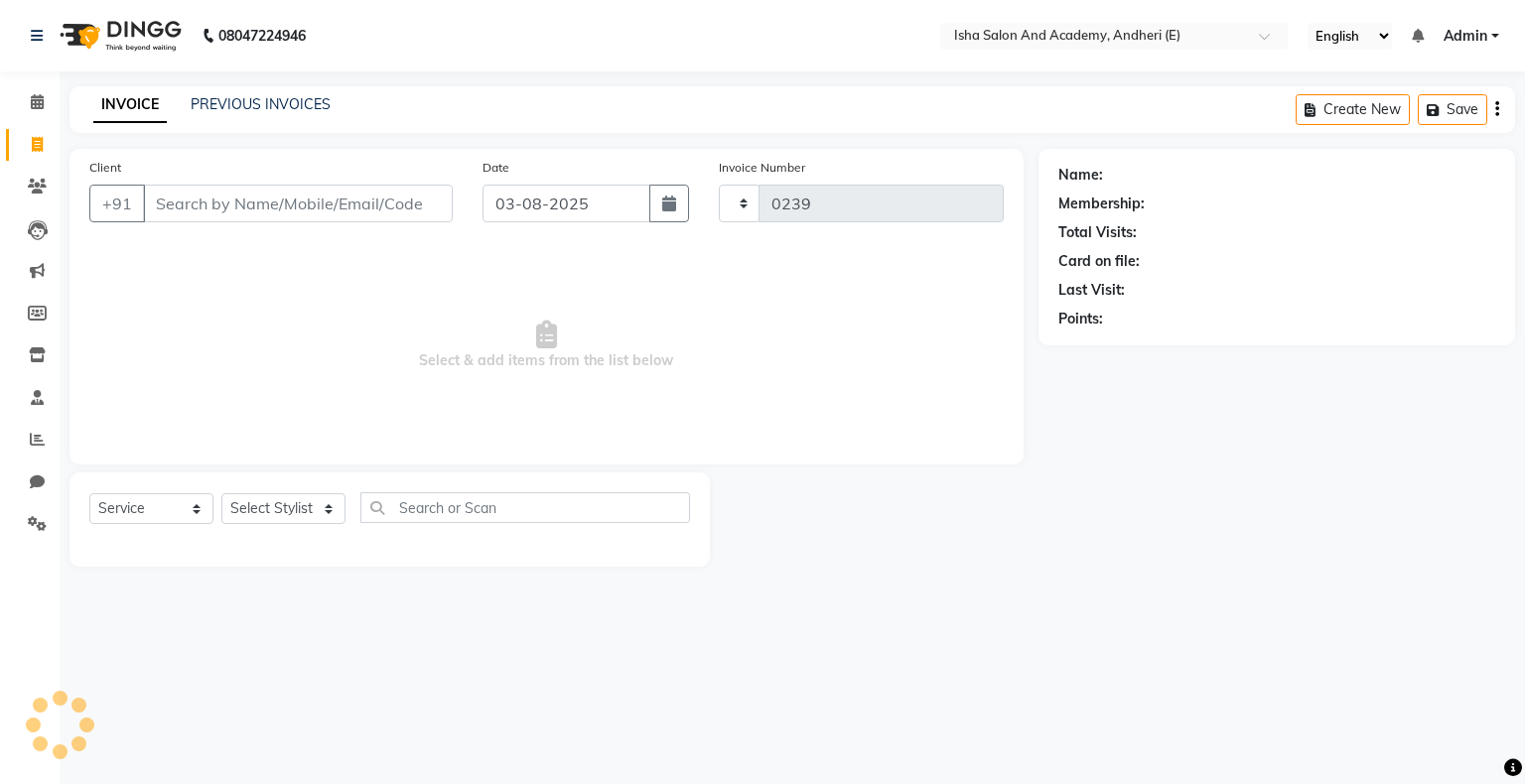 select on "8203" 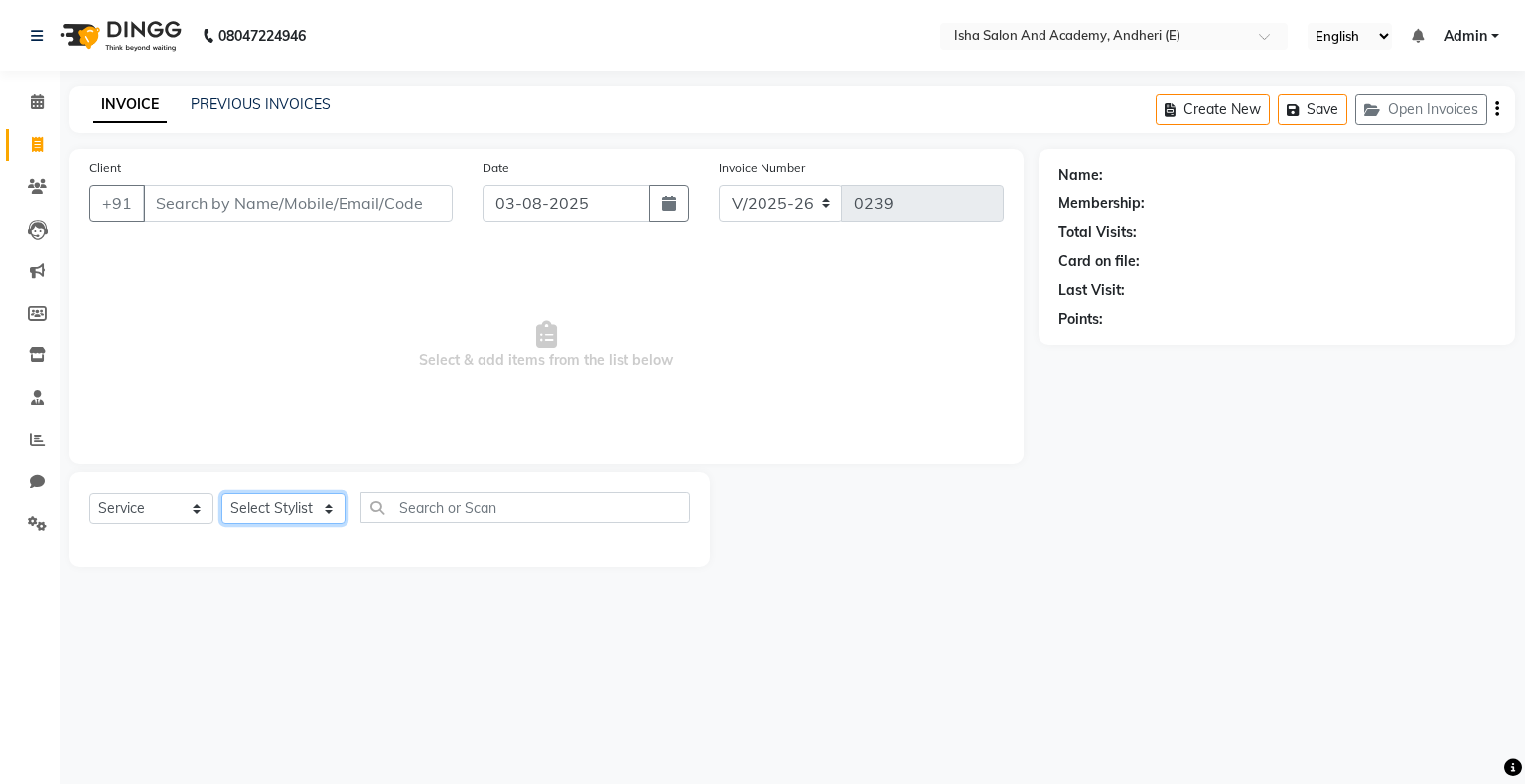 click on "Select Stylist [FIRST] [LAST] [FIRST] [FIRST] [FIRST] [LAST]" 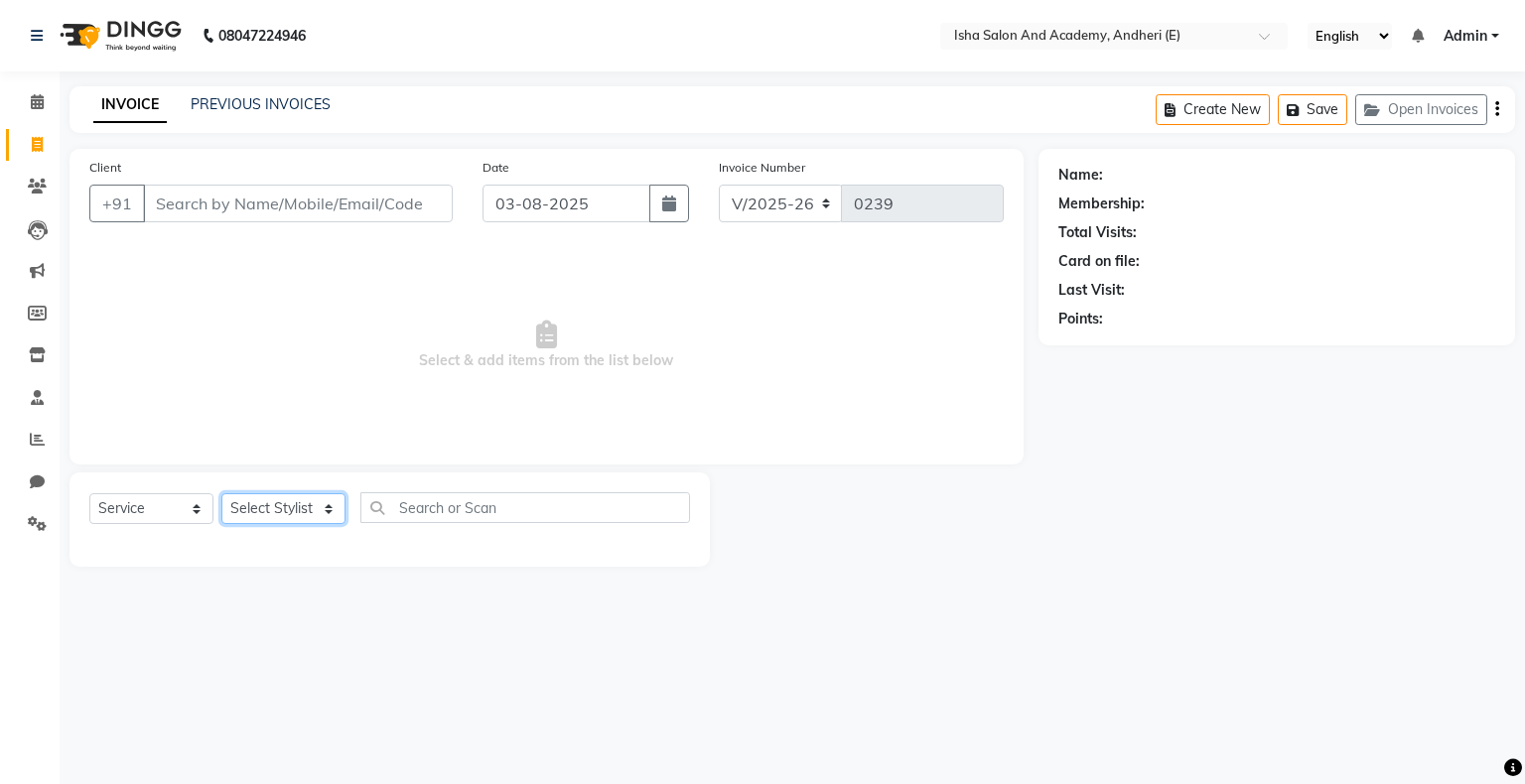 click on "Select Stylist [FIRST] [LAST] [FIRST] [FIRST] [FIRST] [LAST]" 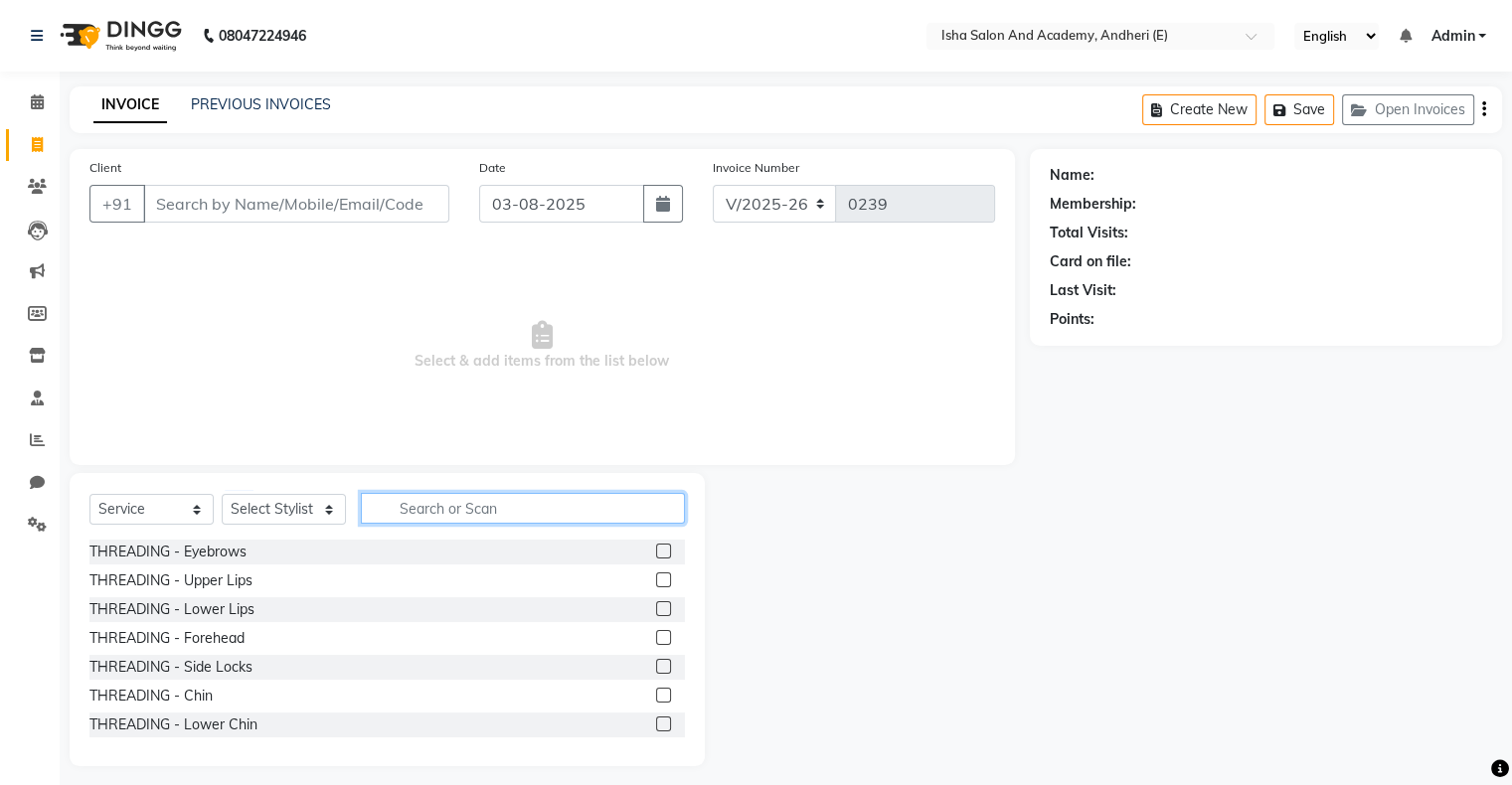 click 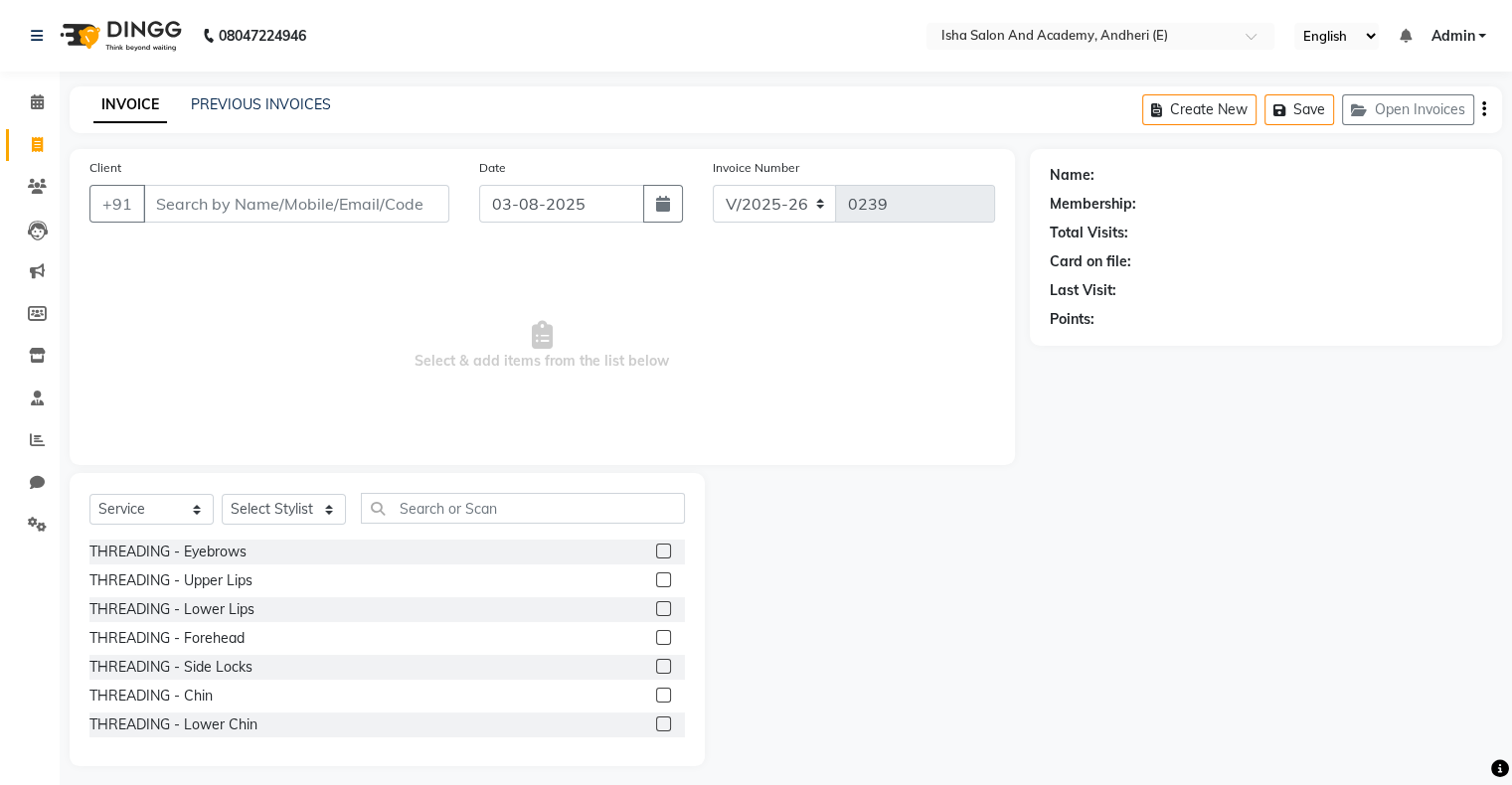 click 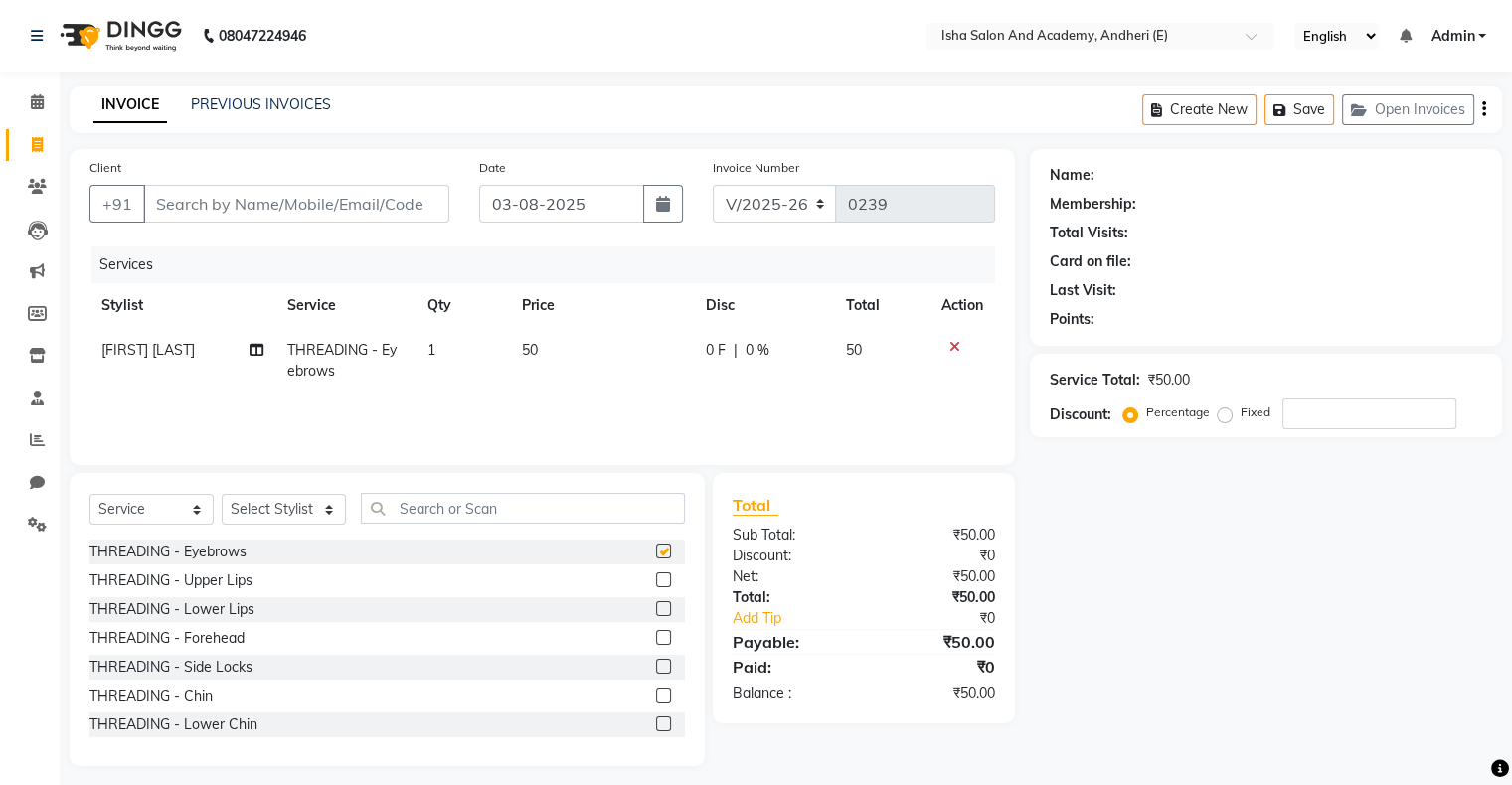 checkbox on "false" 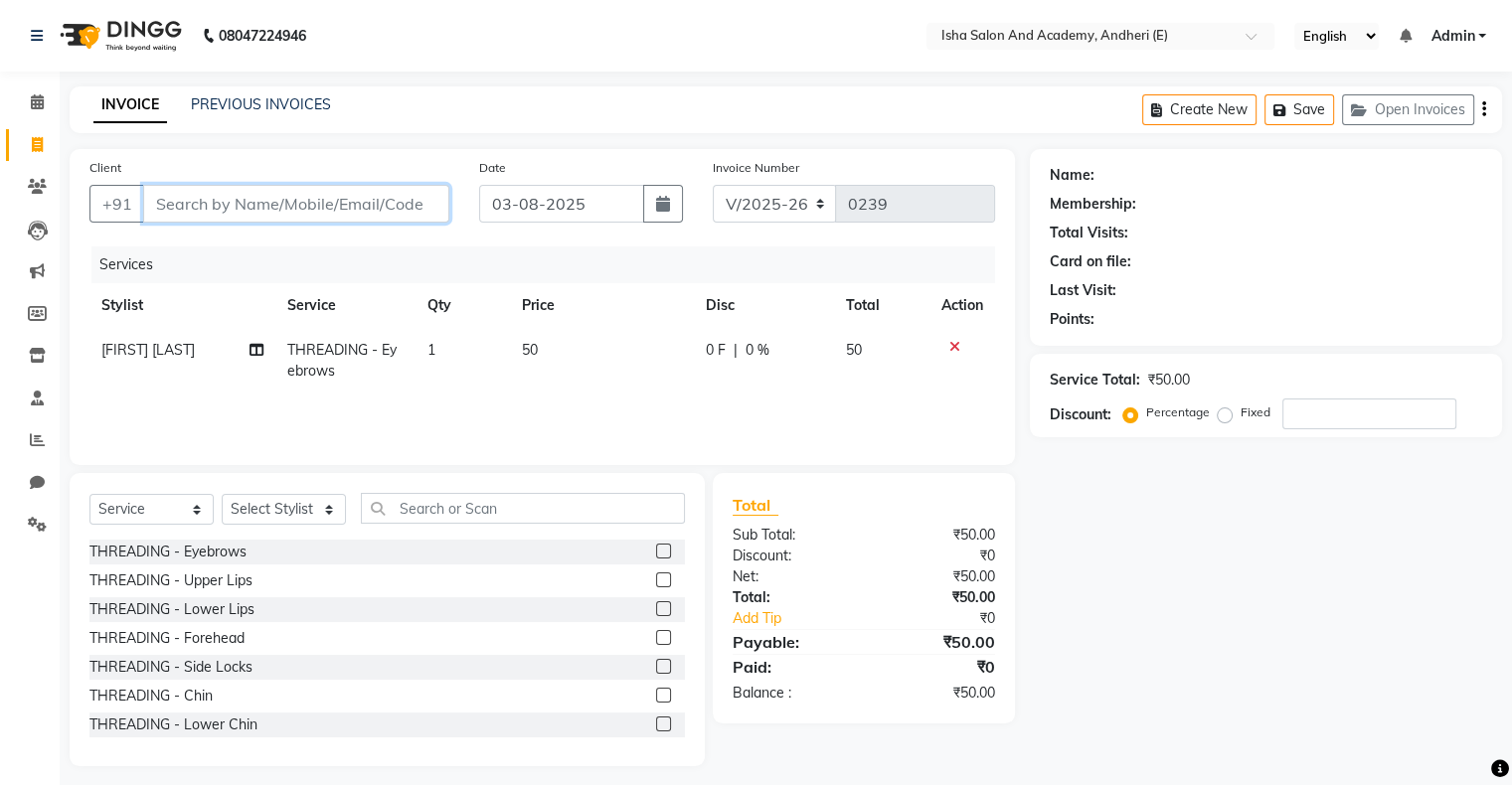 click on "Client" at bounding box center [296, 204] 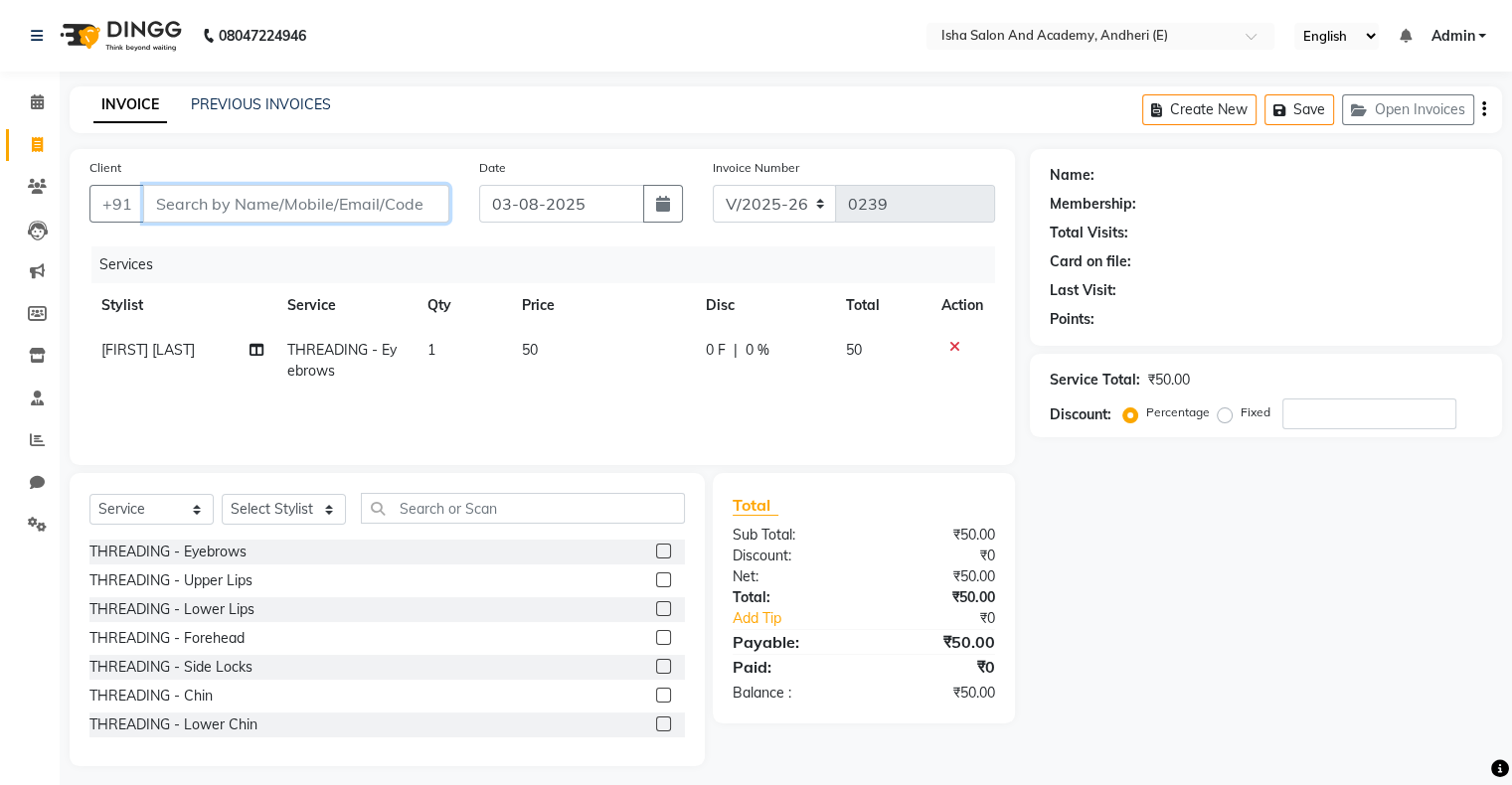 type on "7" 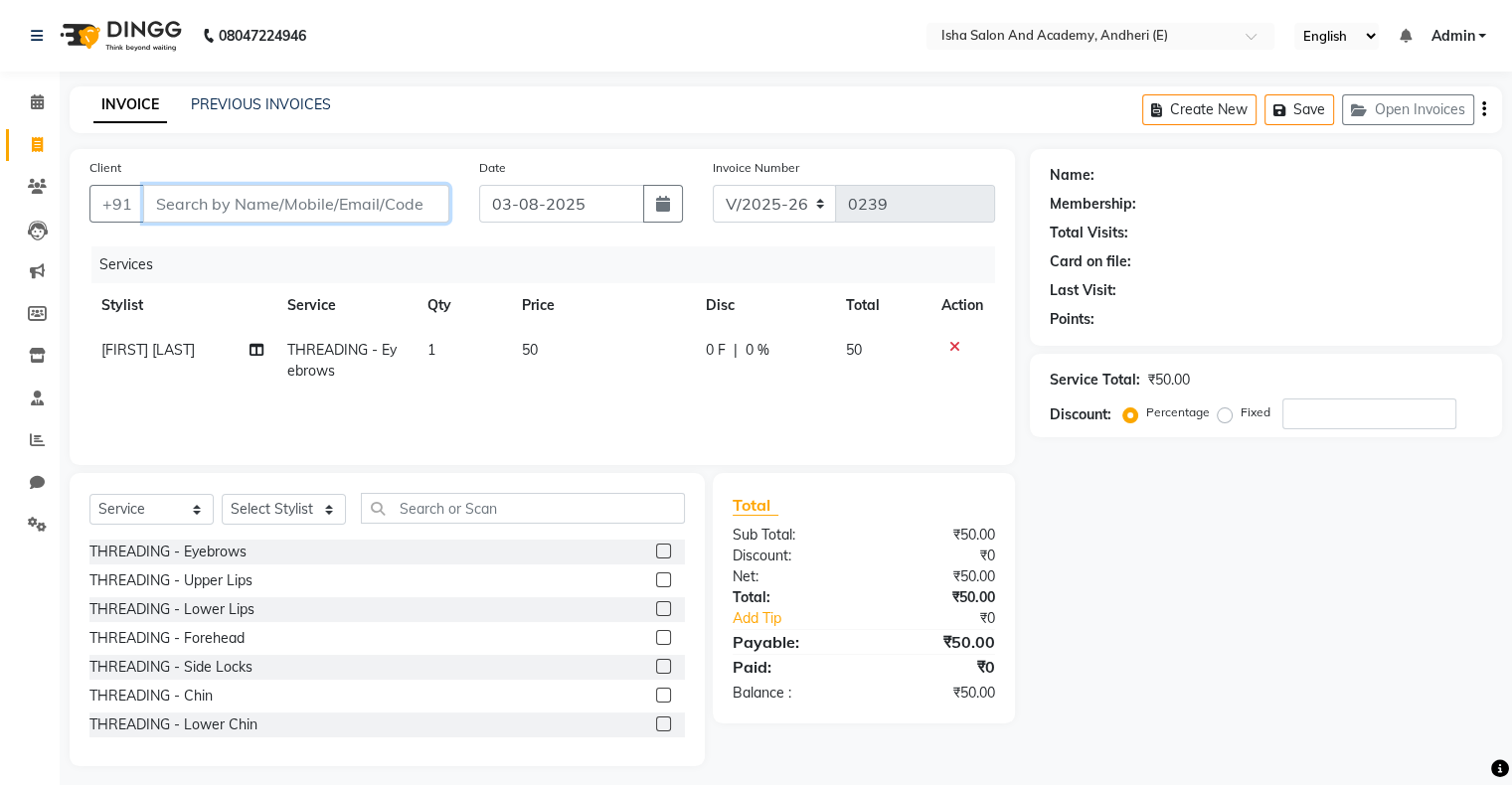 type on "0" 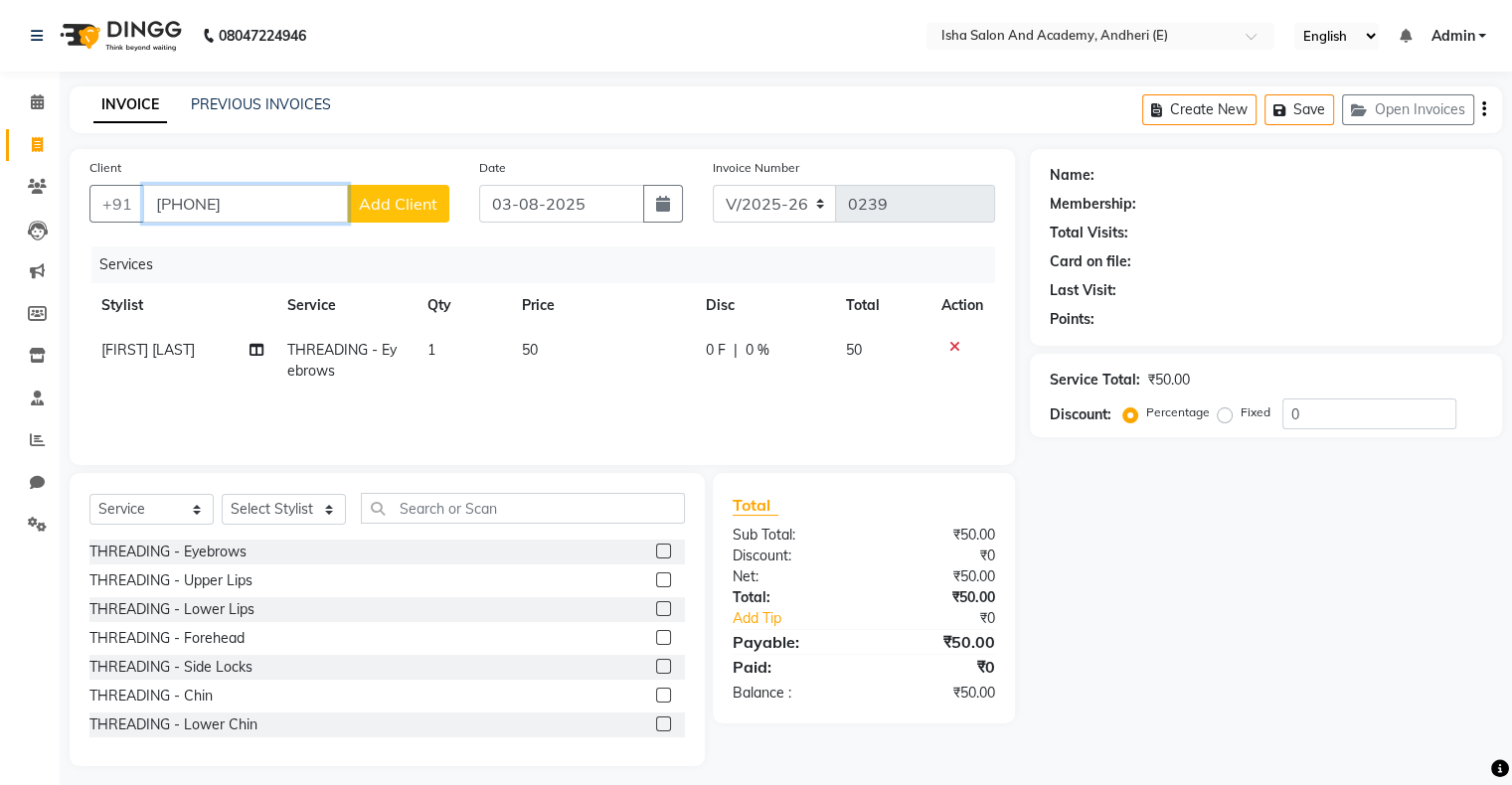 type on "[PHONE]" 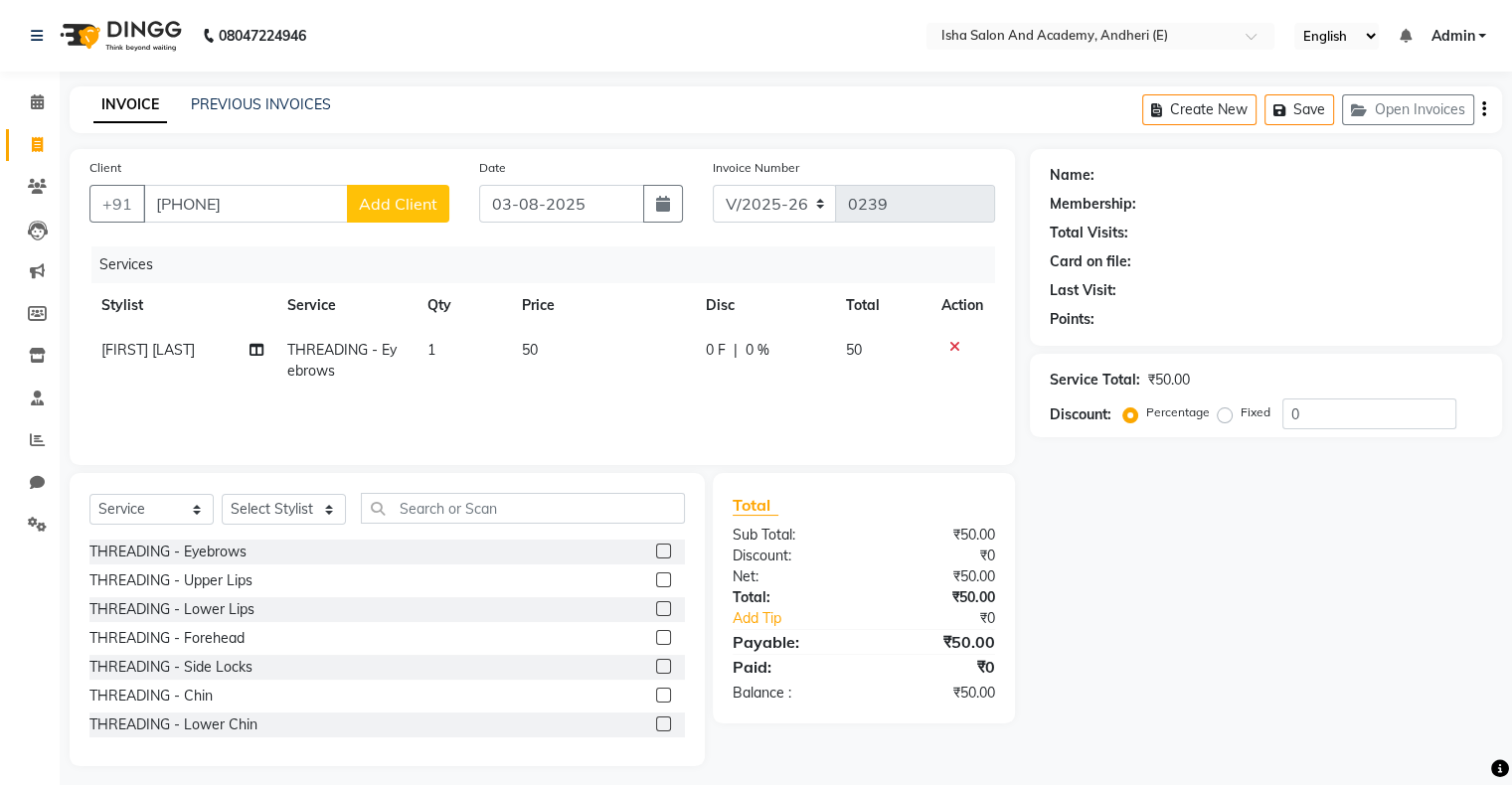 click on "Add Client" 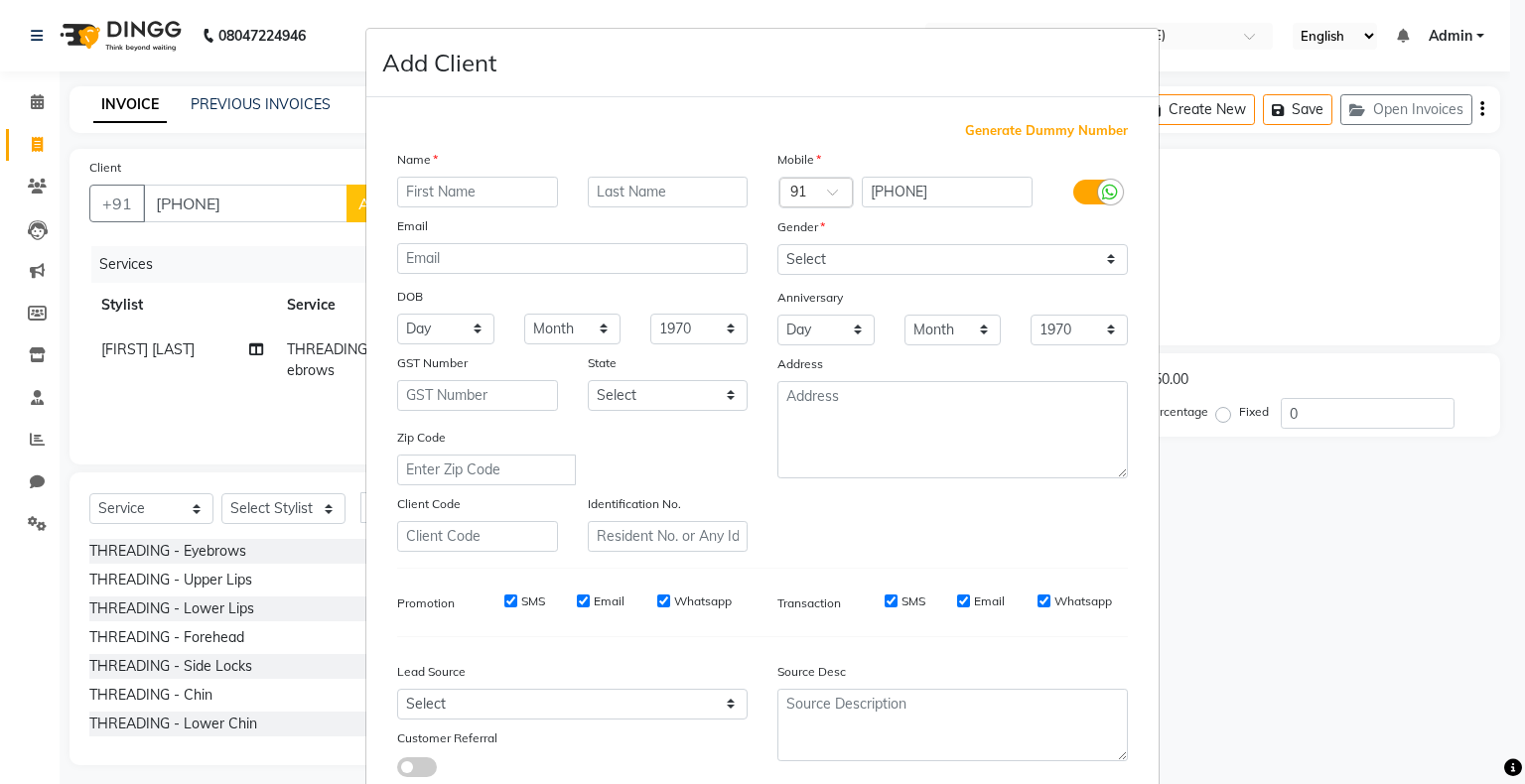 click at bounding box center [478, 192] 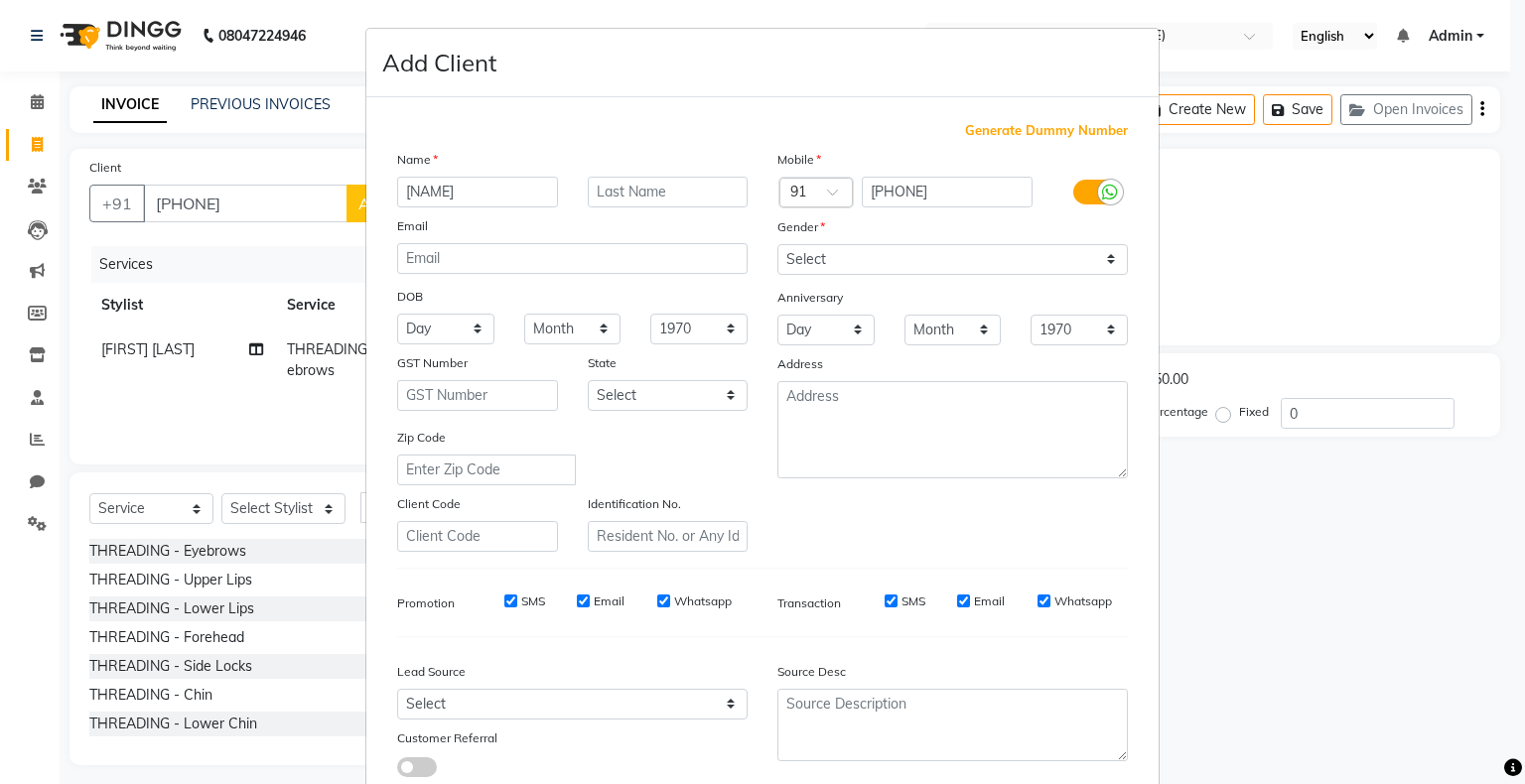 click on "[NAME]" at bounding box center (478, 192) 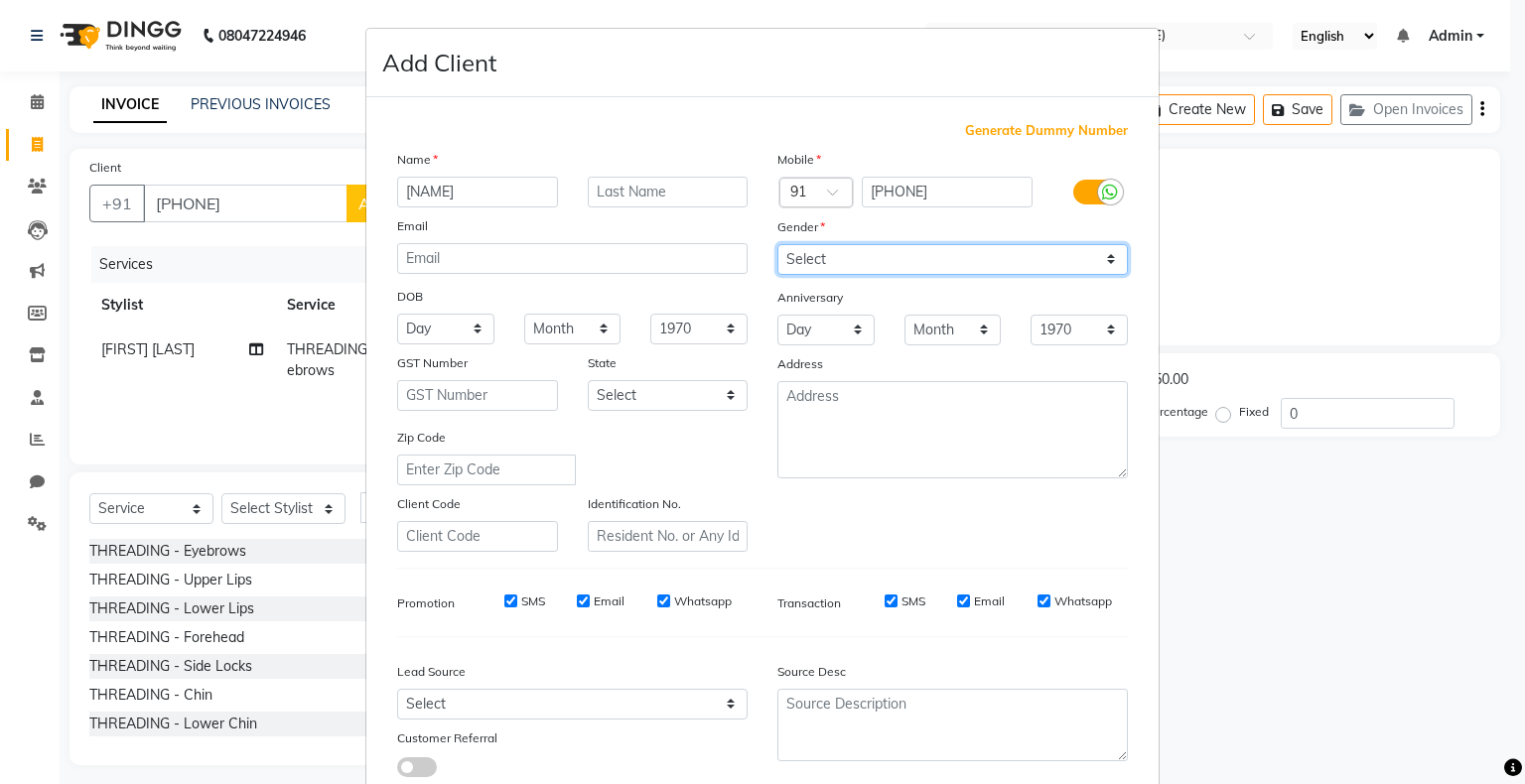 click on "Select Male Female Other Prefer Not To Say" at bounding box center [952, 259] 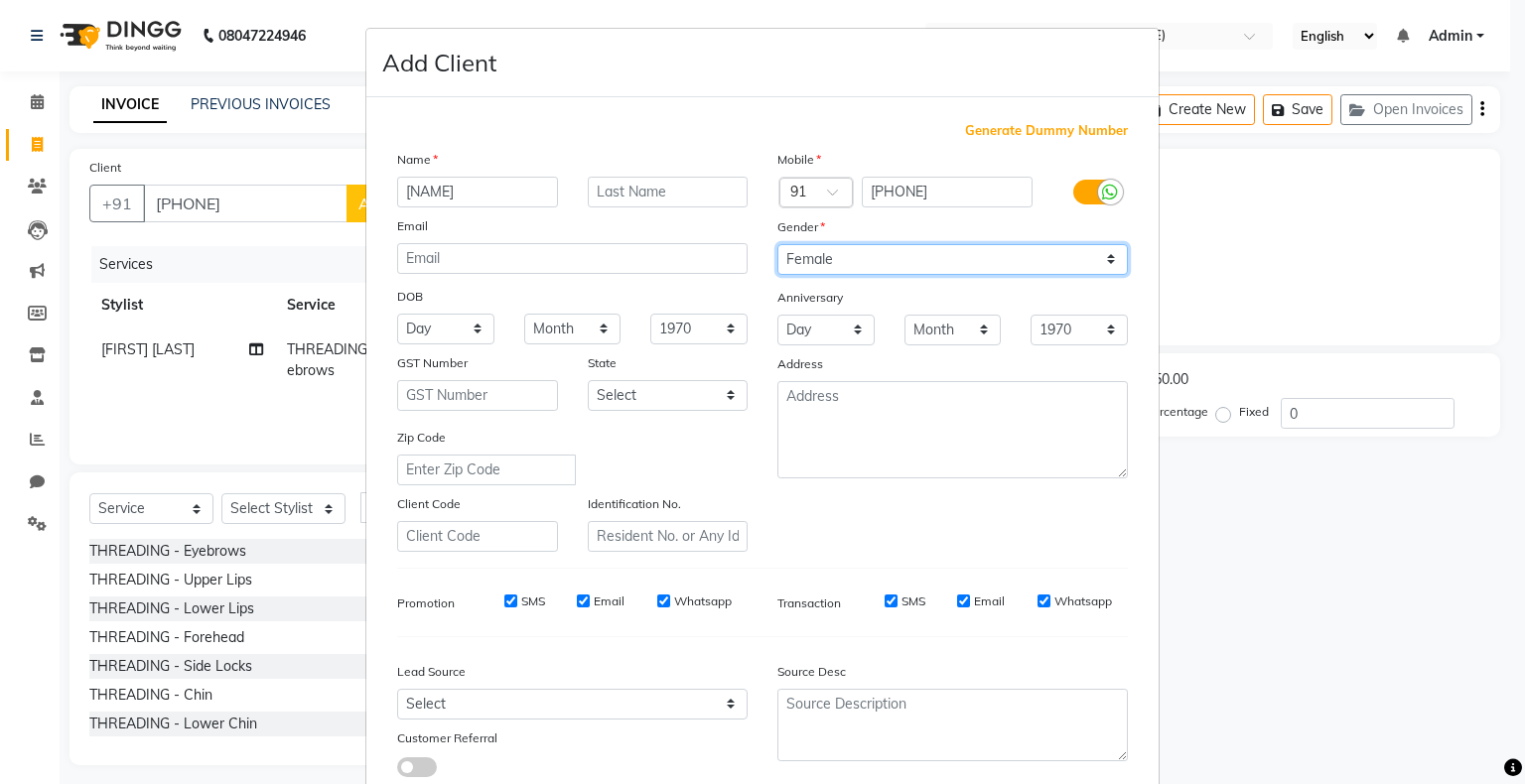 click on "Select Male Female Other Prefer Not To Say" at bounding box center [952, 259] 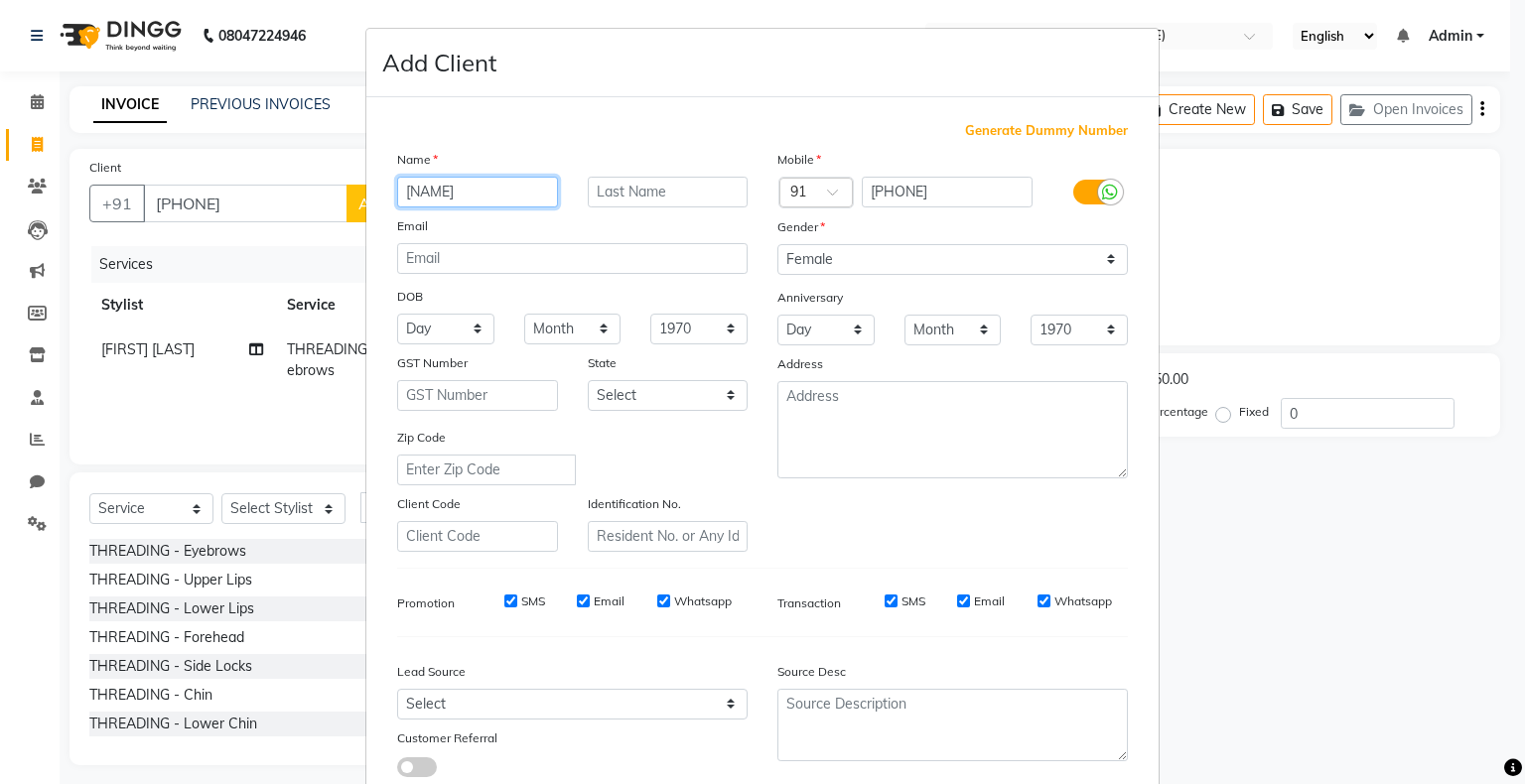 click on "[NAME]" at bounding box center (478, 192) 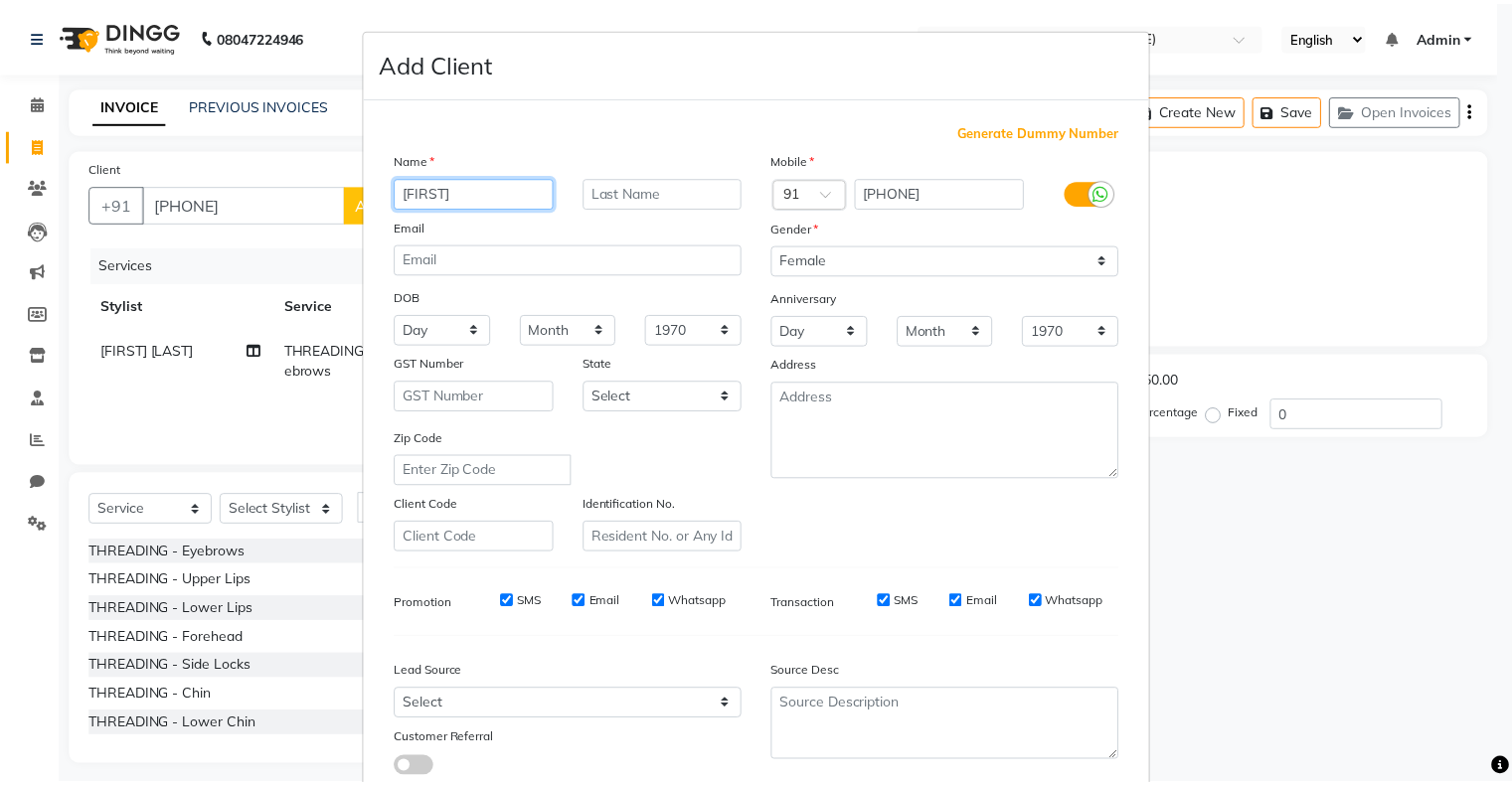 scroll, scrollTop: 141, scrollLeft: 0, axis: vertical 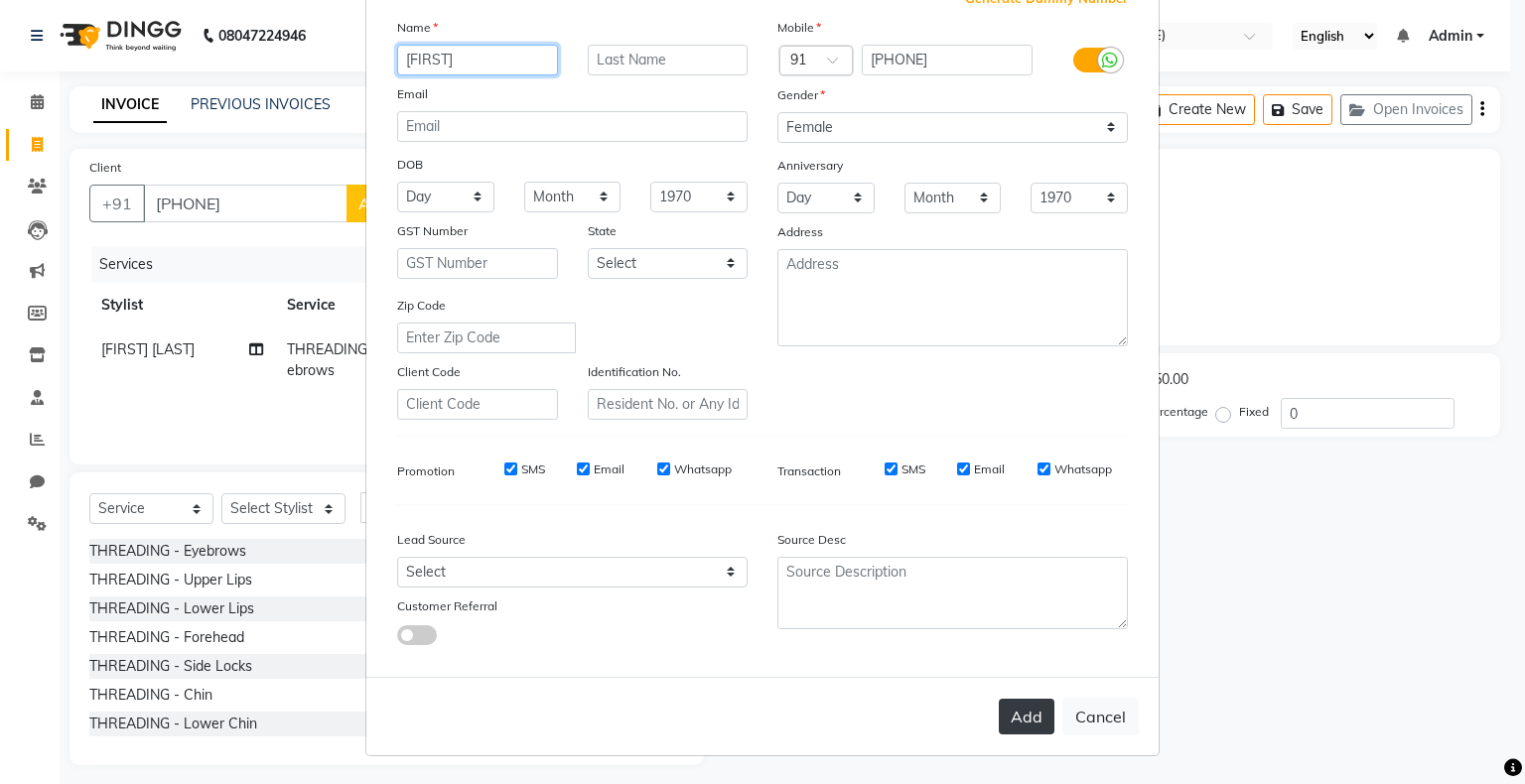 type on "[FIRST]" 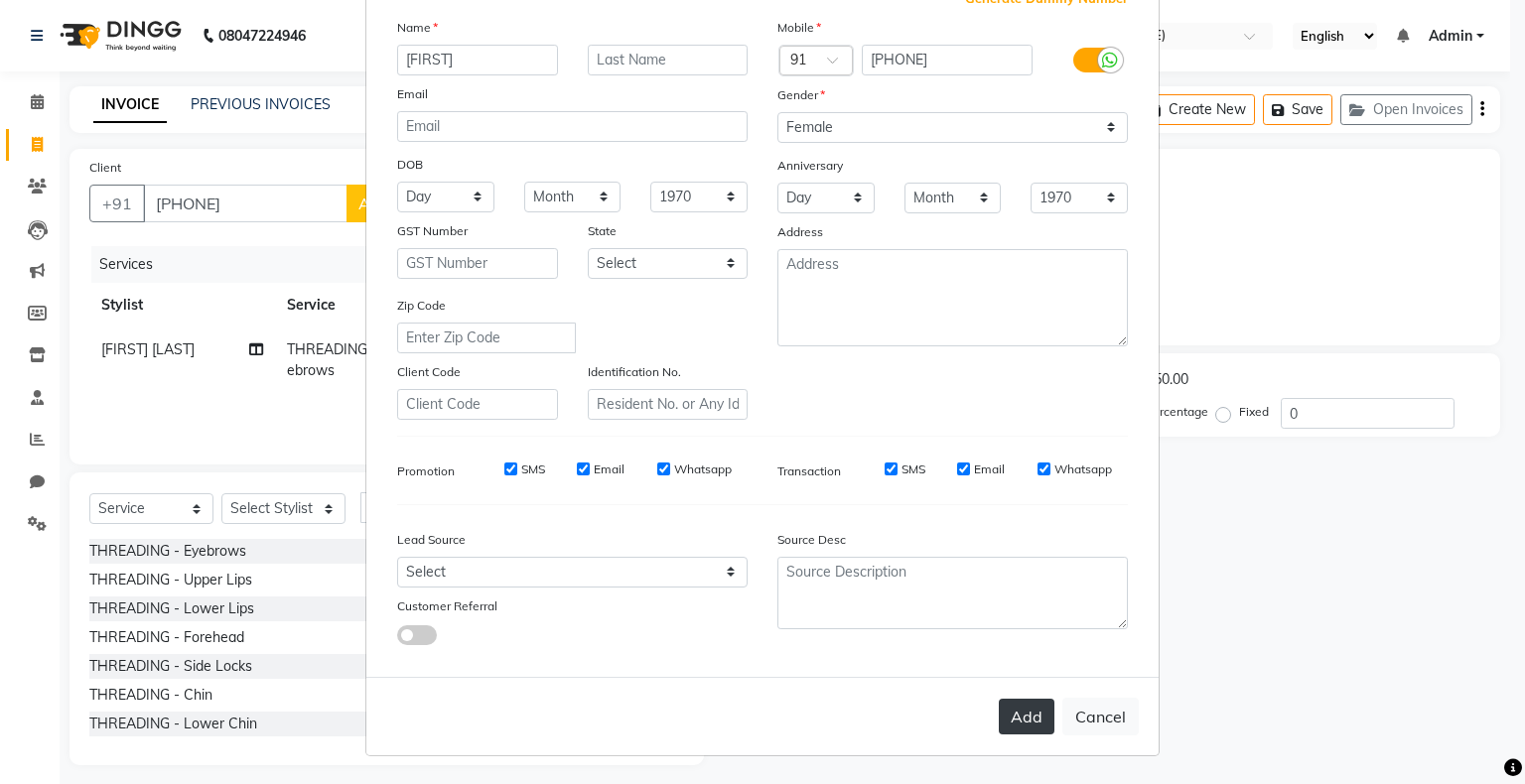 click on "Add" at bounding box center [1027, 717] 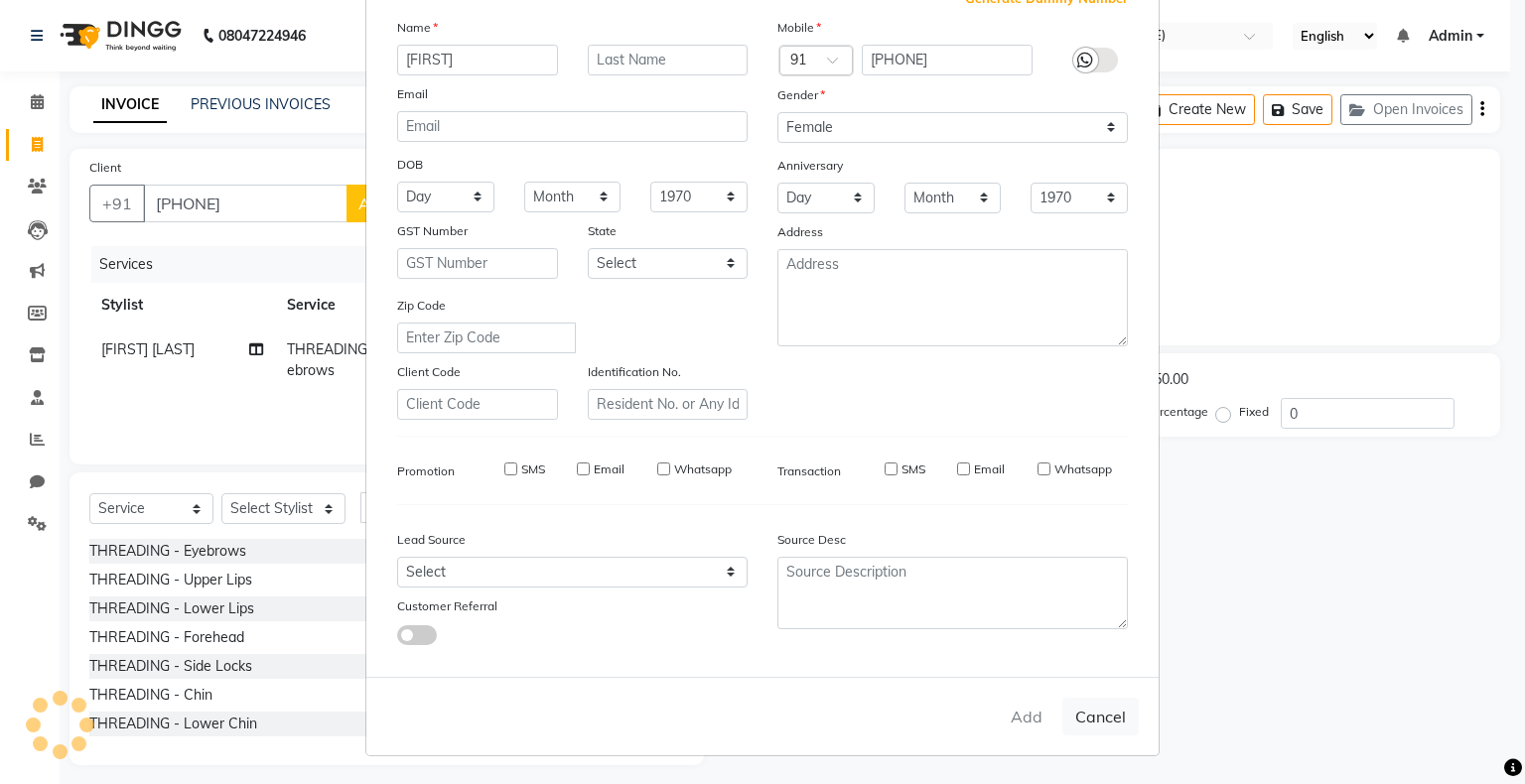 type 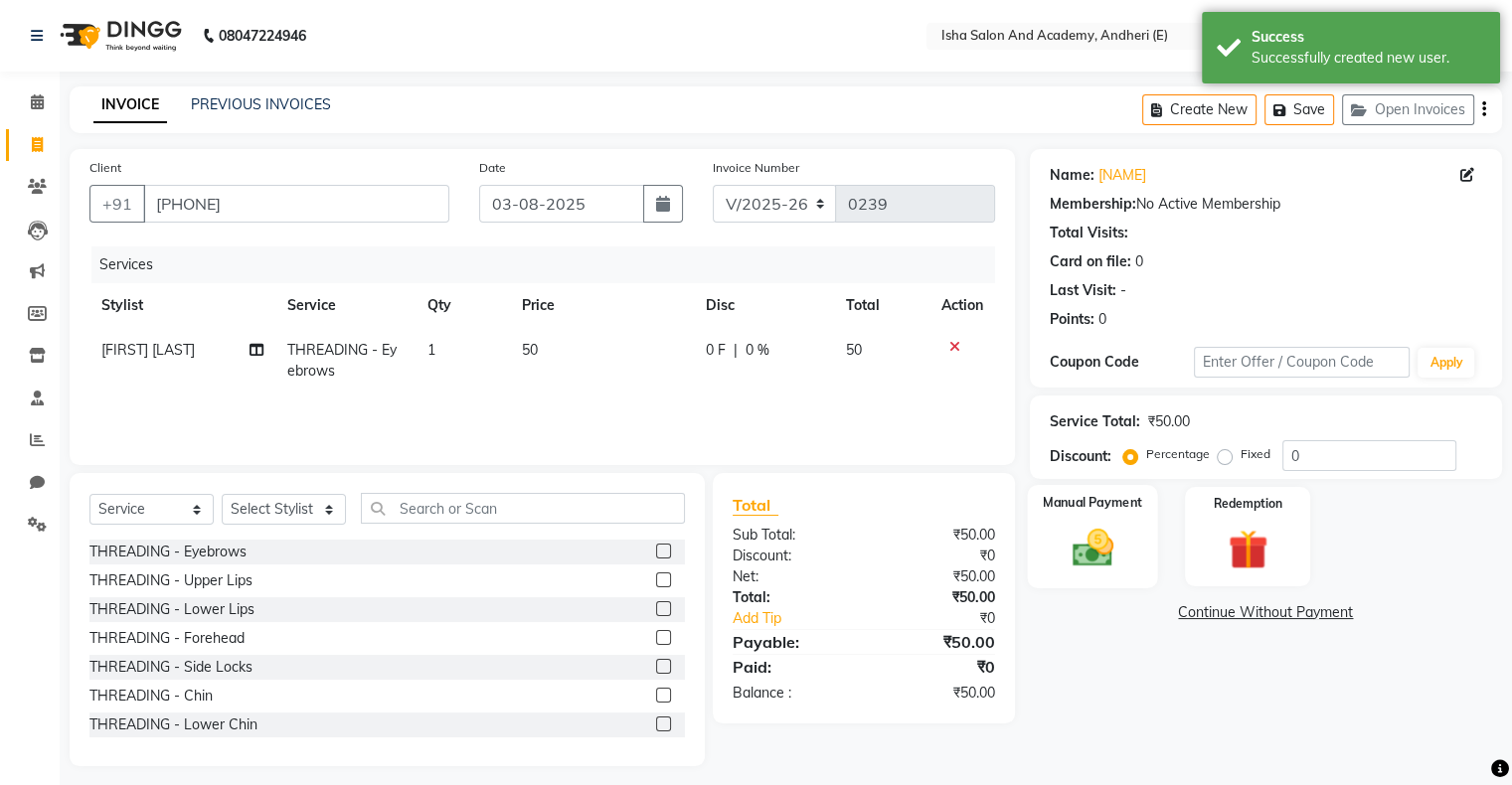 click 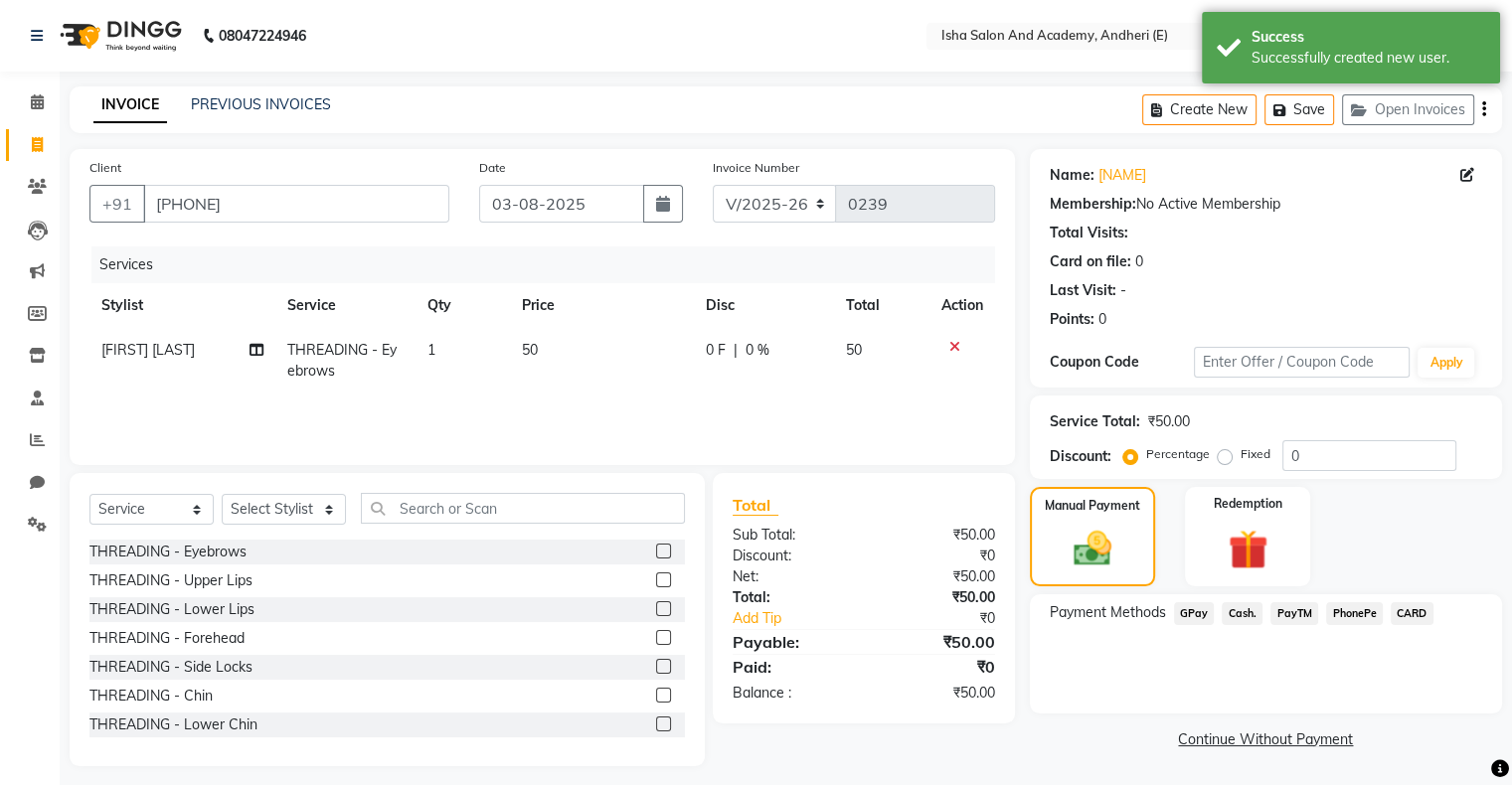 click on "PhonePe" 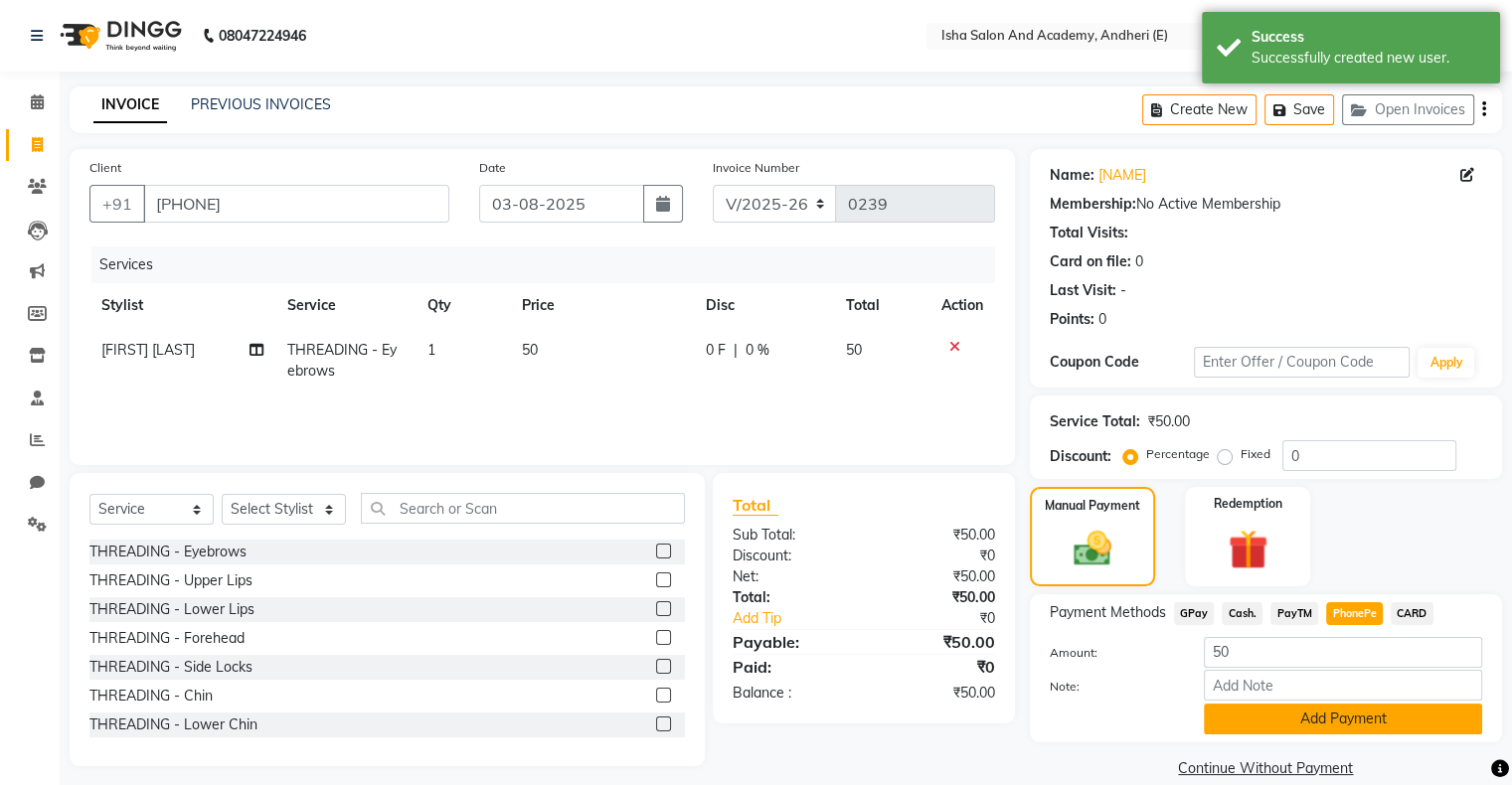 click on "Add Payment" 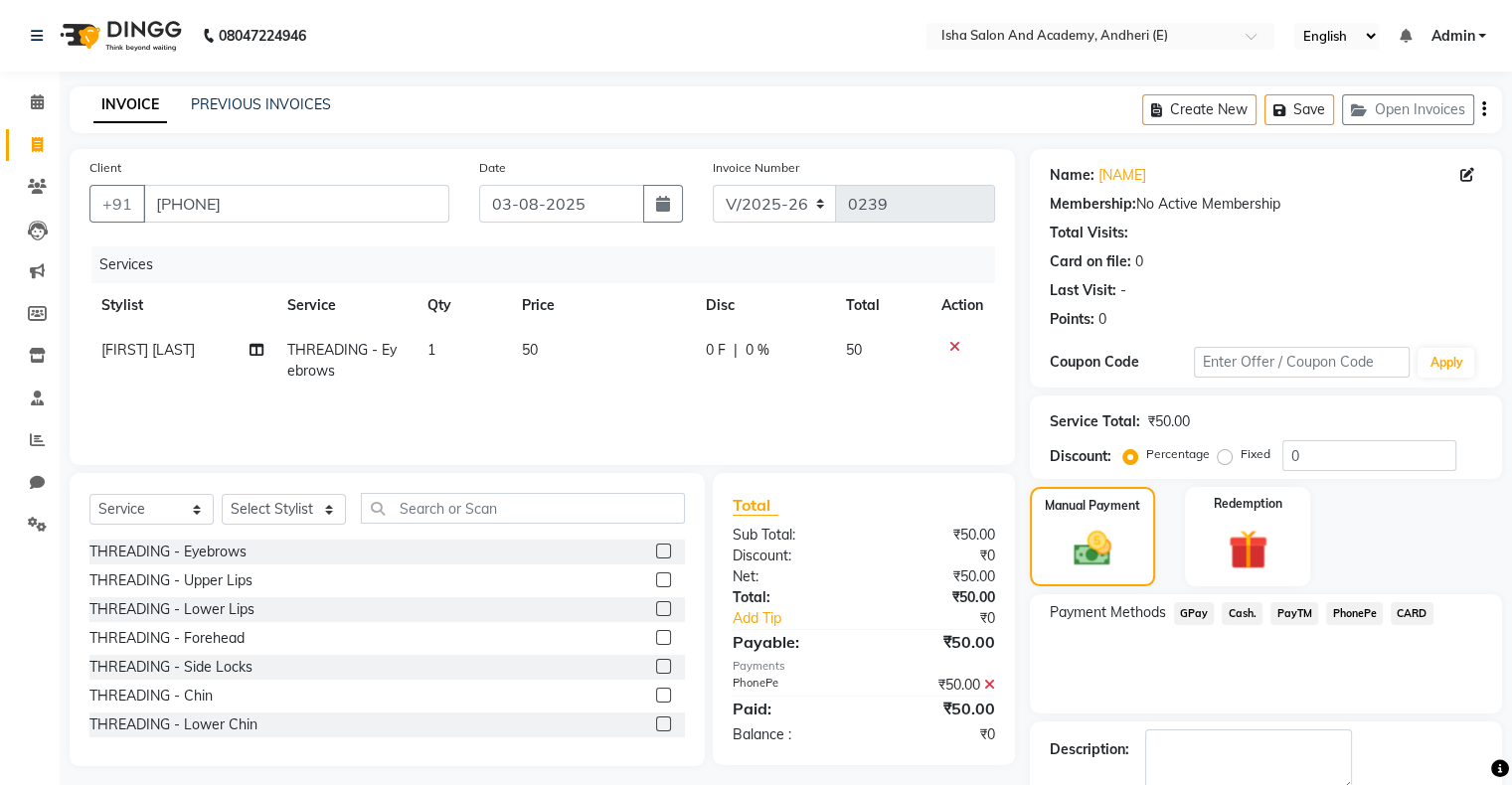 scroll, scrollTop: 109, scrollLeft: 0, axis: vertical 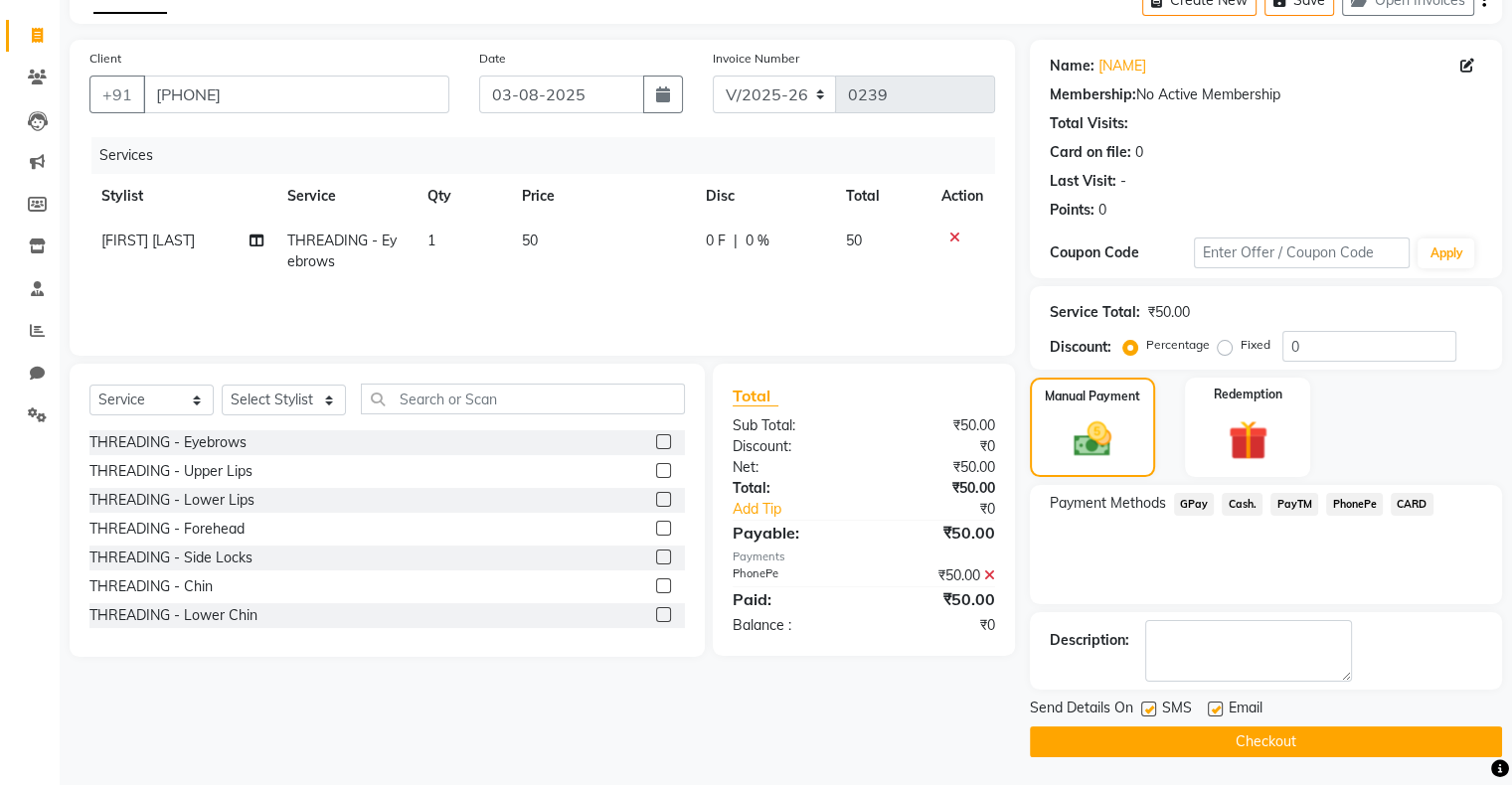 click on "Checkout" 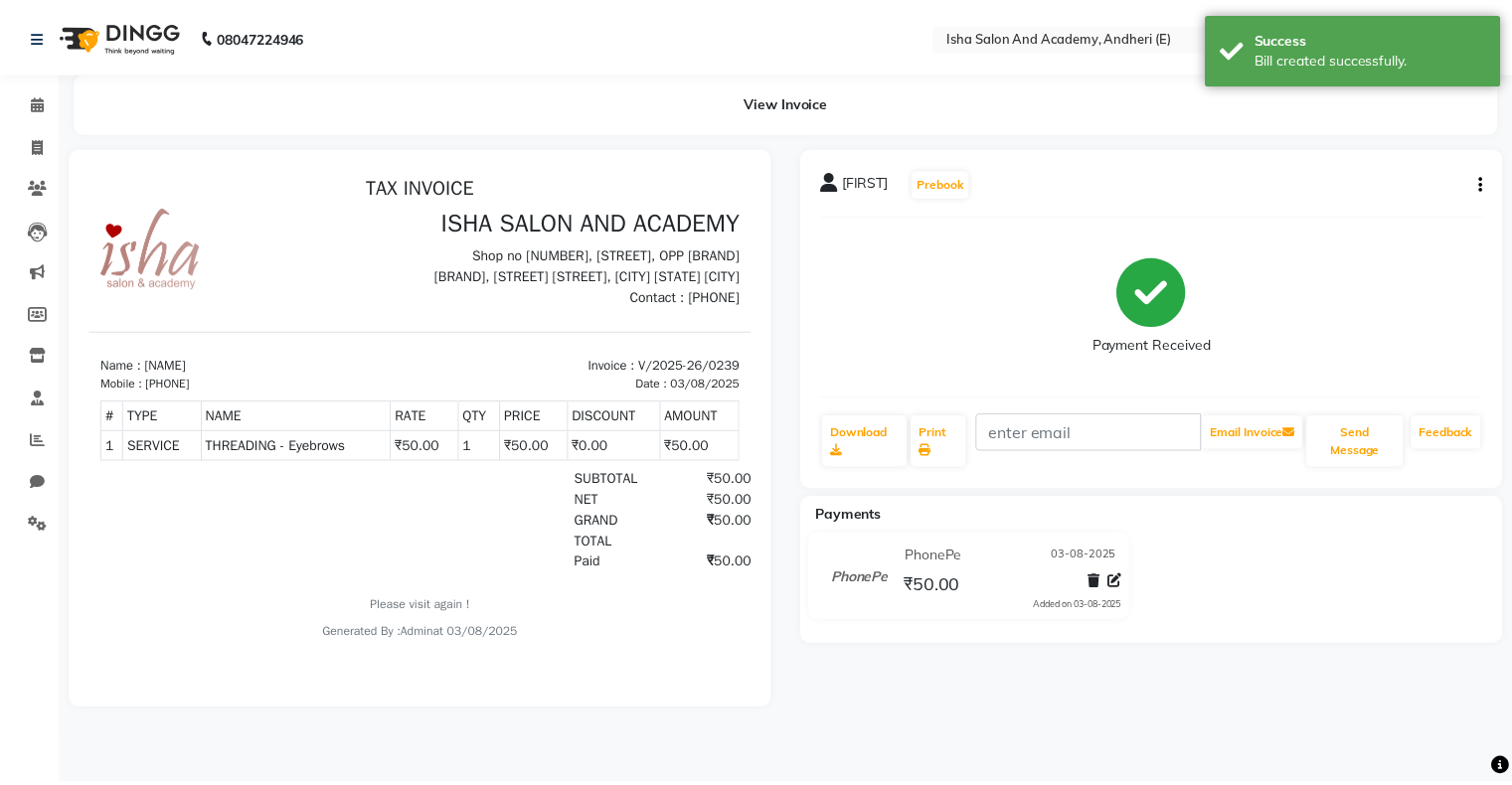 scroll, scrollTop: 0, scrollLeft: 0, axis: both 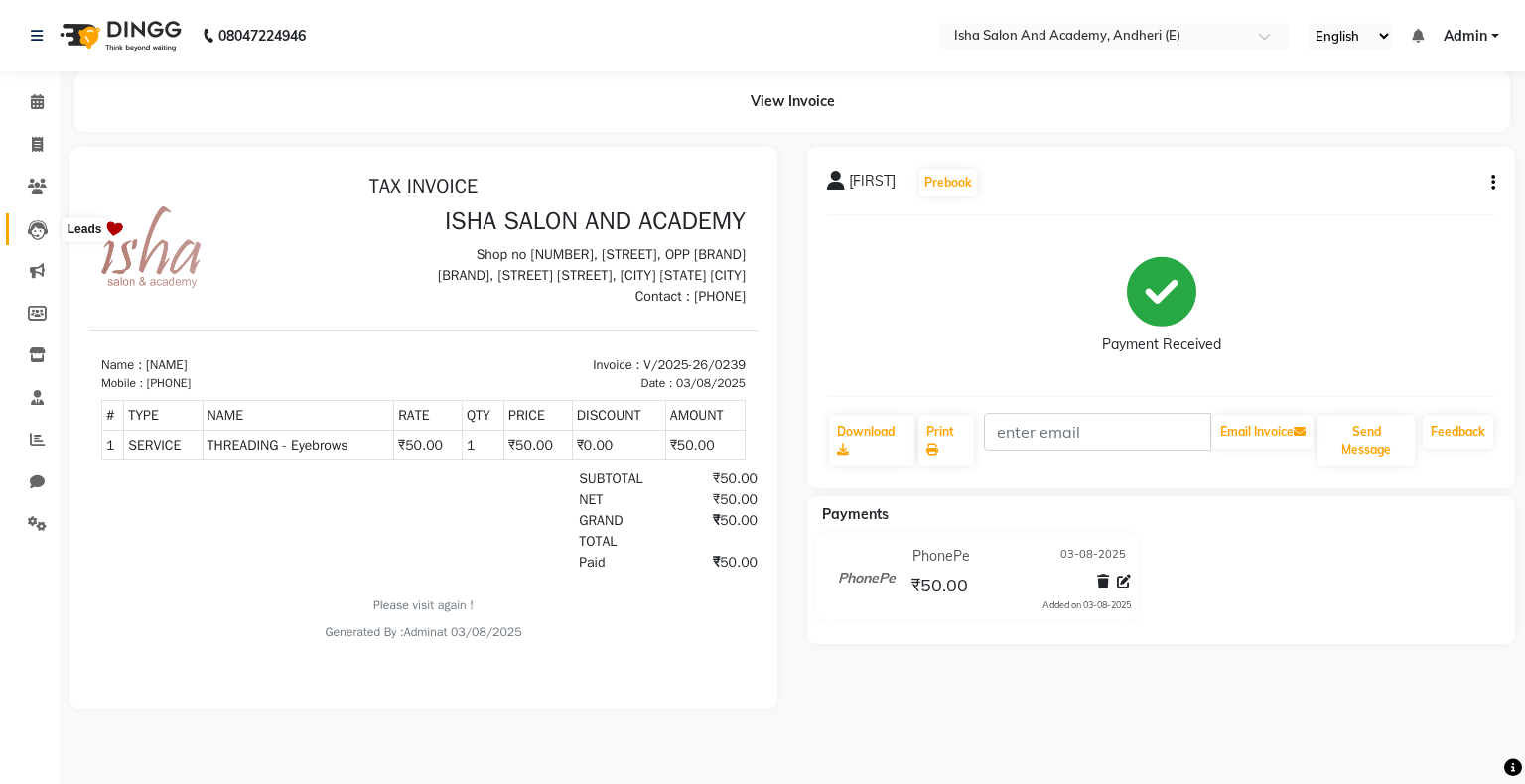 click 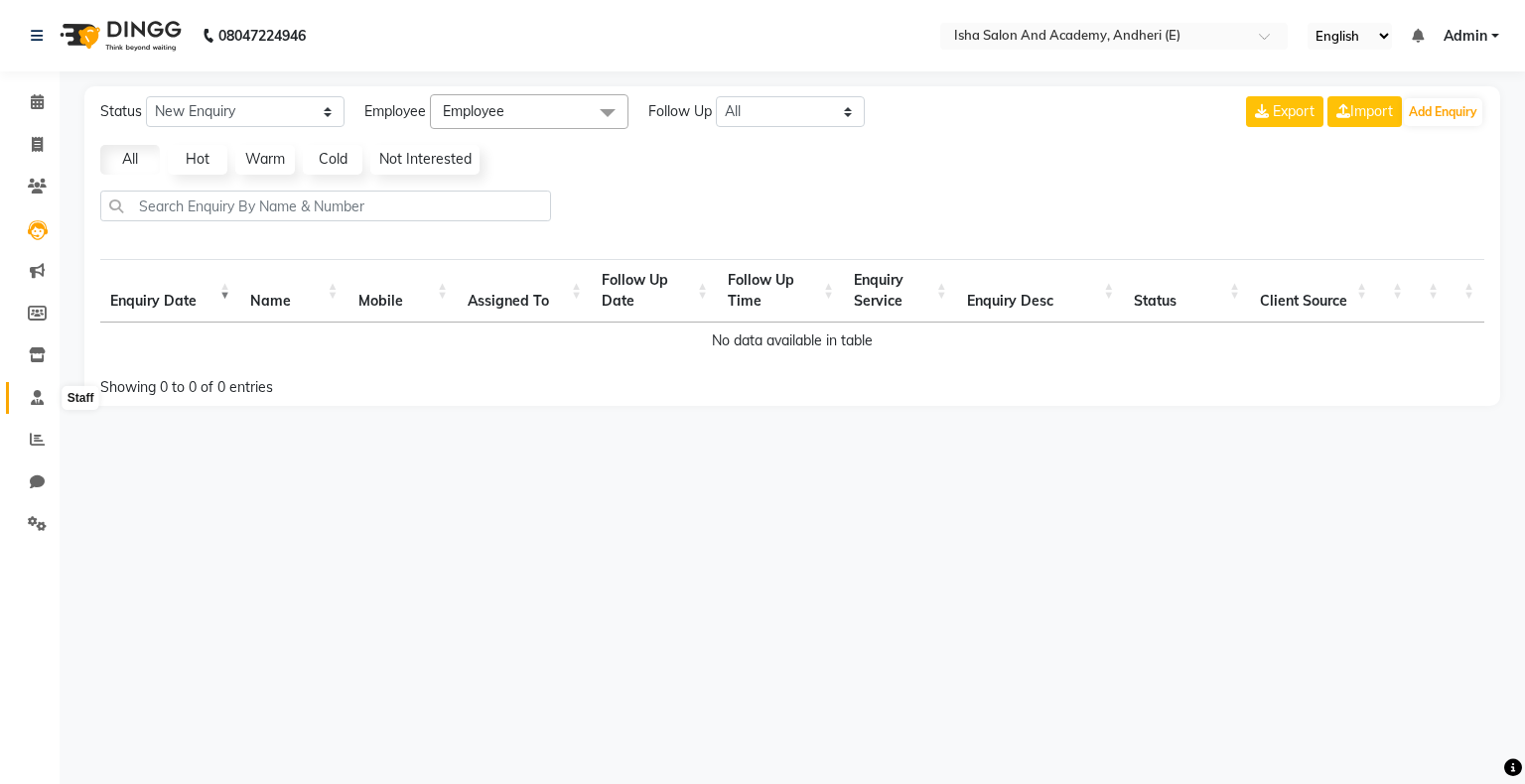 click 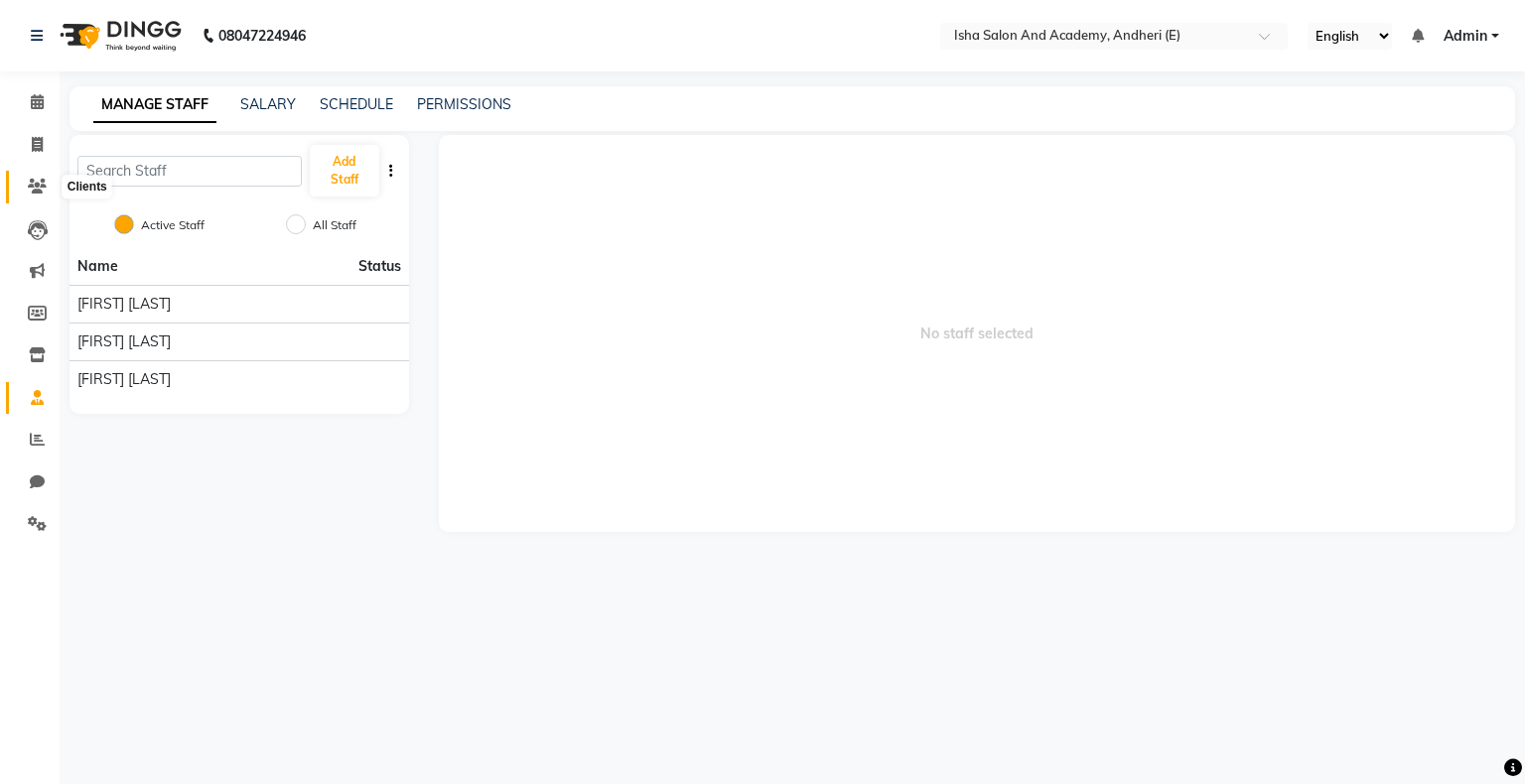 click 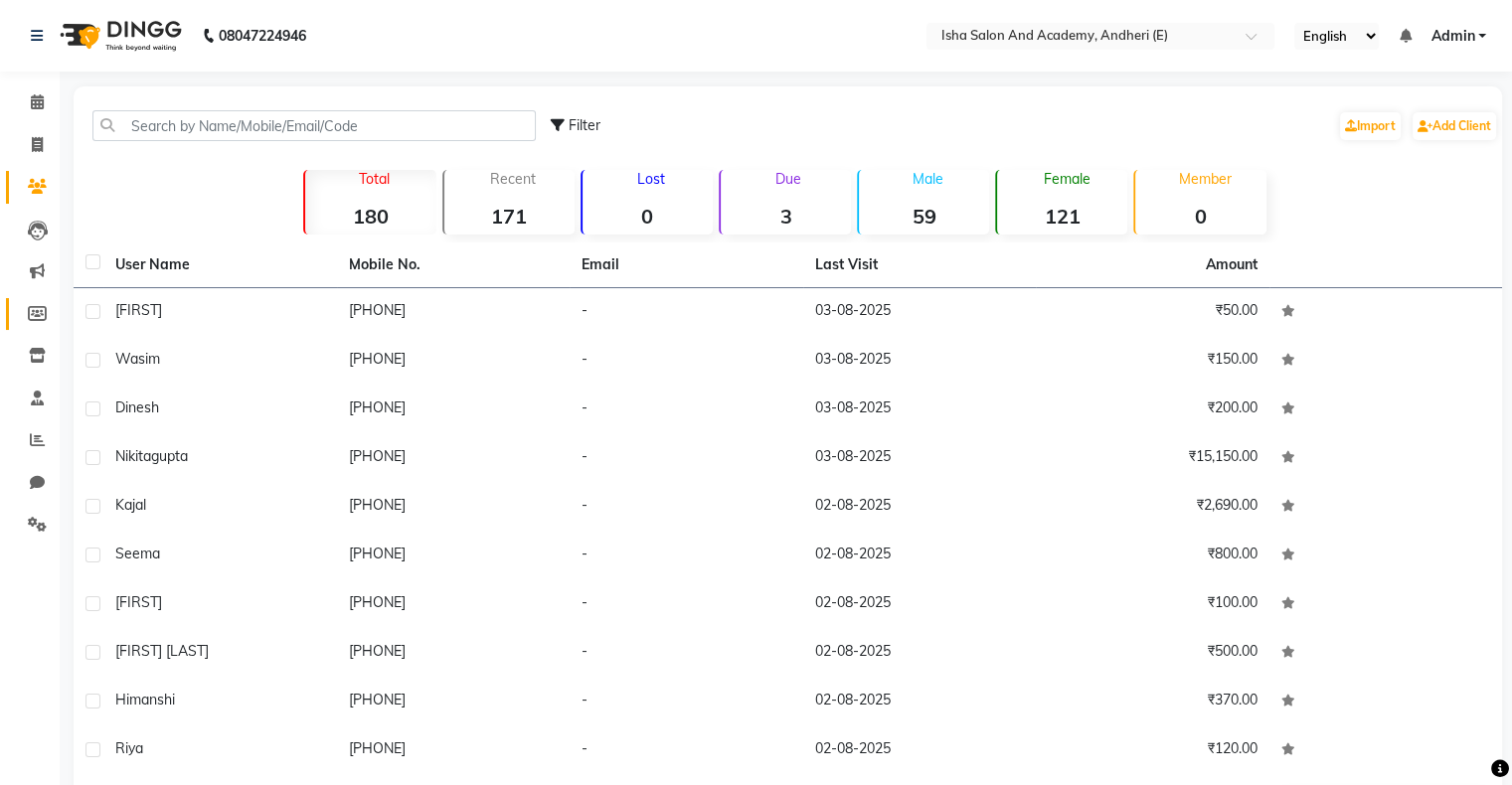 click on "Members" 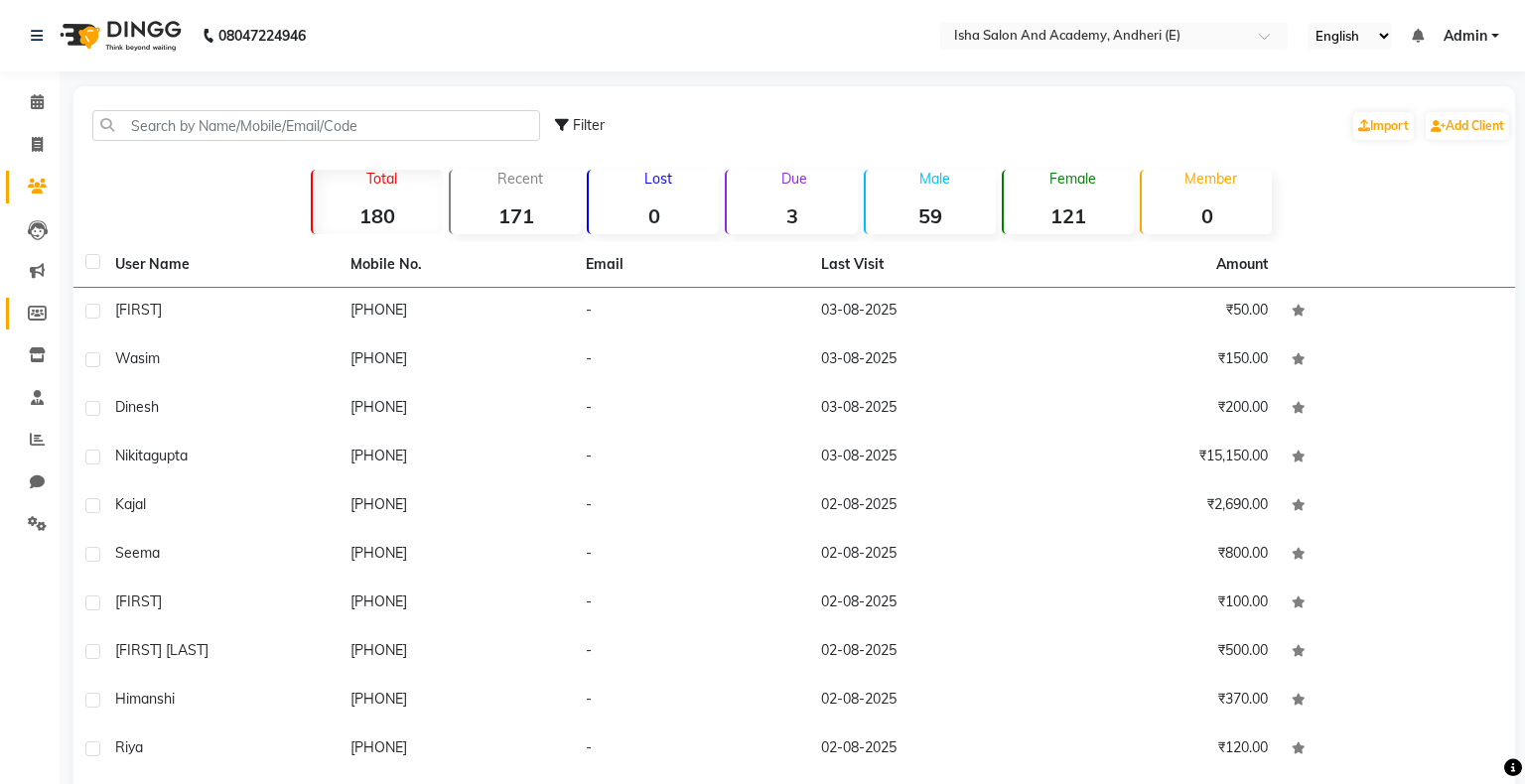 select 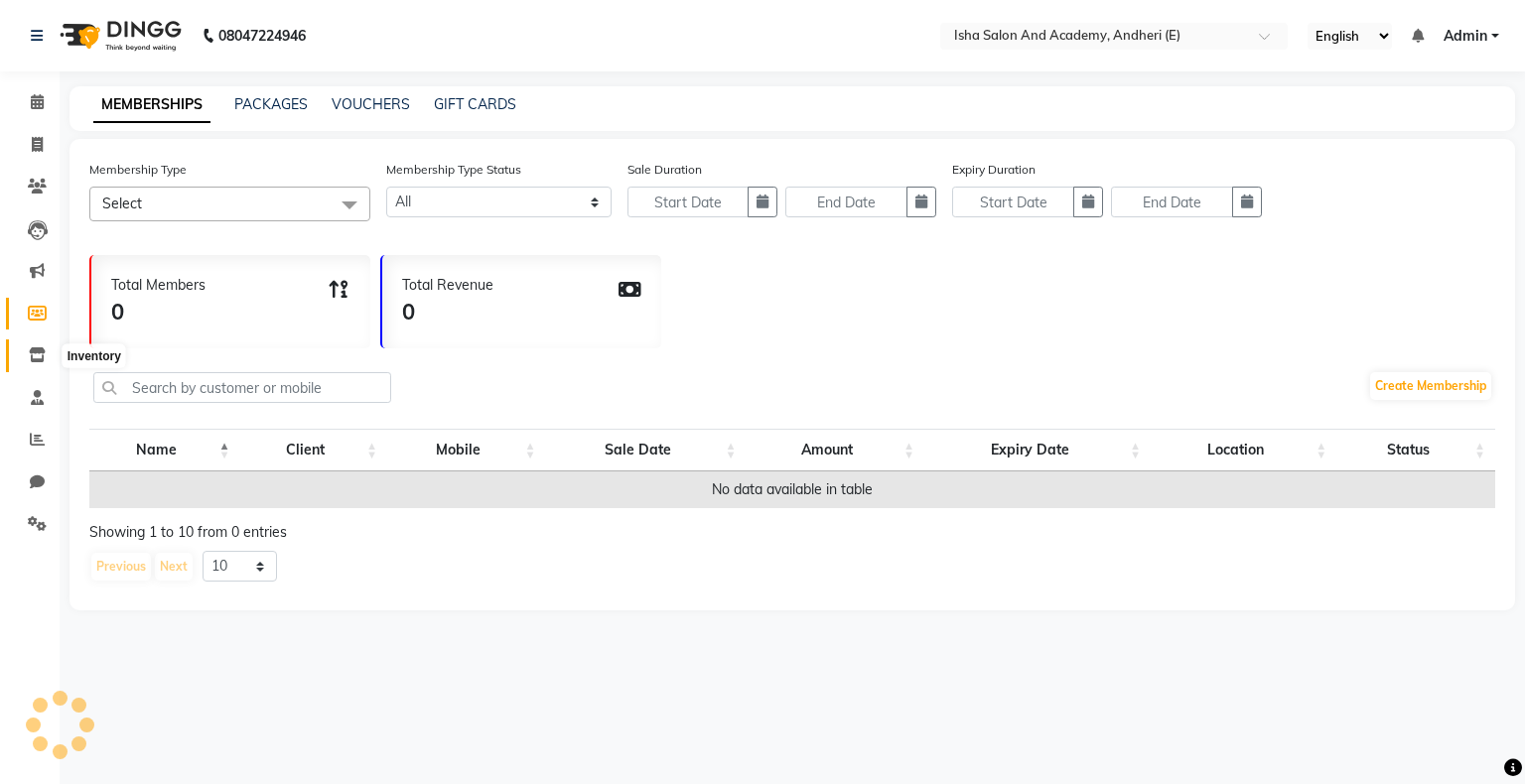 click 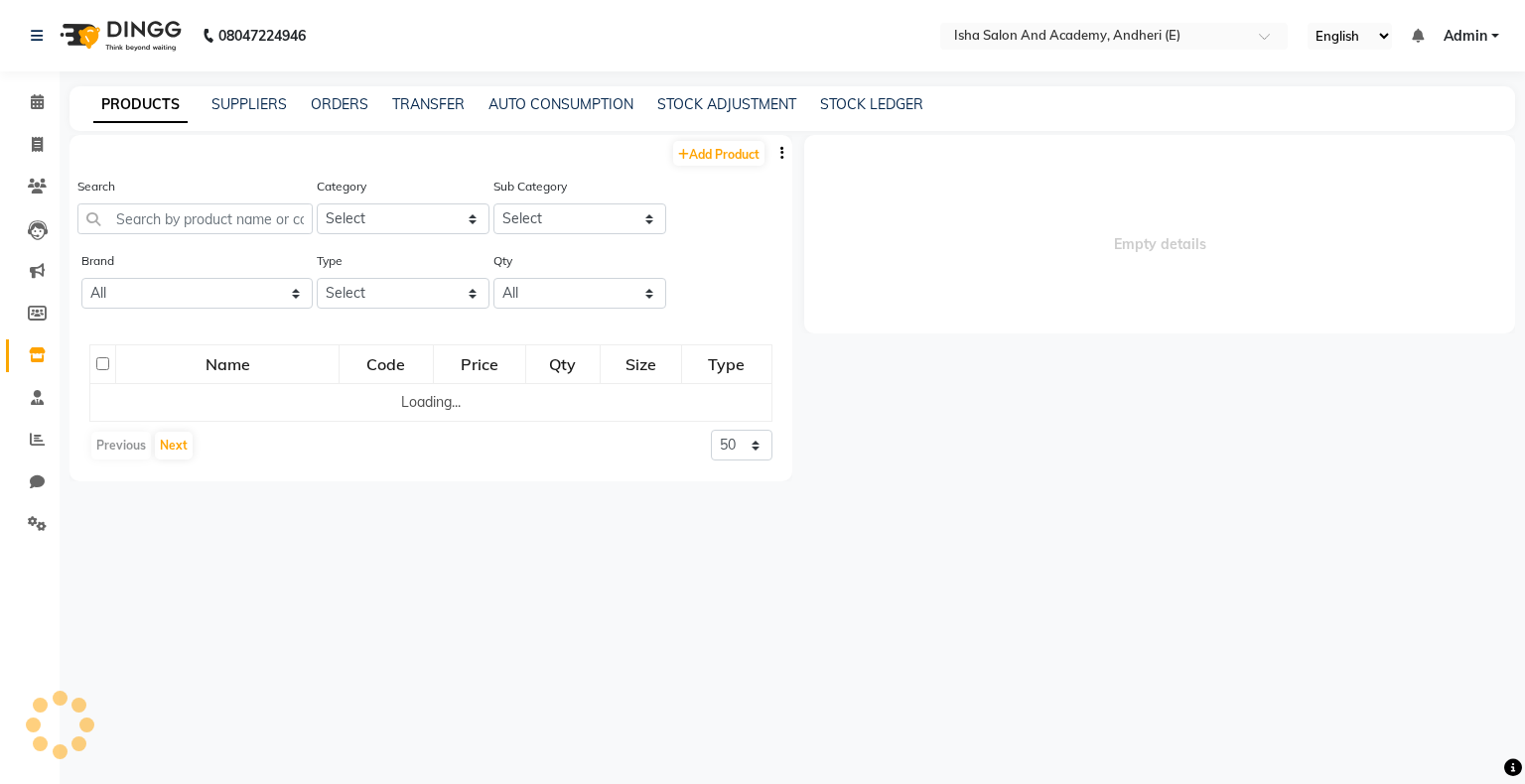 select 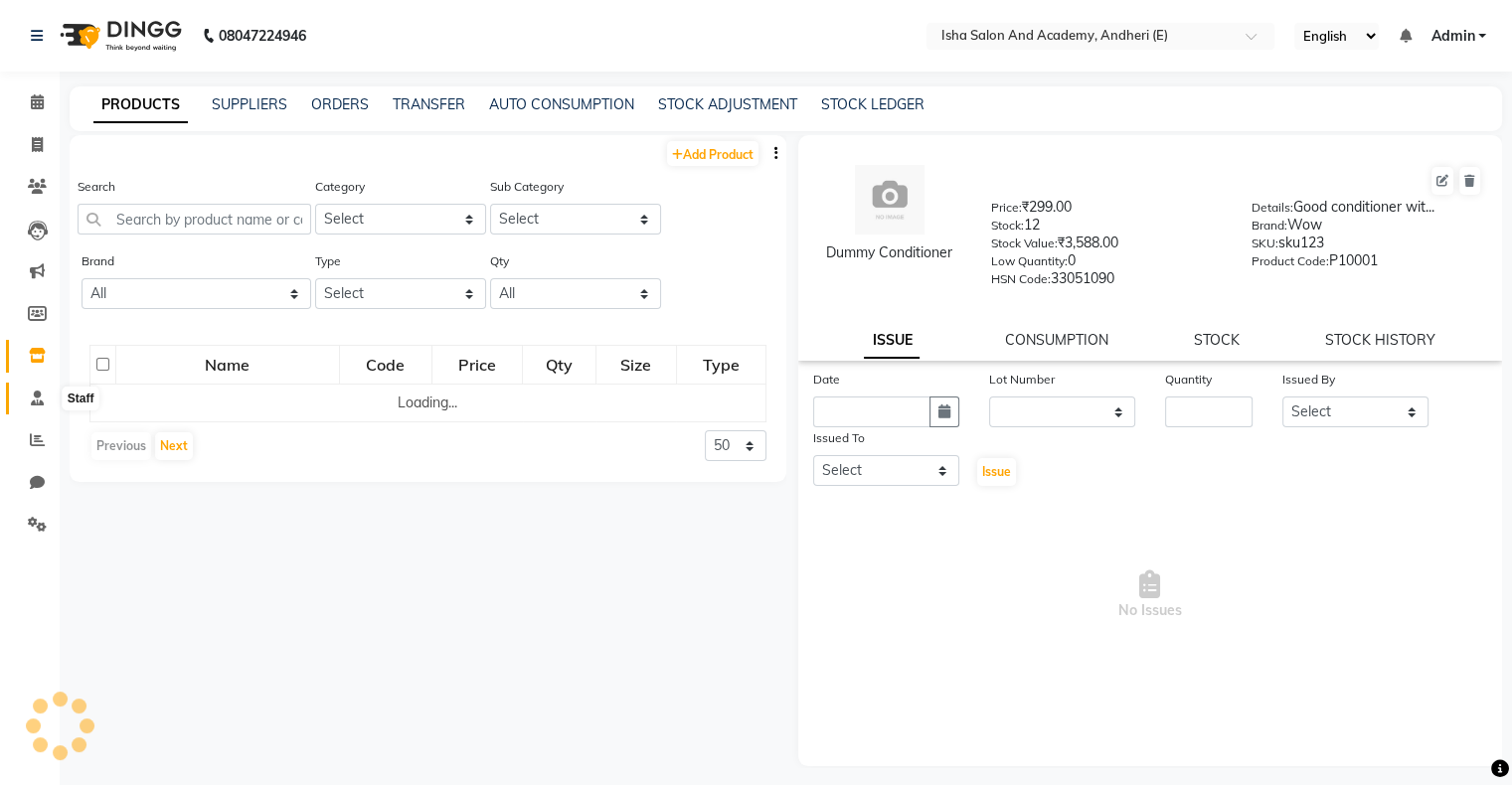 click 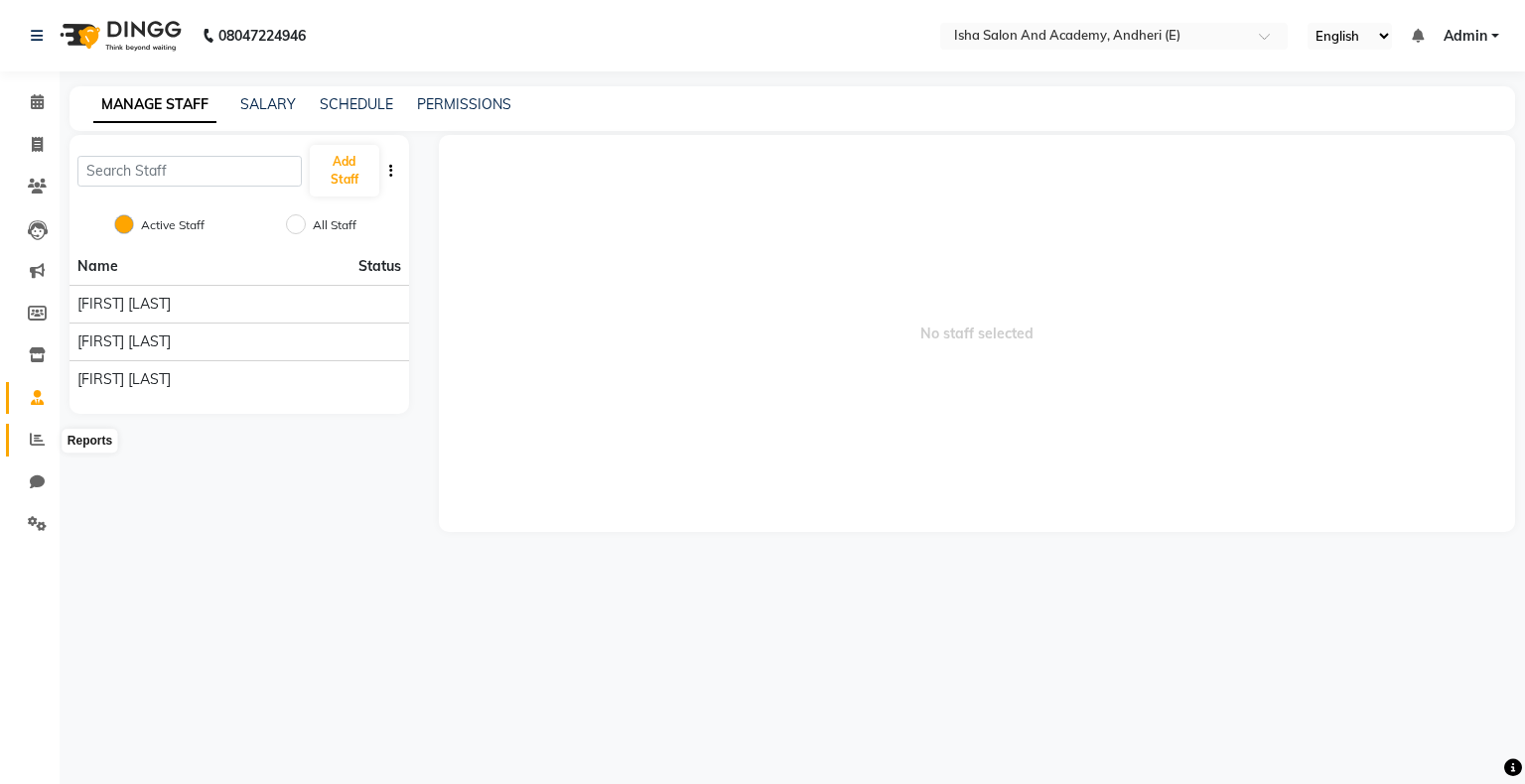 click 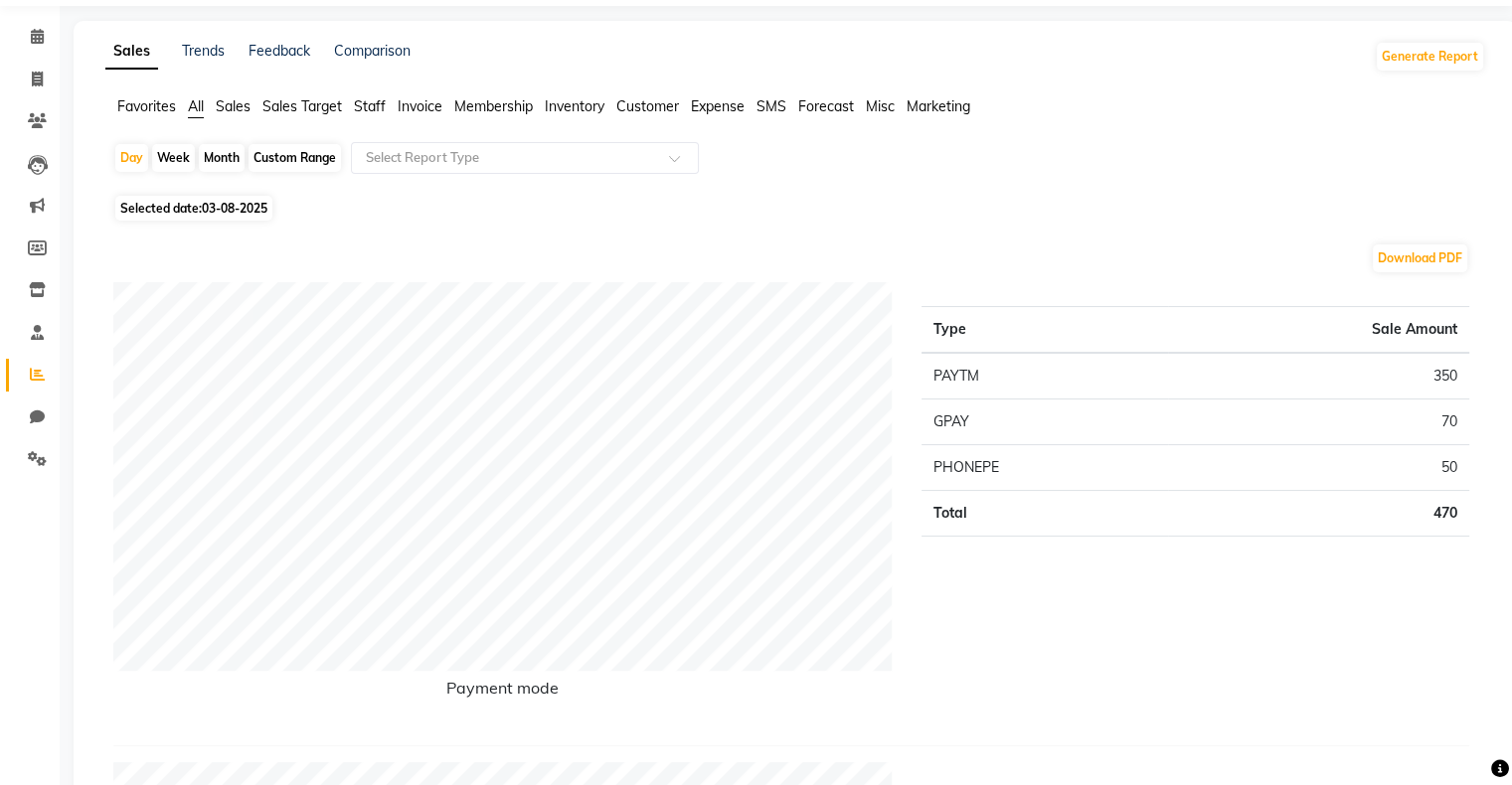 scroll, scrollTop: 0, scrollLeft: 0, axis: both 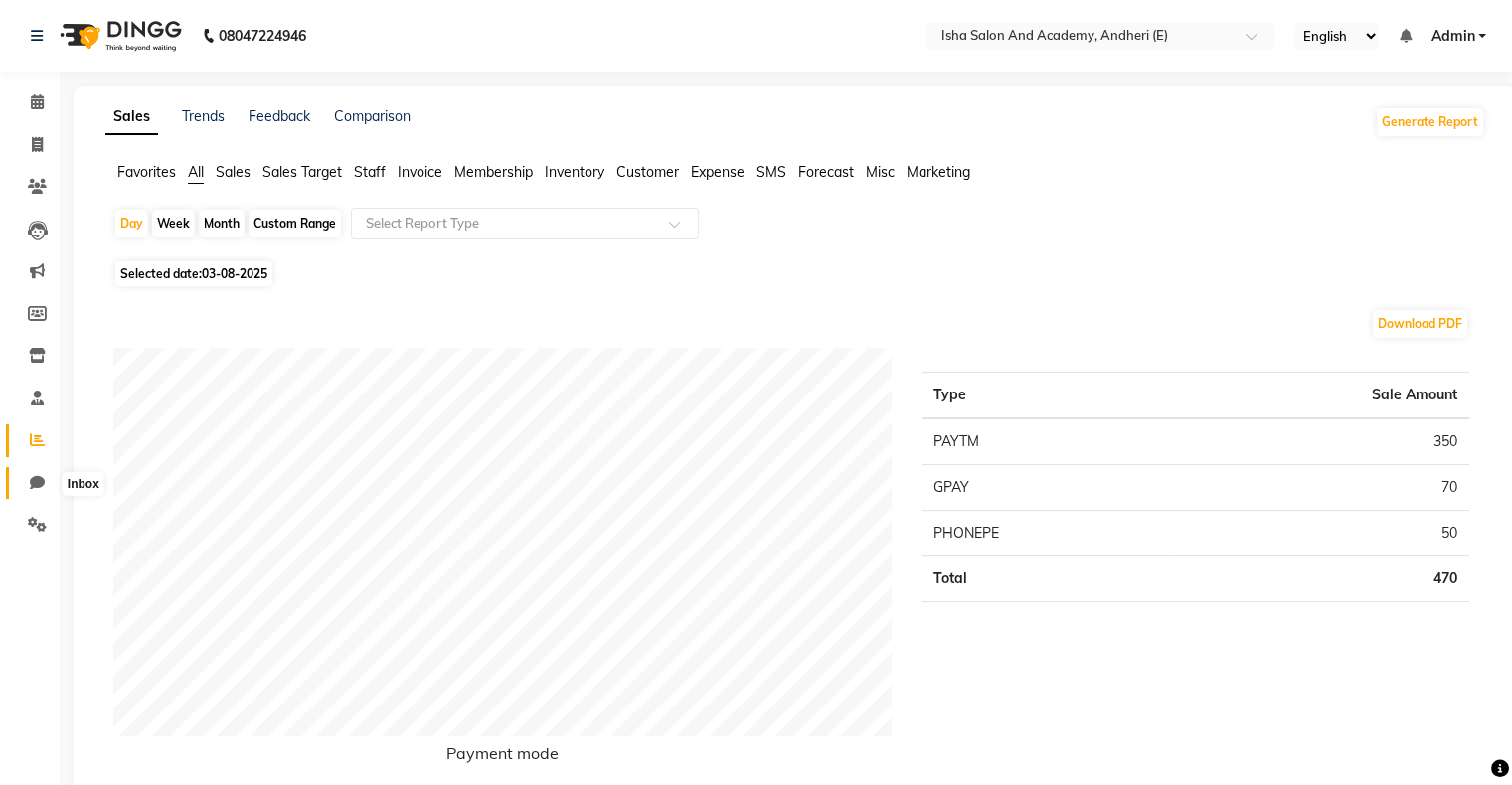 click 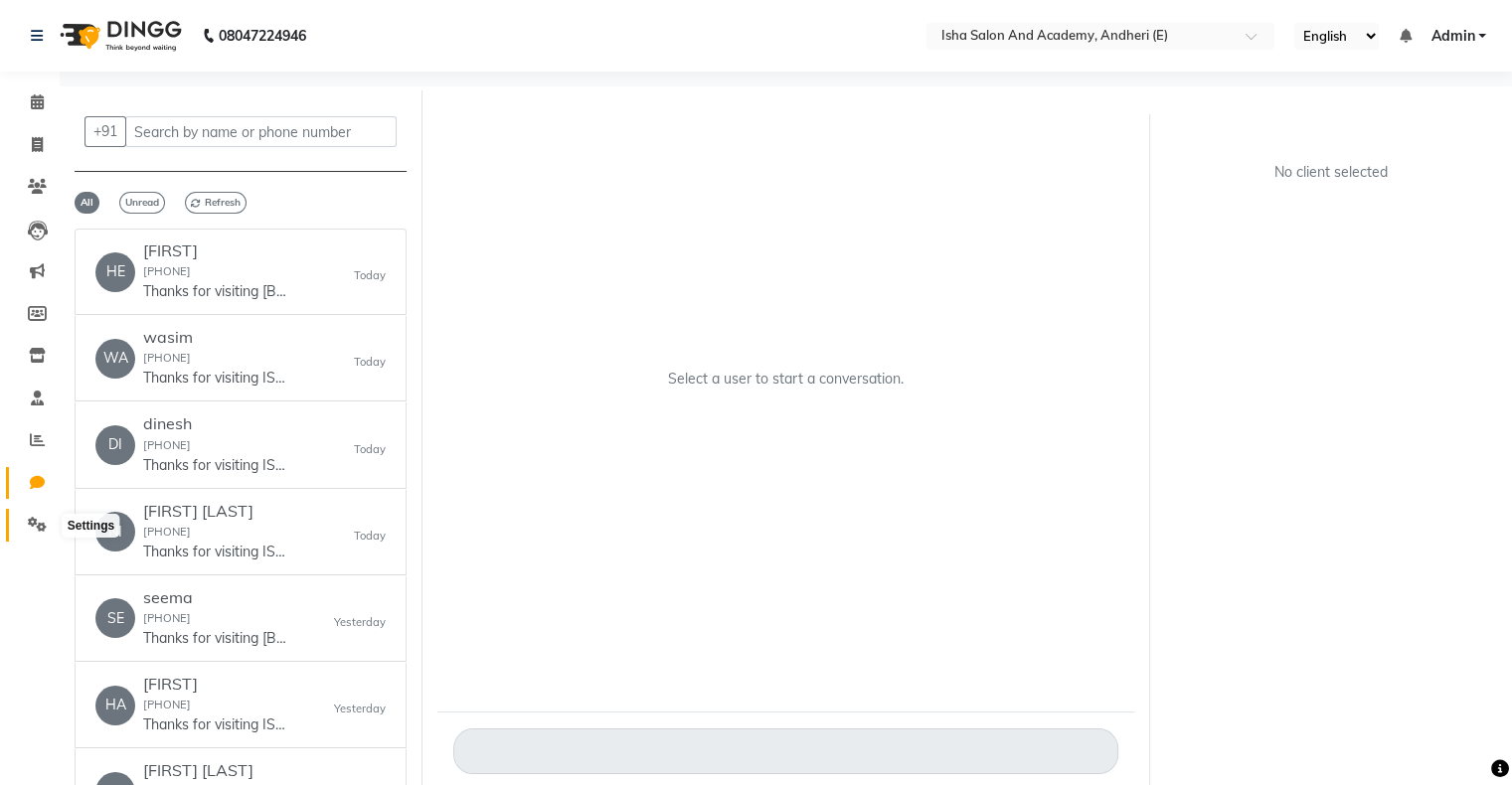 click 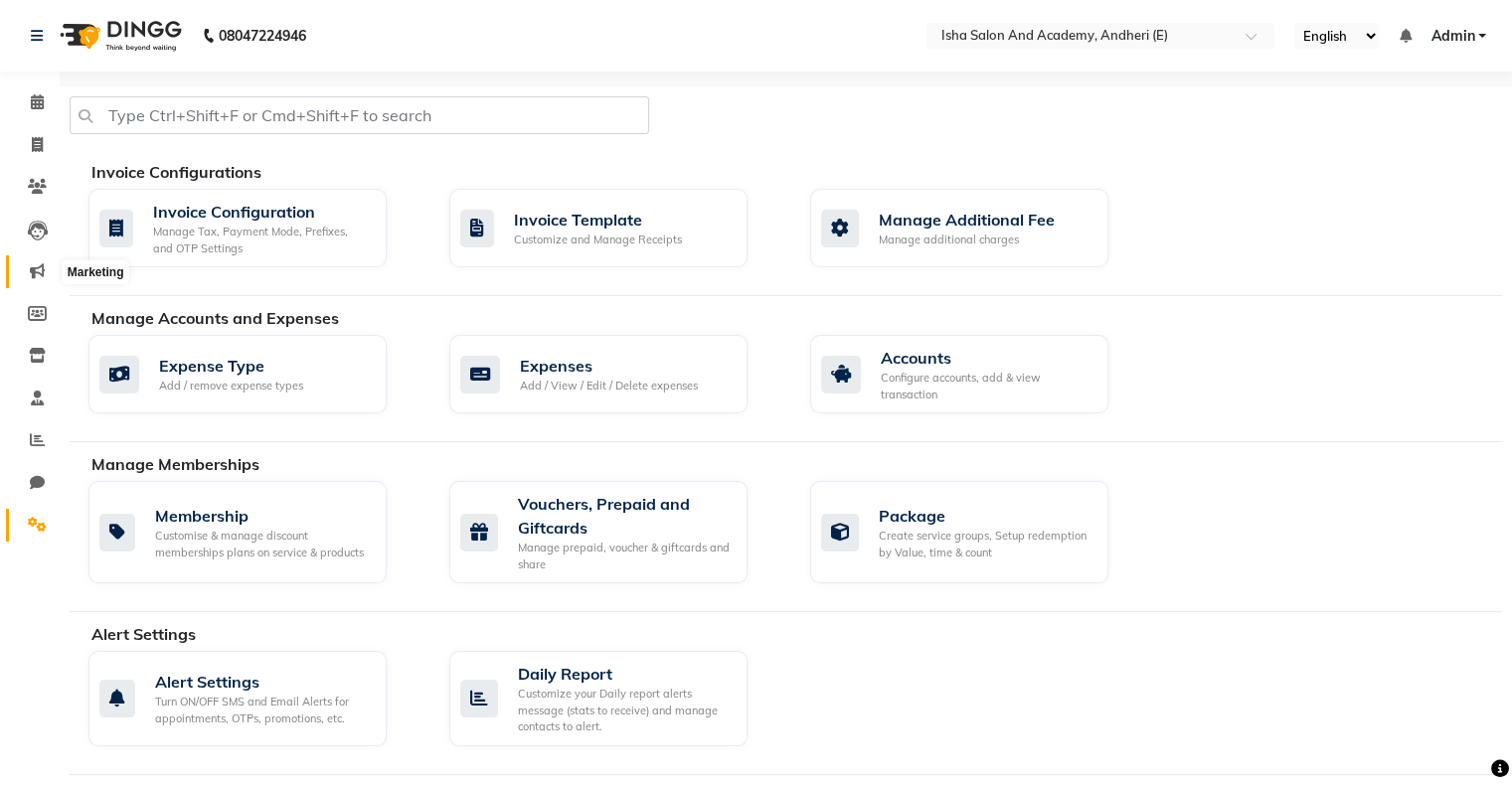 click 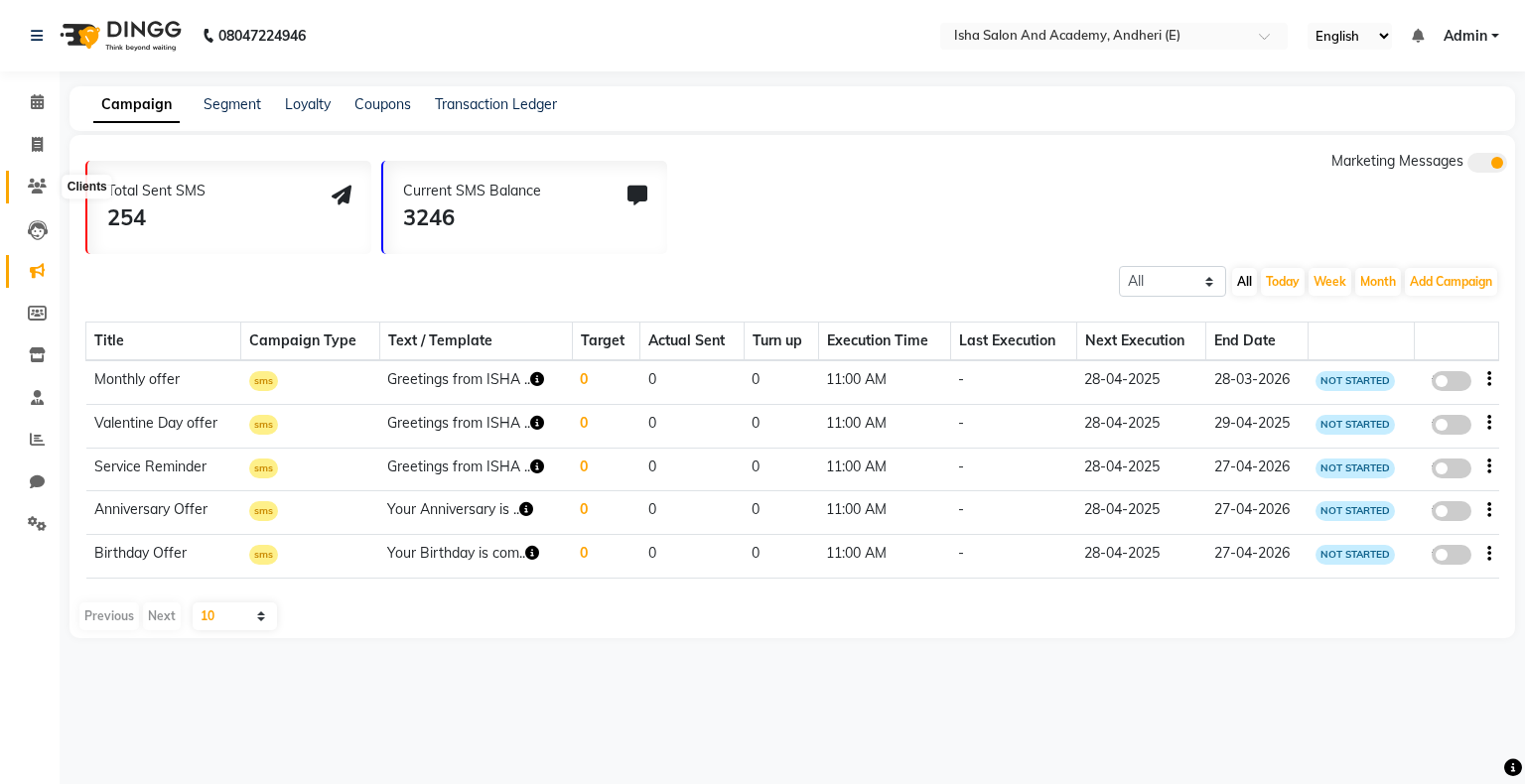 click 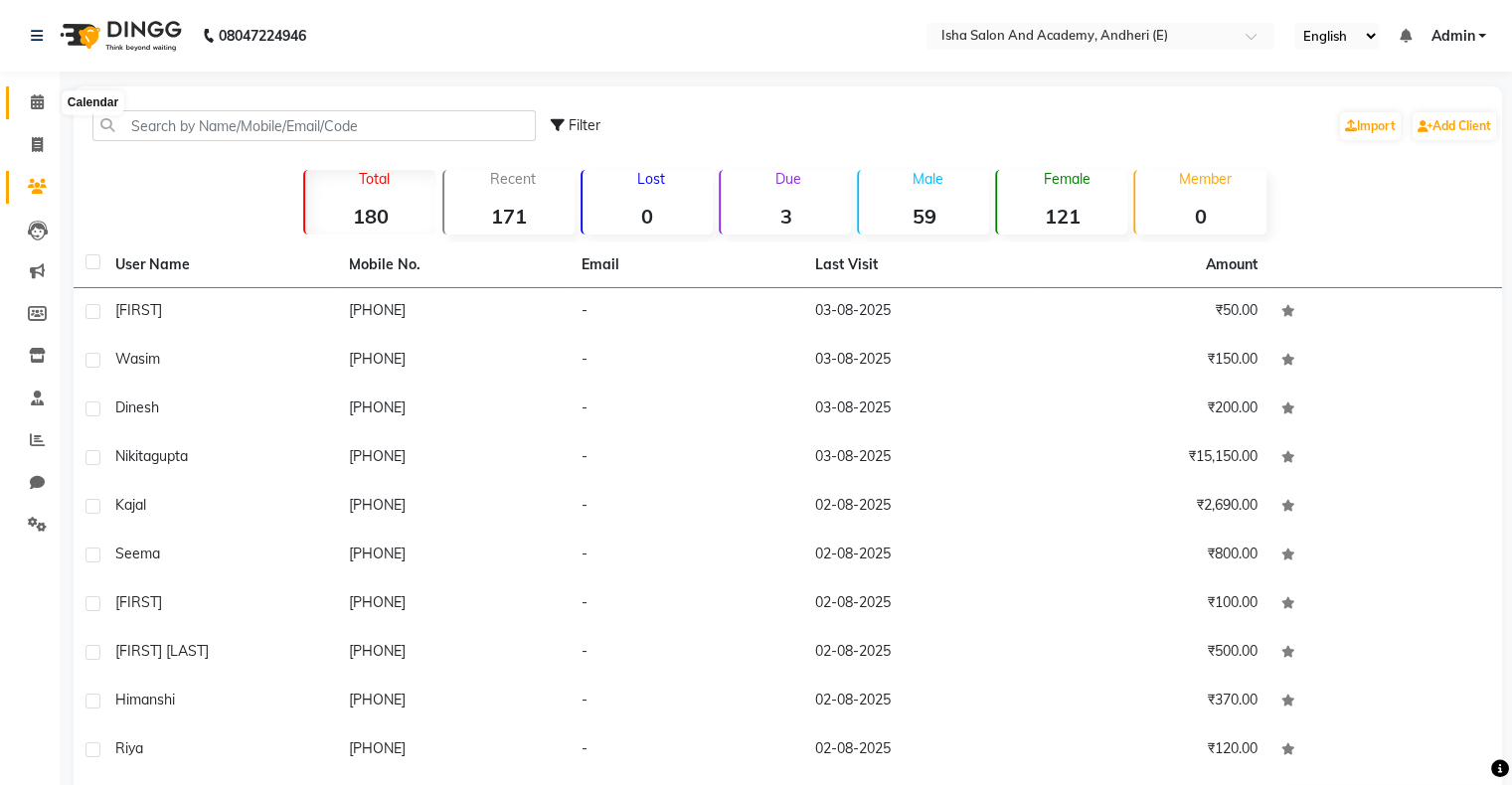 click 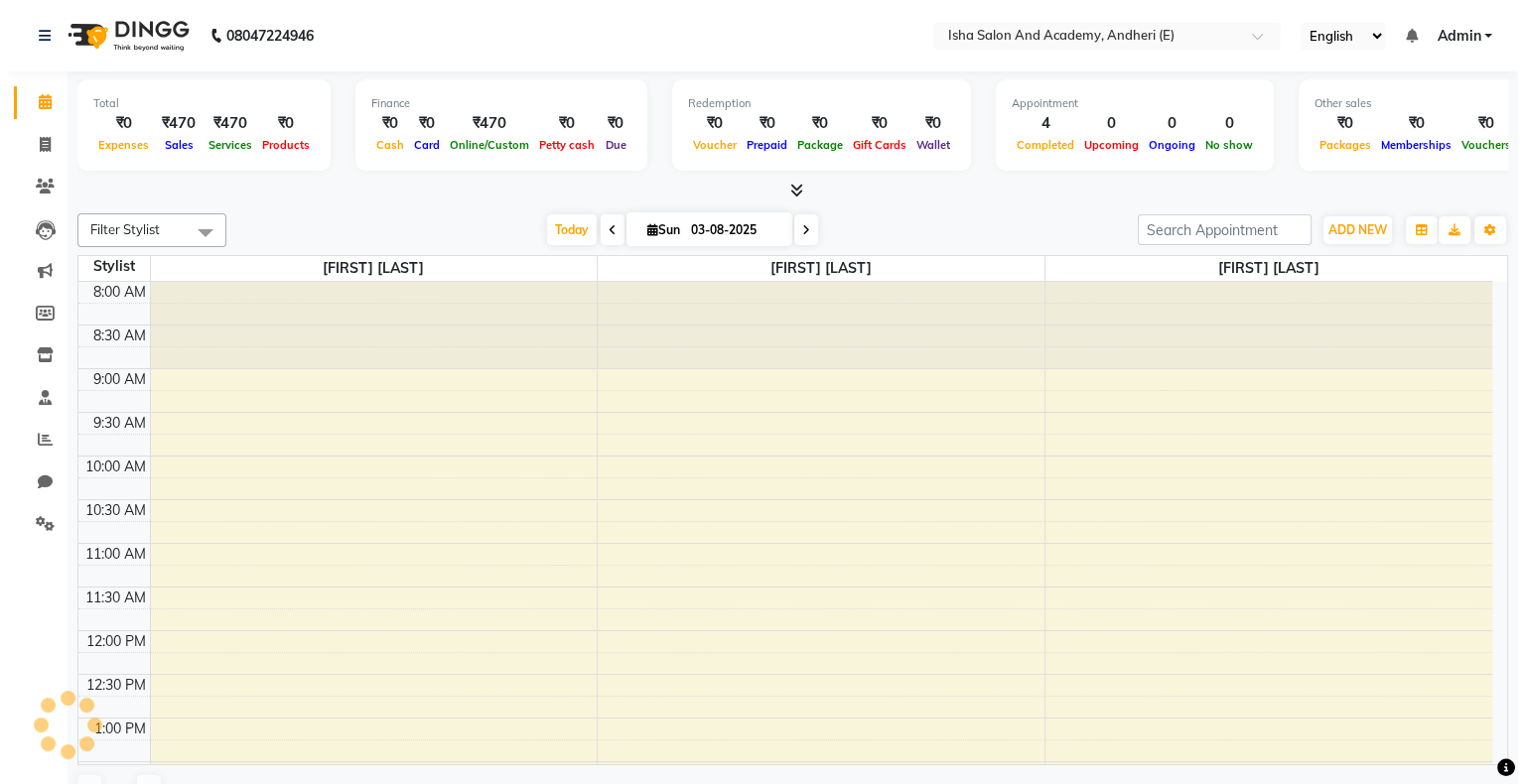 scroll, scrollTop: 0, scrollLeft: 0, axis: both 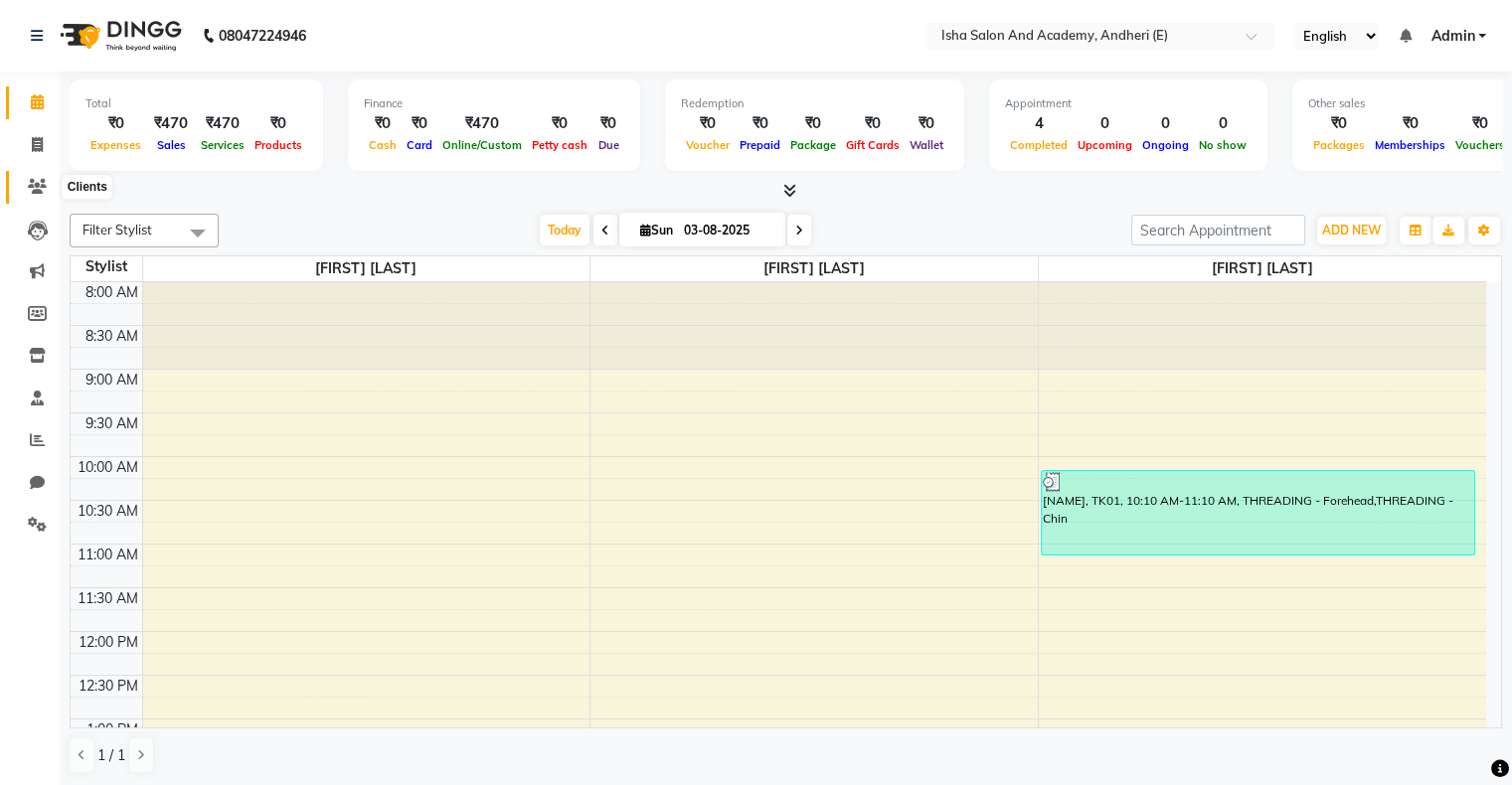 click 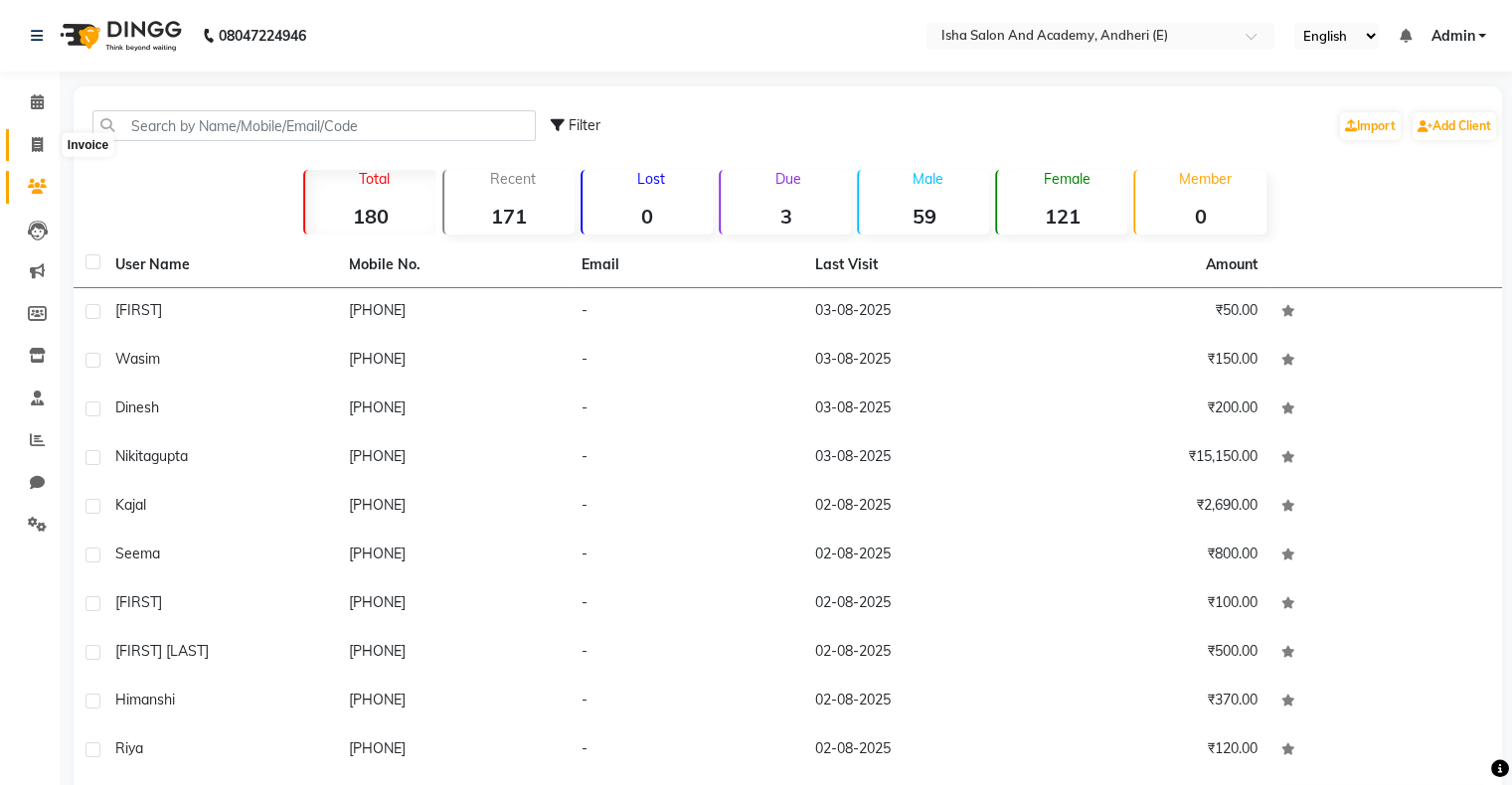 click 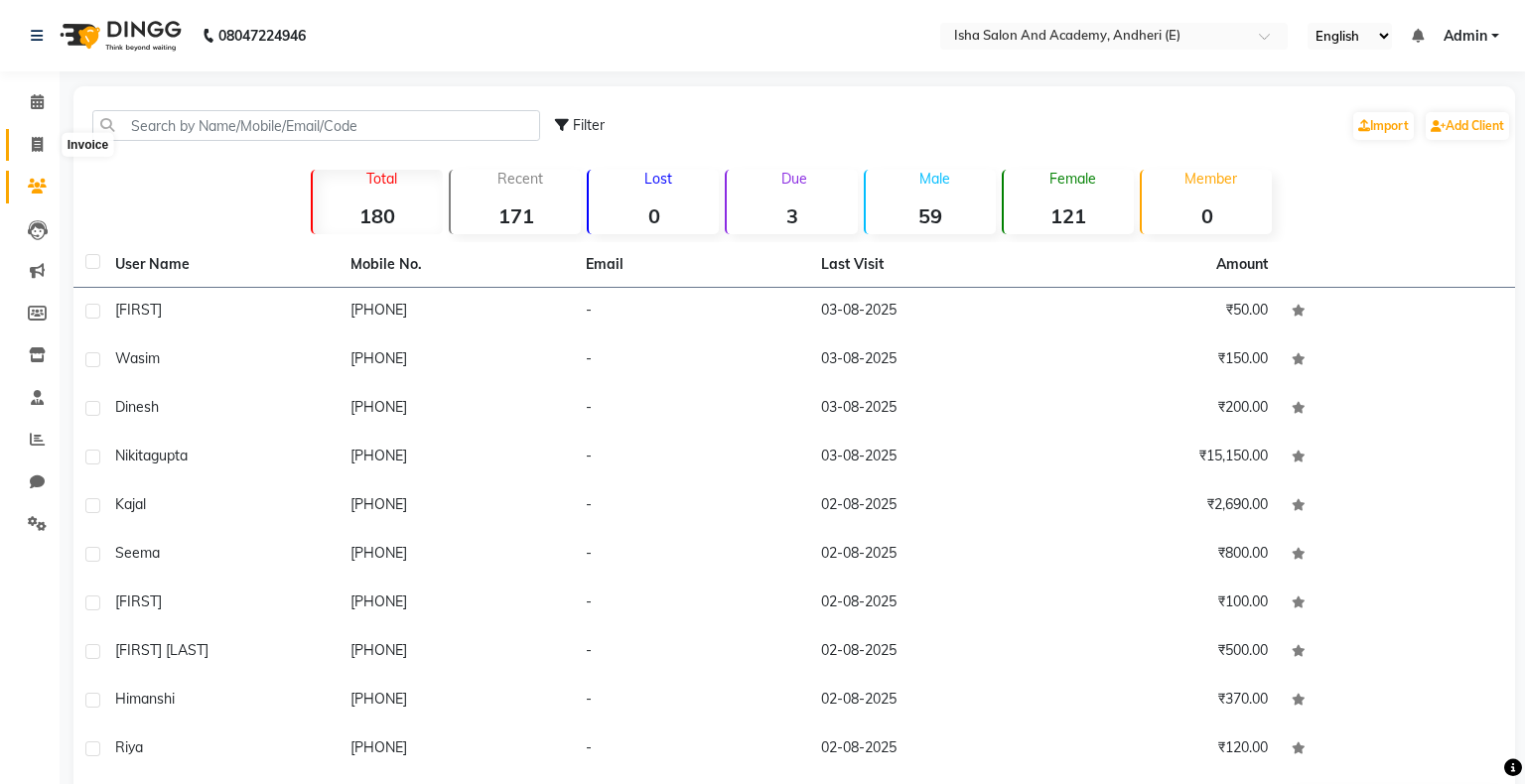 select on "8203" 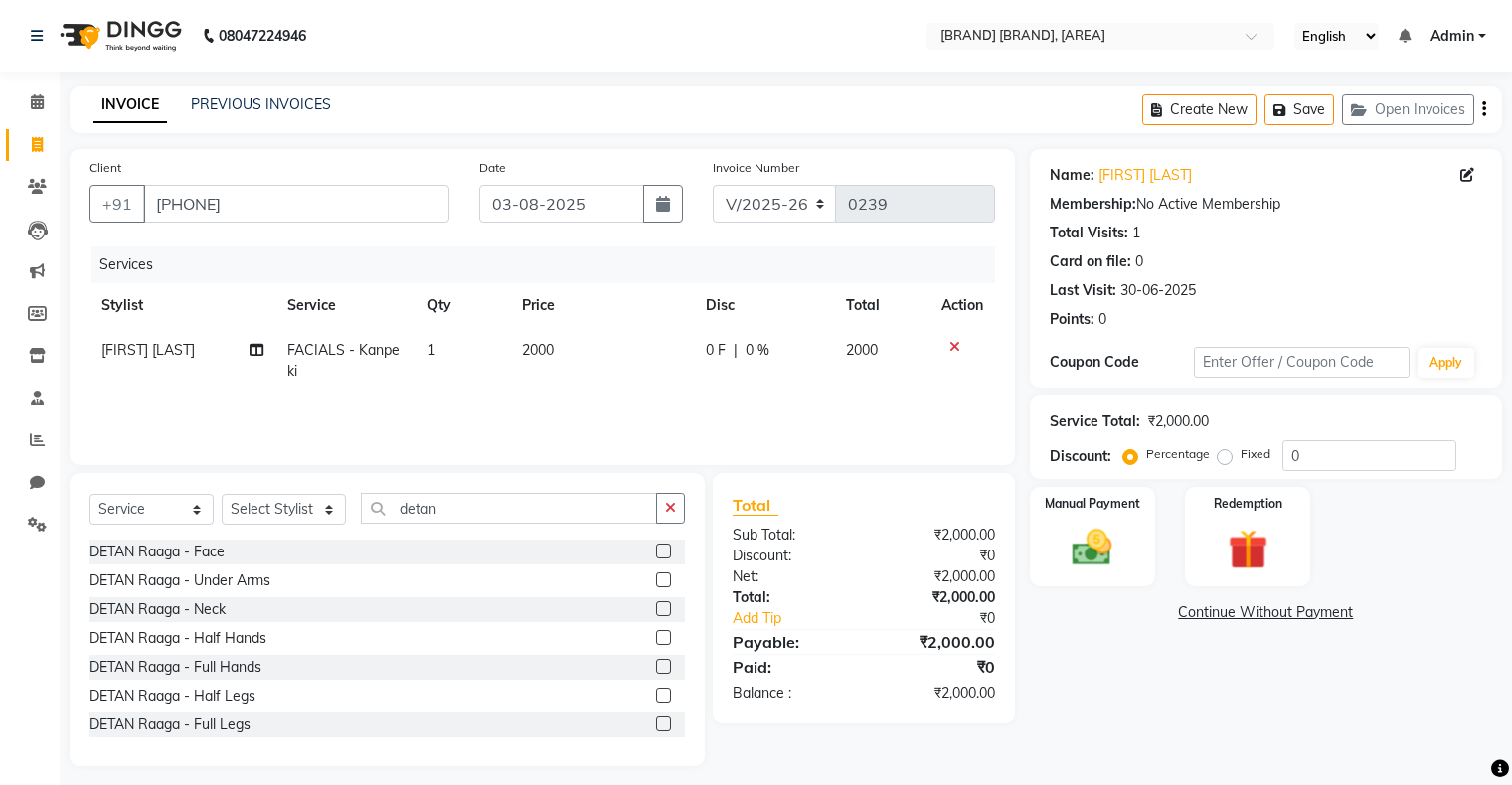 select on "8203" 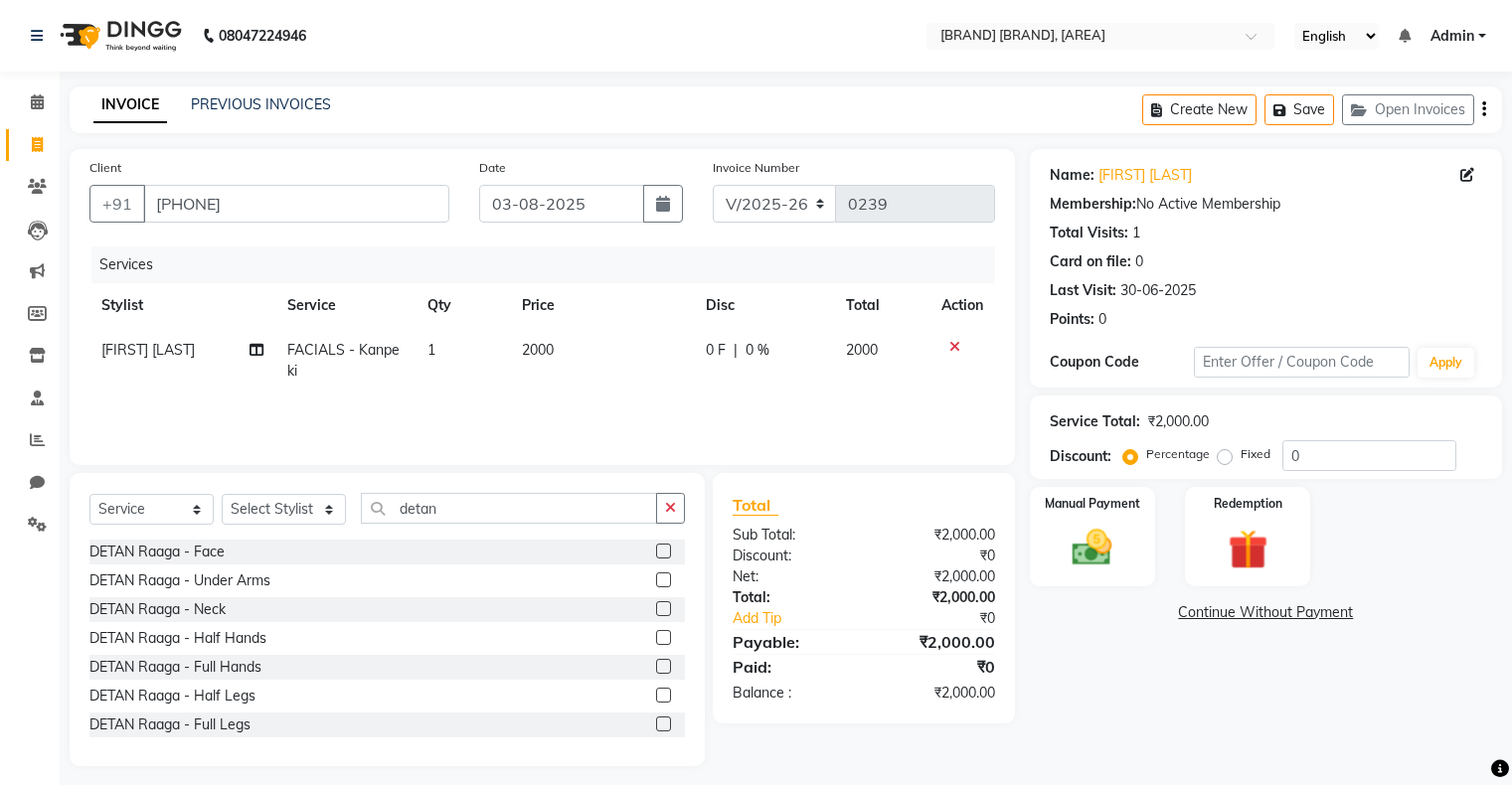 scroll, scrollTop: 0, scrollLeft: 0, axis: both 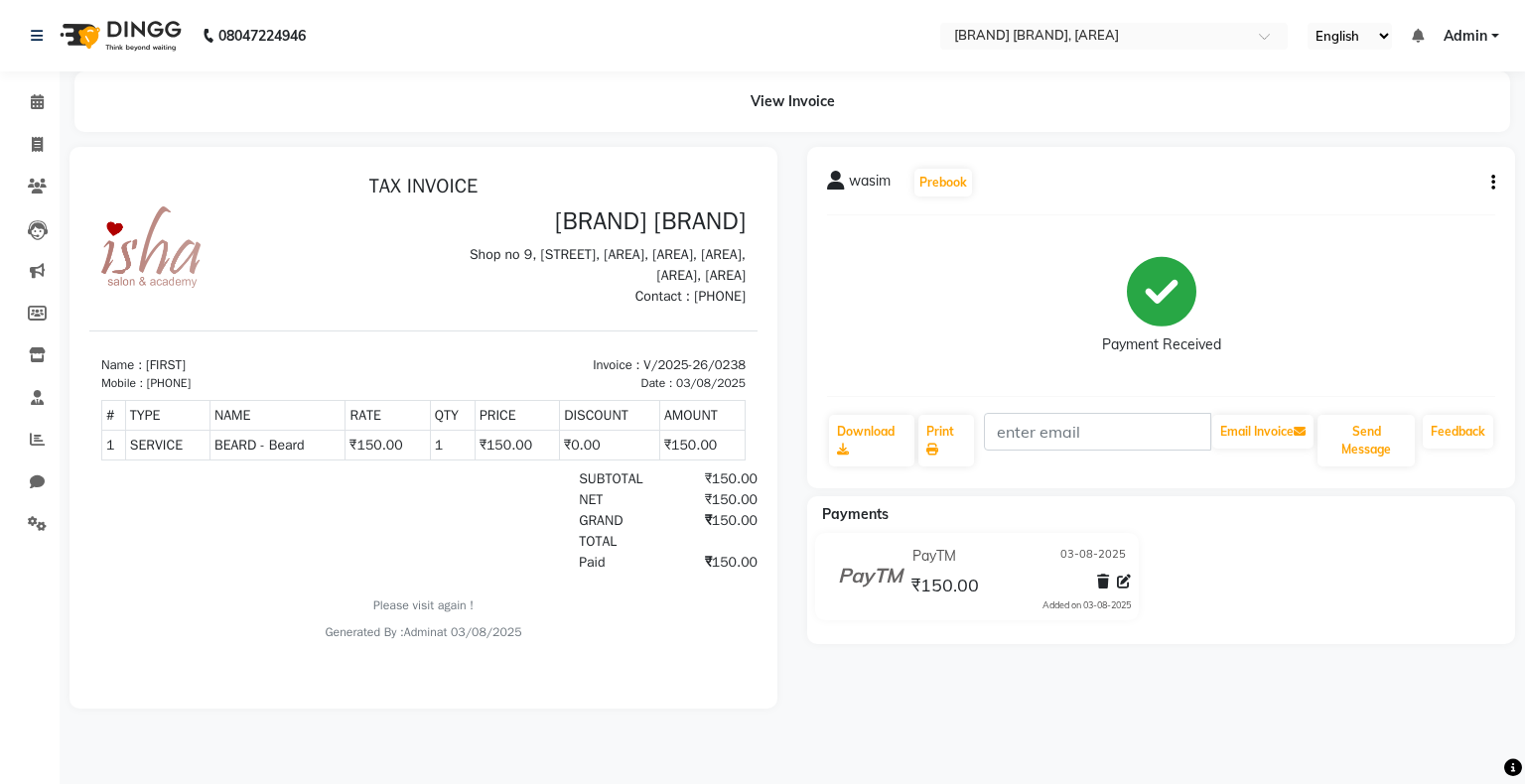 select on "service" 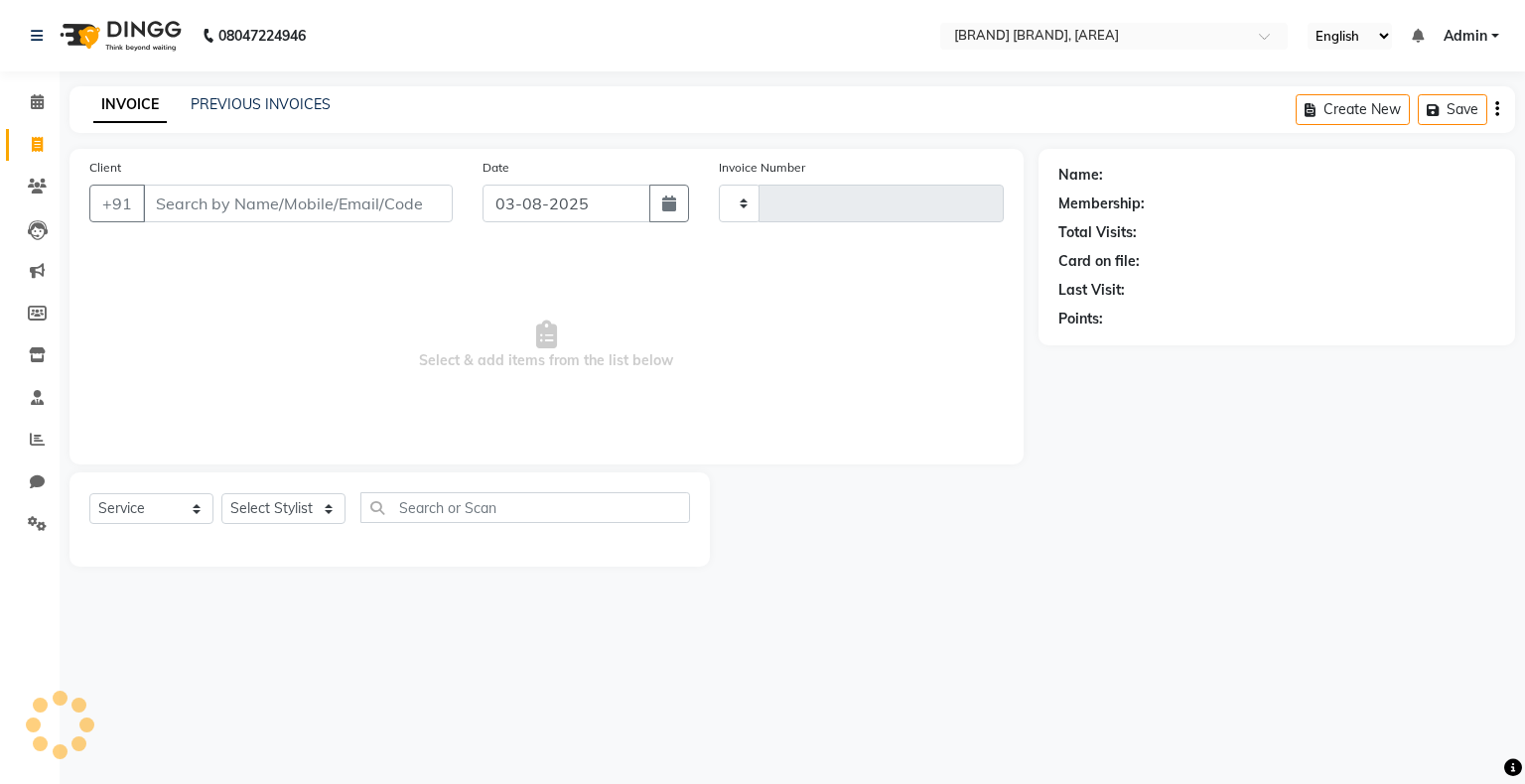 type on "0240" 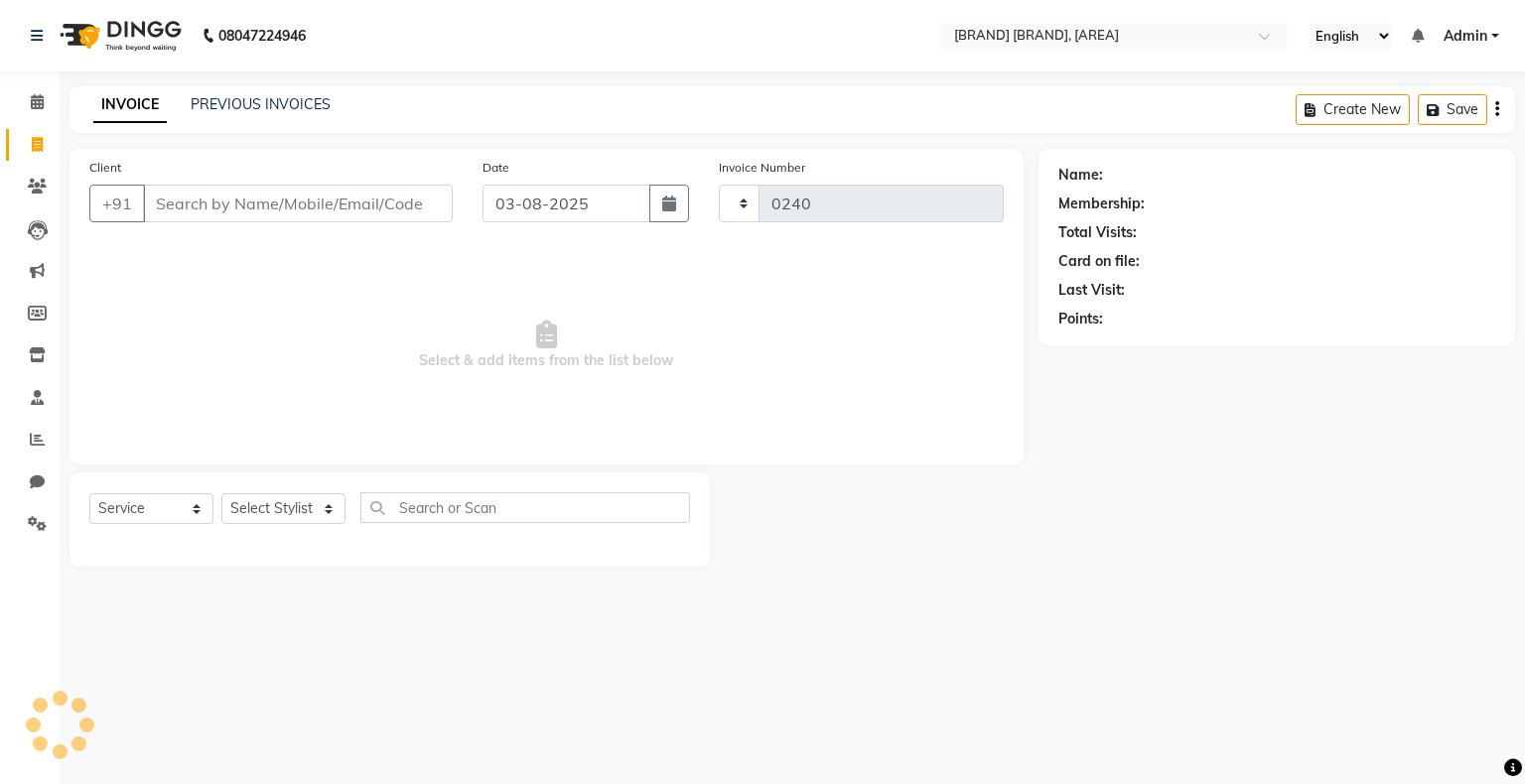 select on "8203" 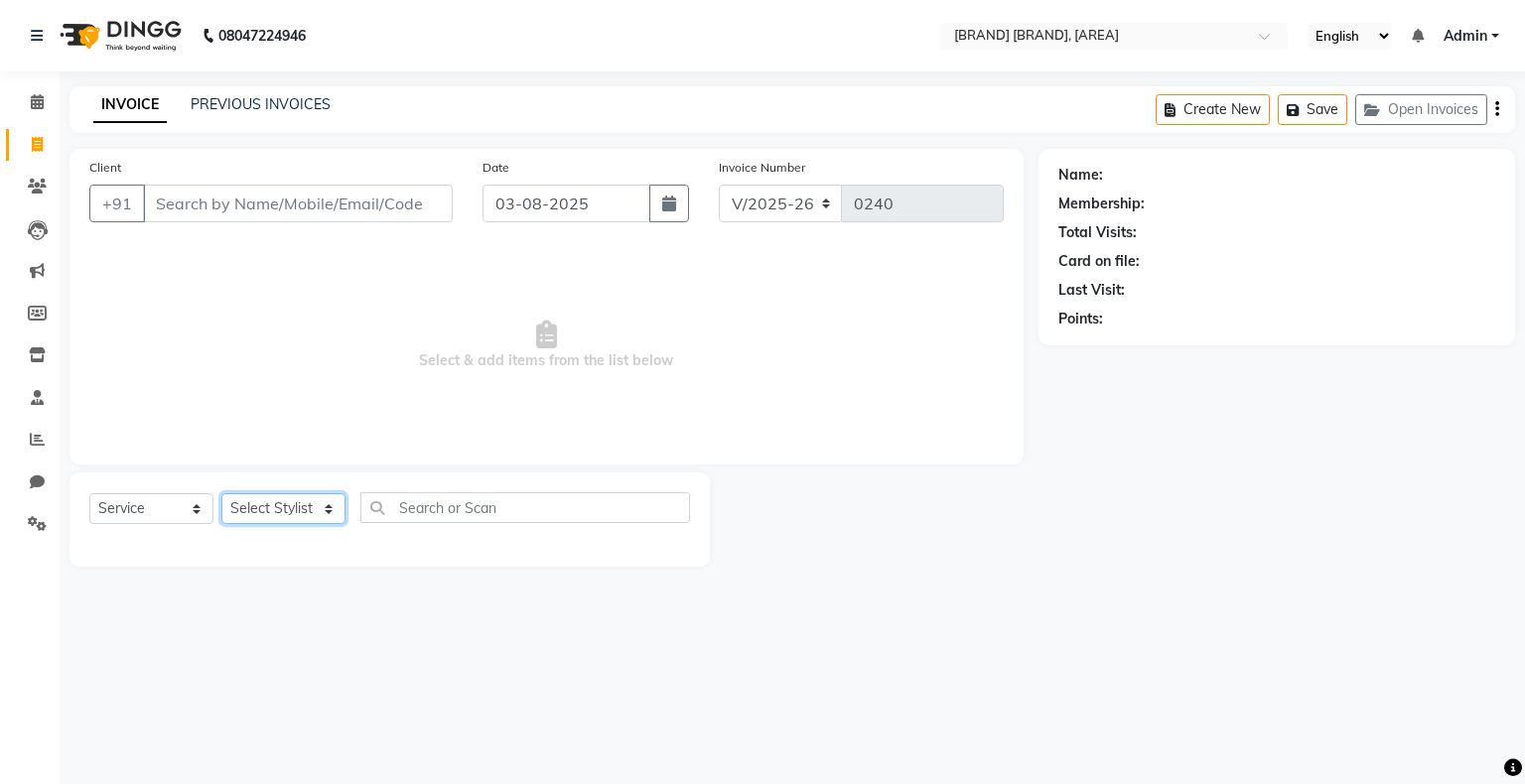 click on "Select Stylist Neelam shilal Sachin sharma Vijaylaxmi Gupta" 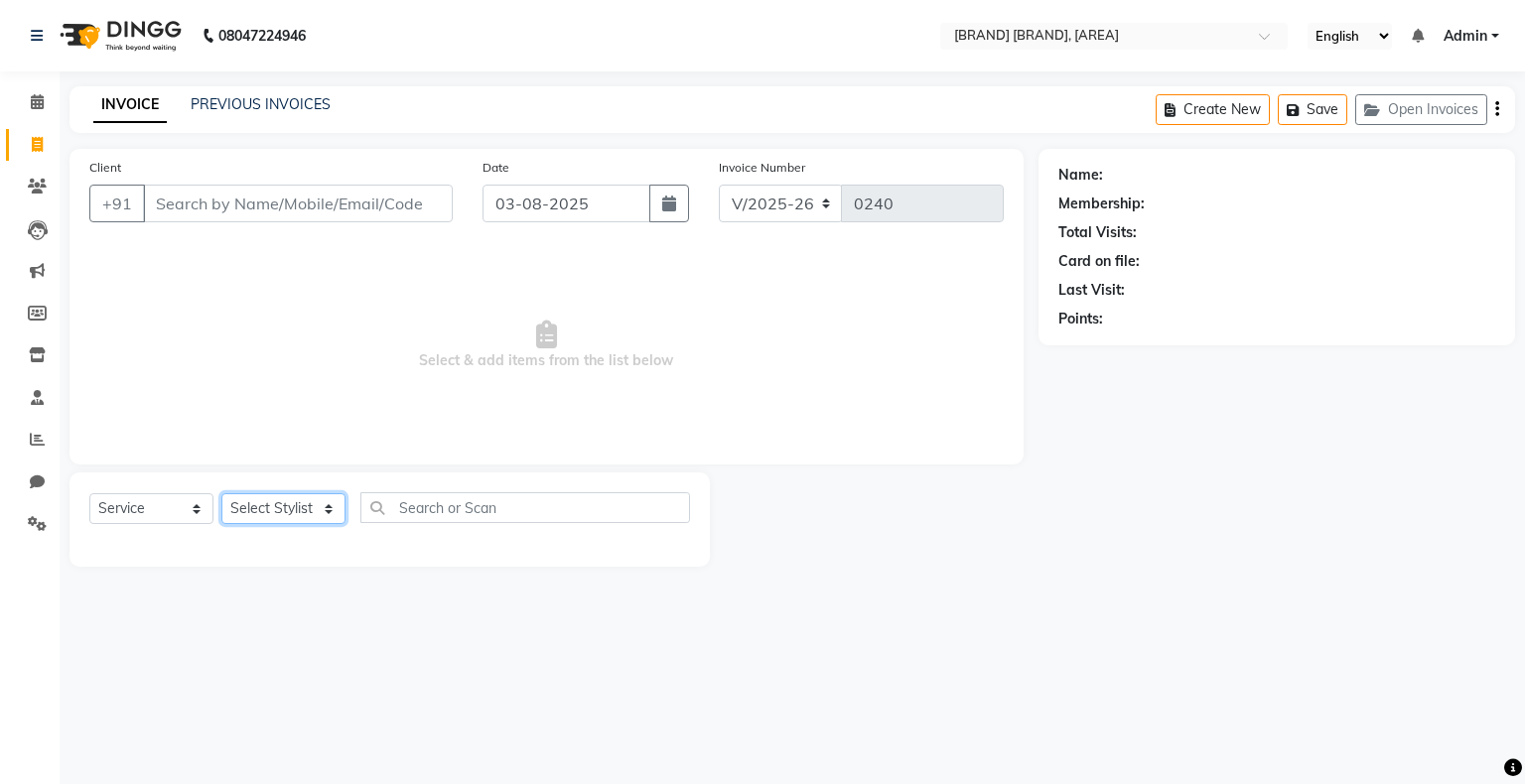 click on "Select Stylist Neelam shilal Sachin sharma Vijaylaxmi Gupta" 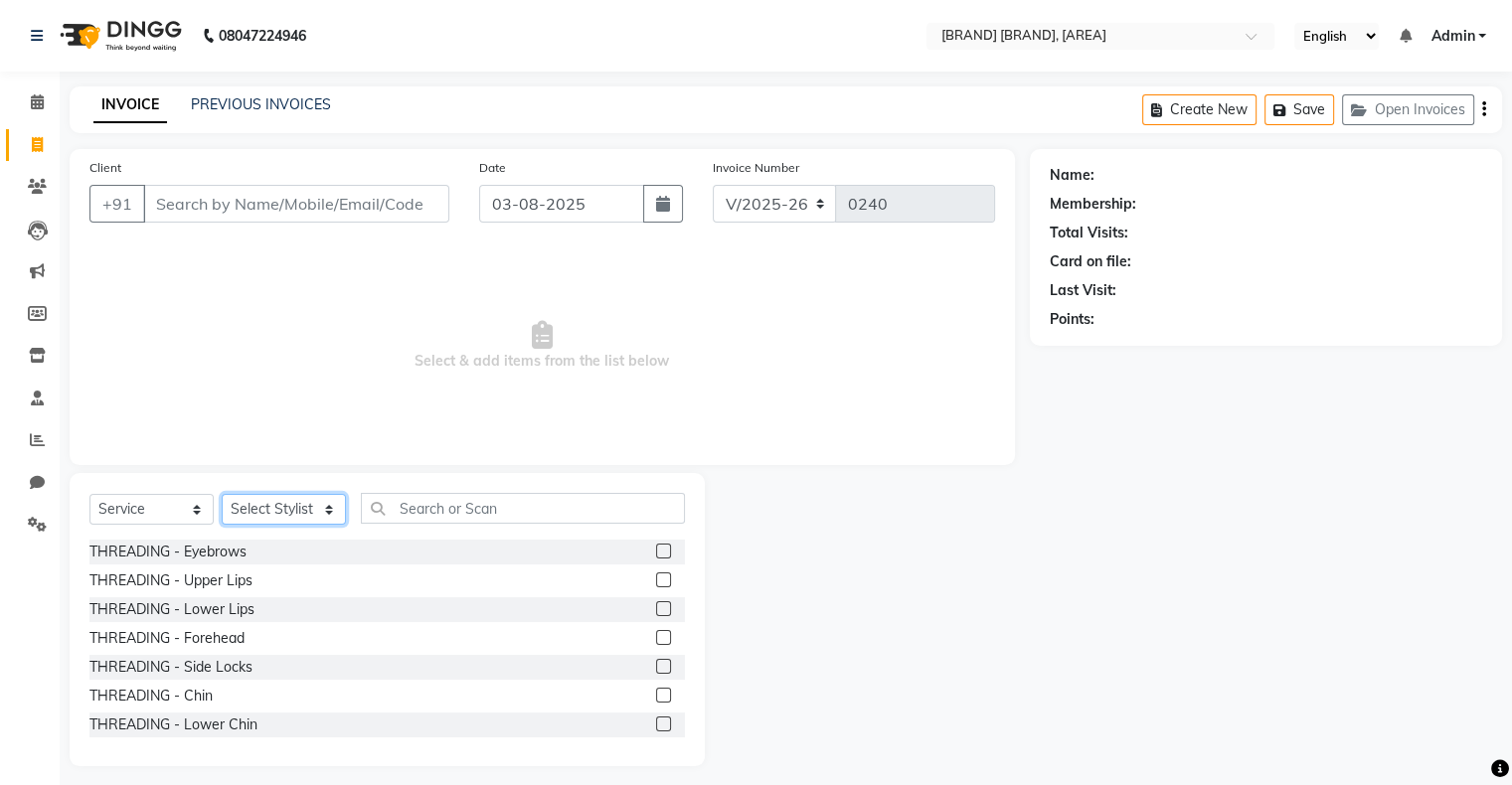 click on "Select Stylist Neelam shilal Sachin sharma Vijaylaxmi Gupta" 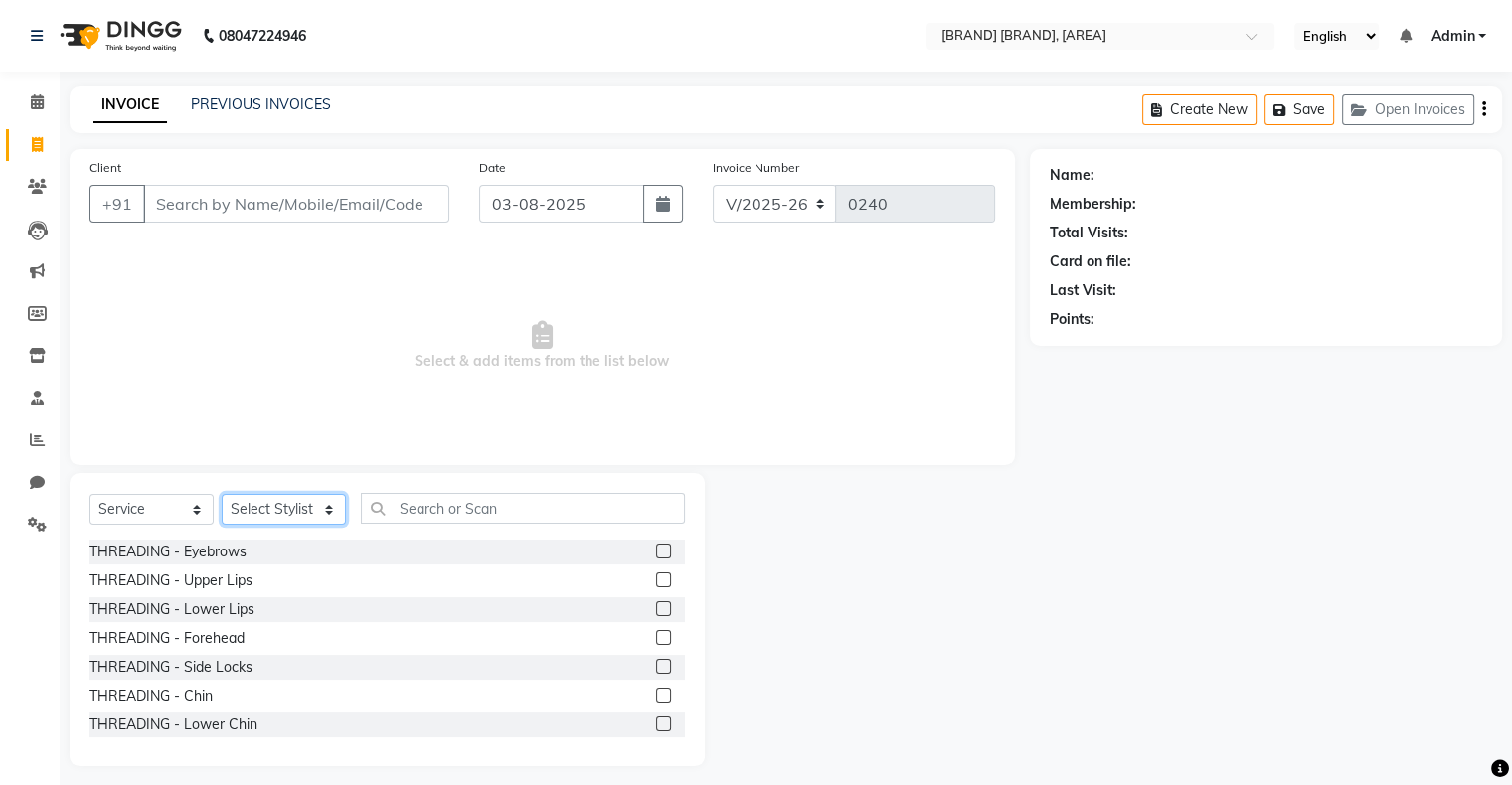 select on "77886" 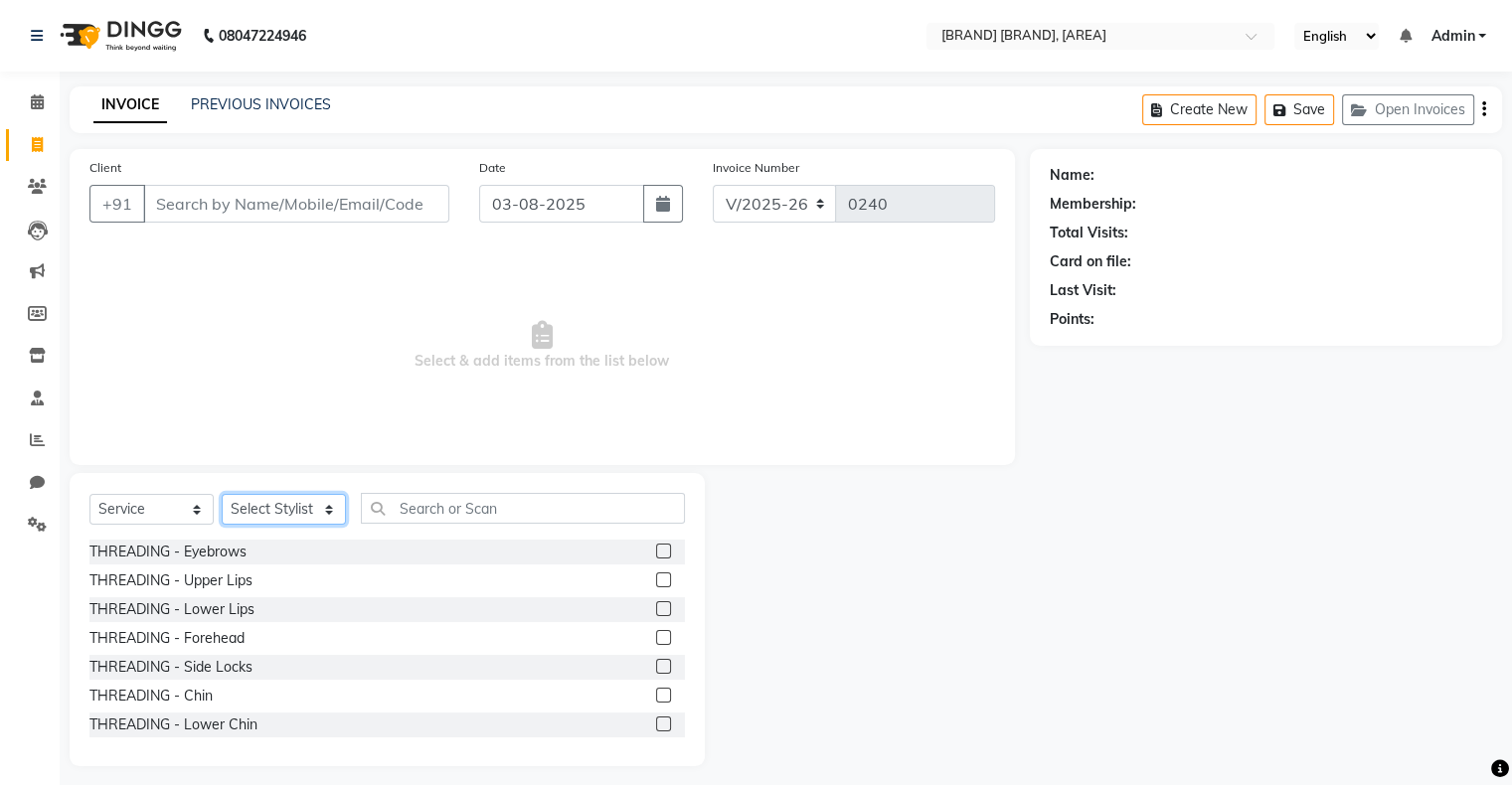 click on "Select Stylist Neelam shilal Sachin sharma Vijaylaxmi Gupta" 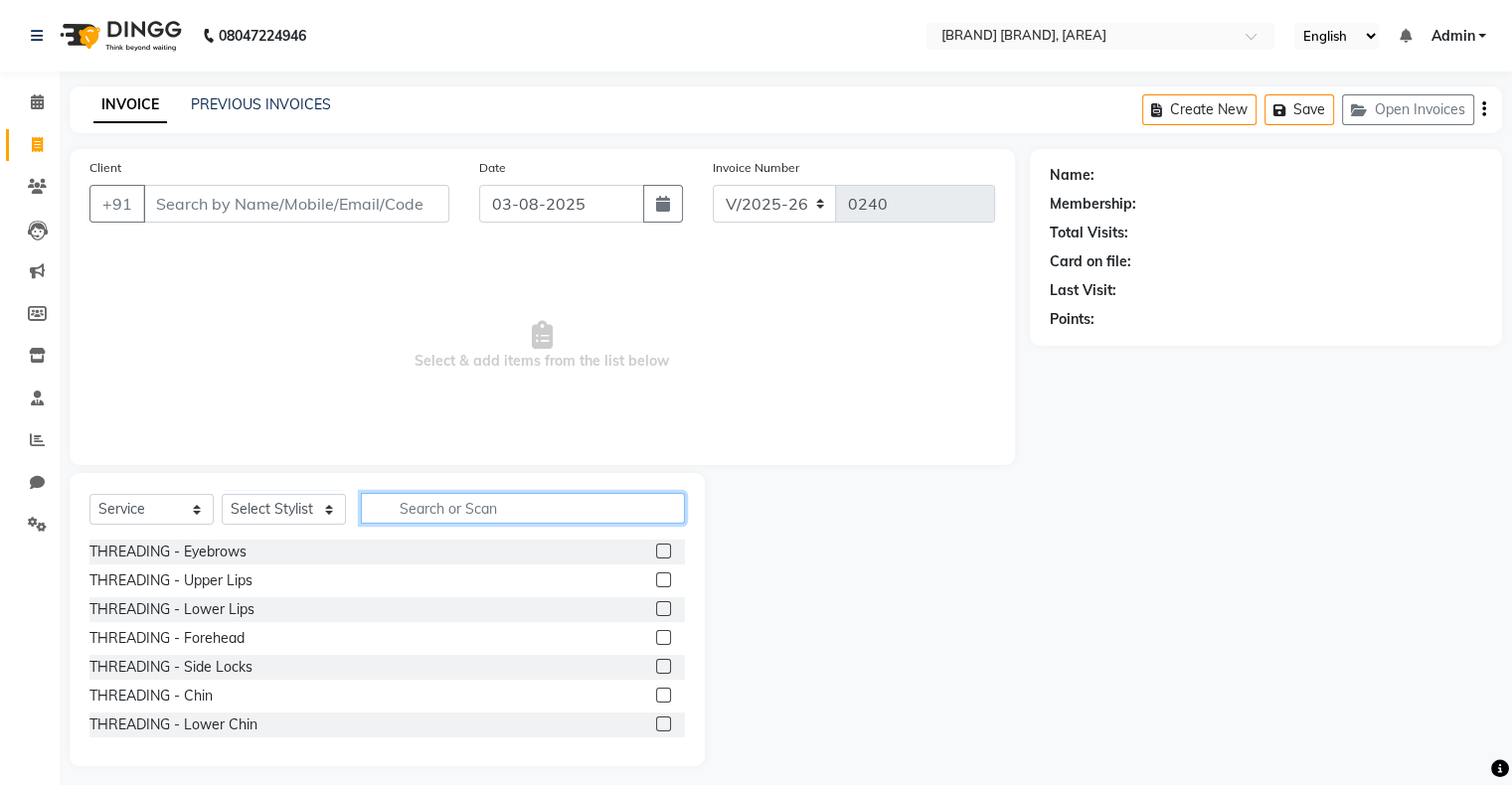 click 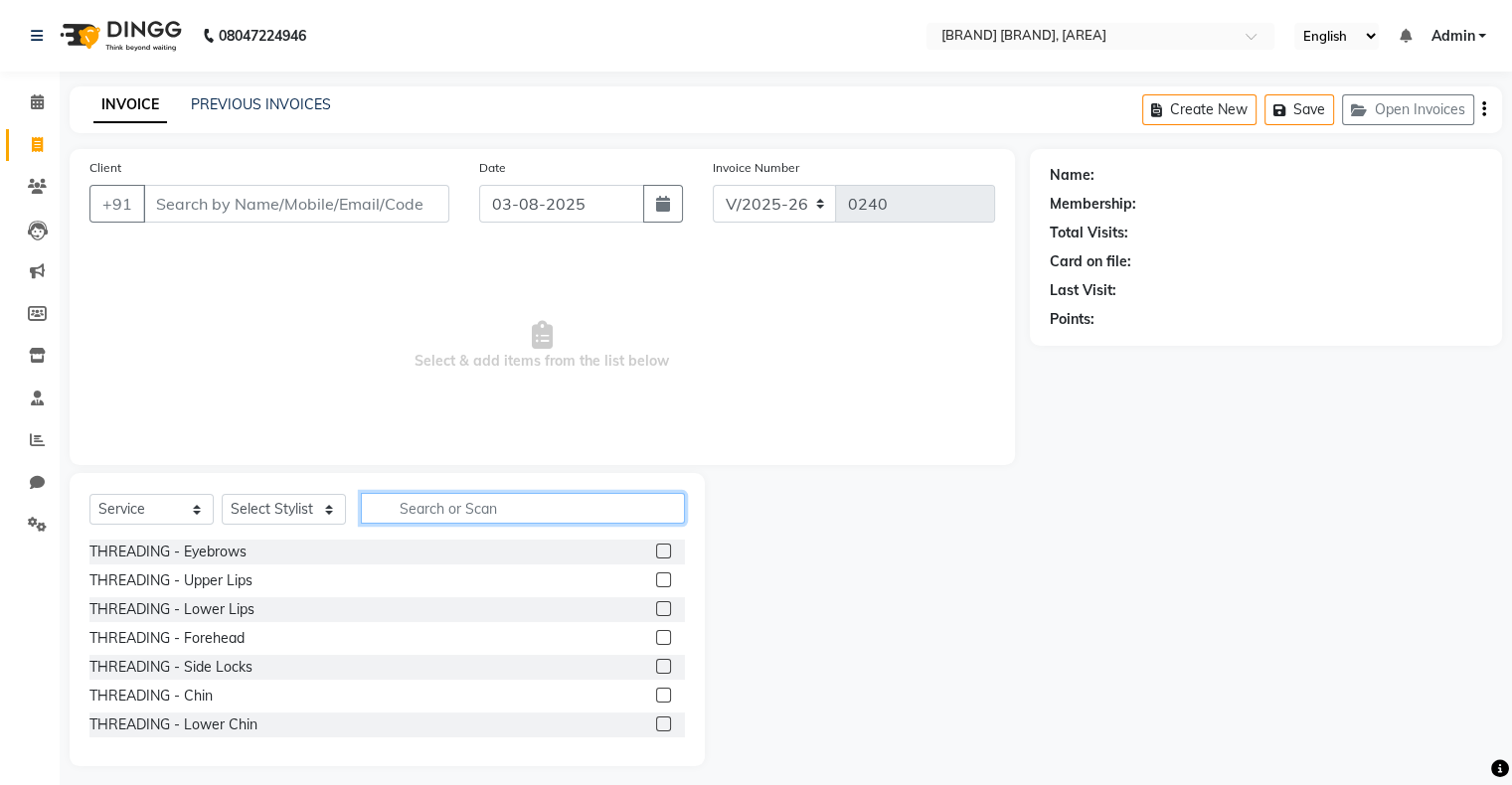 type on "j" 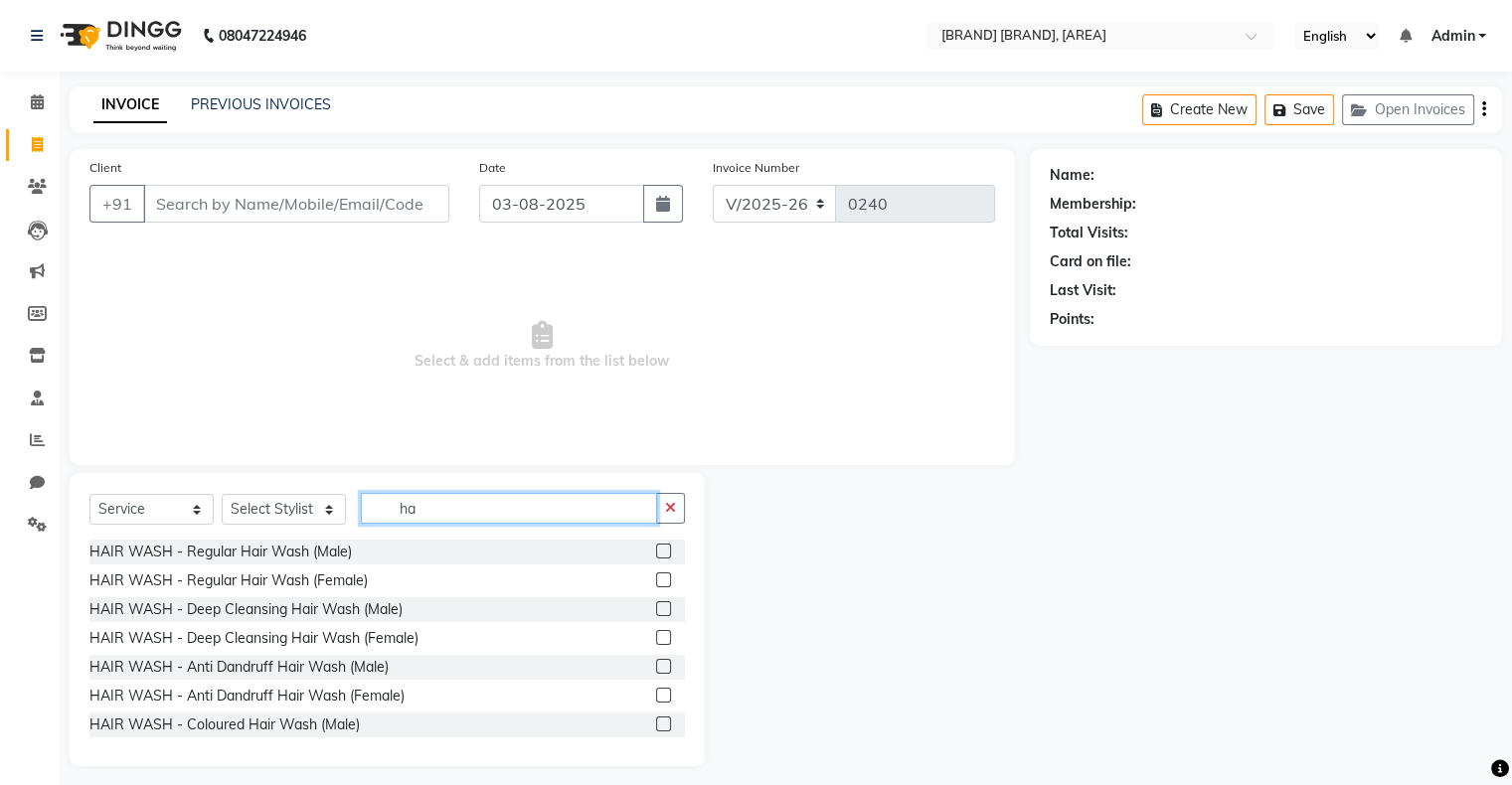 type on "h" 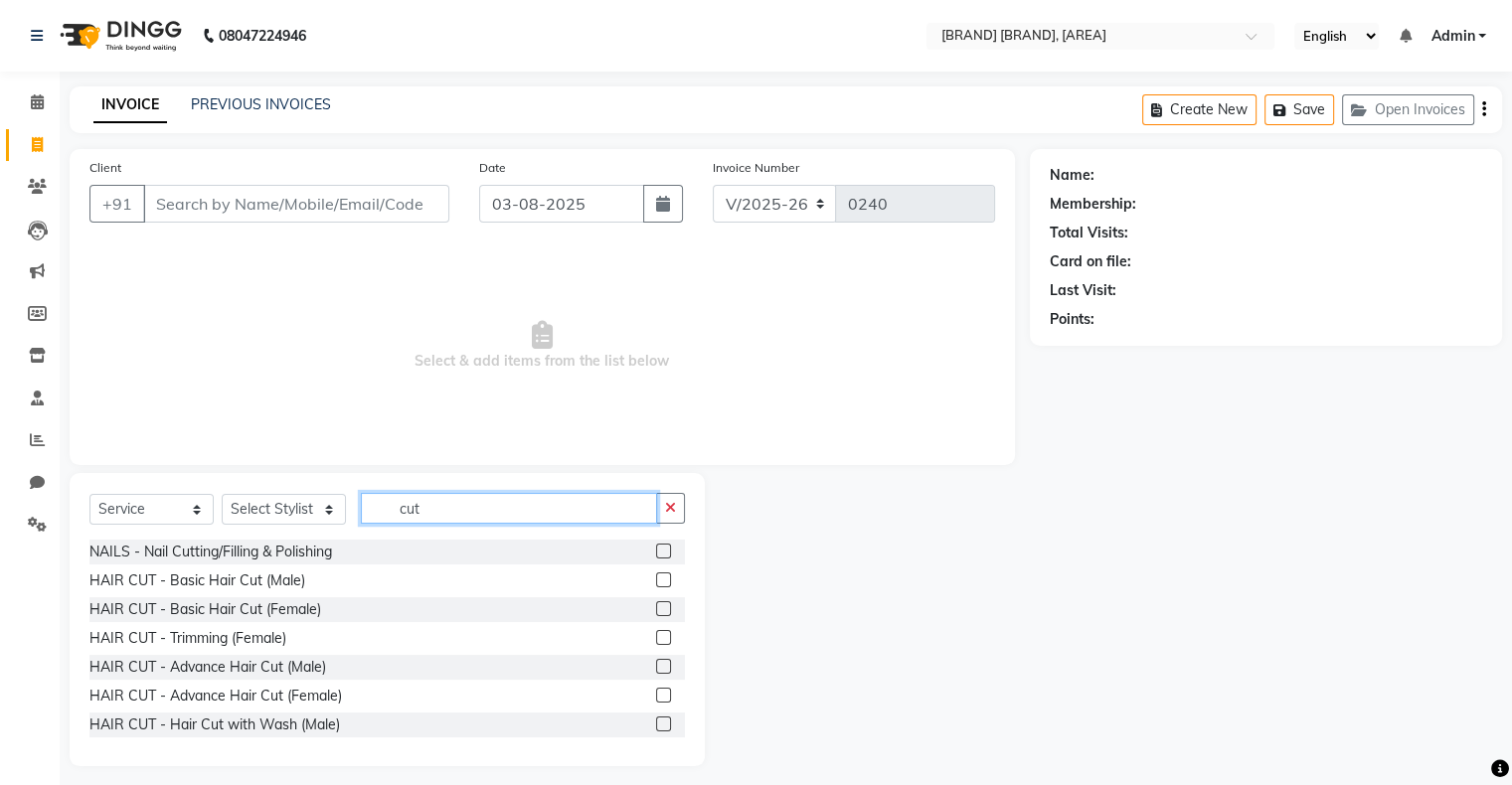 type on "cut" 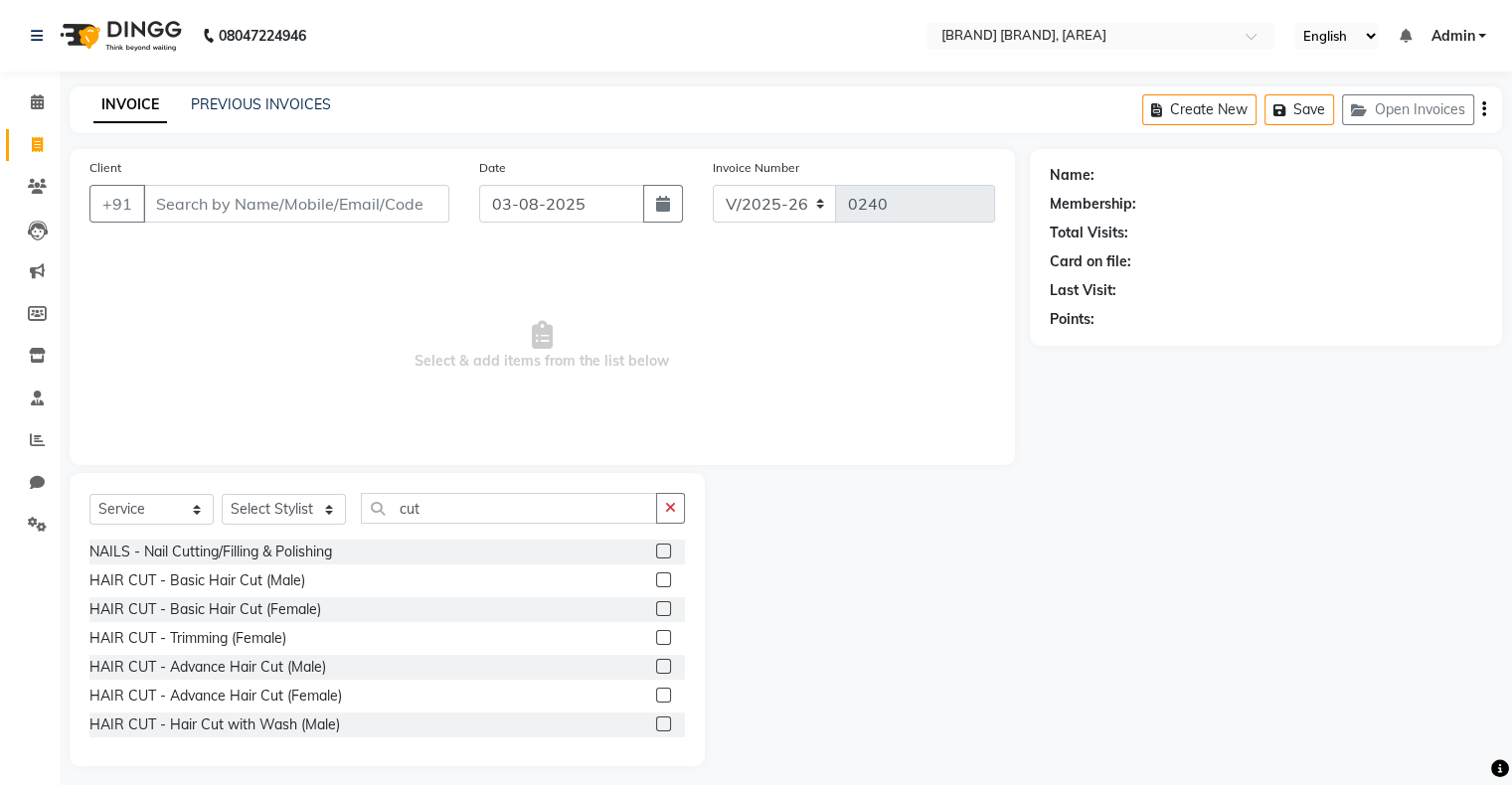 click 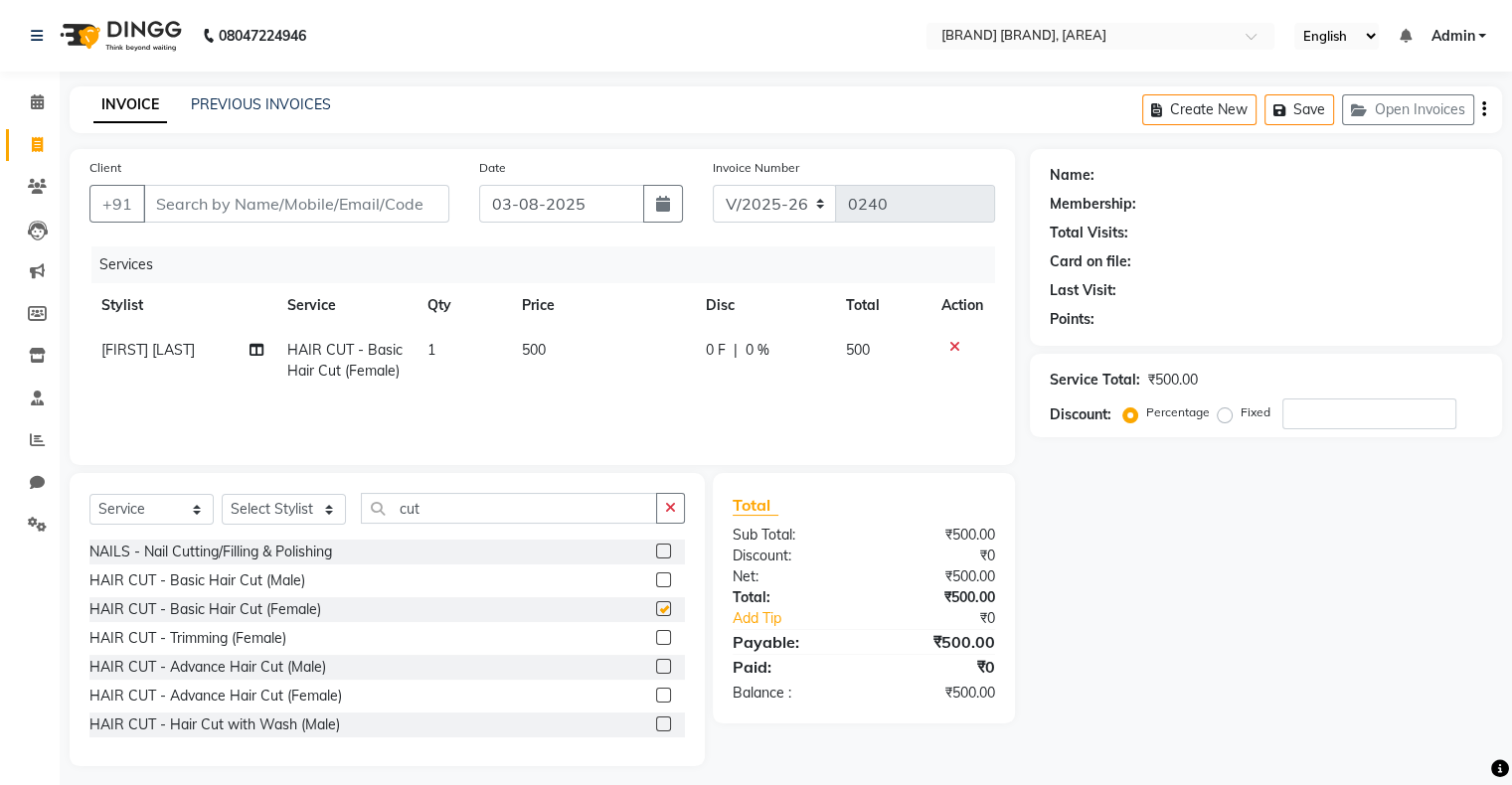 checkbox on "false" 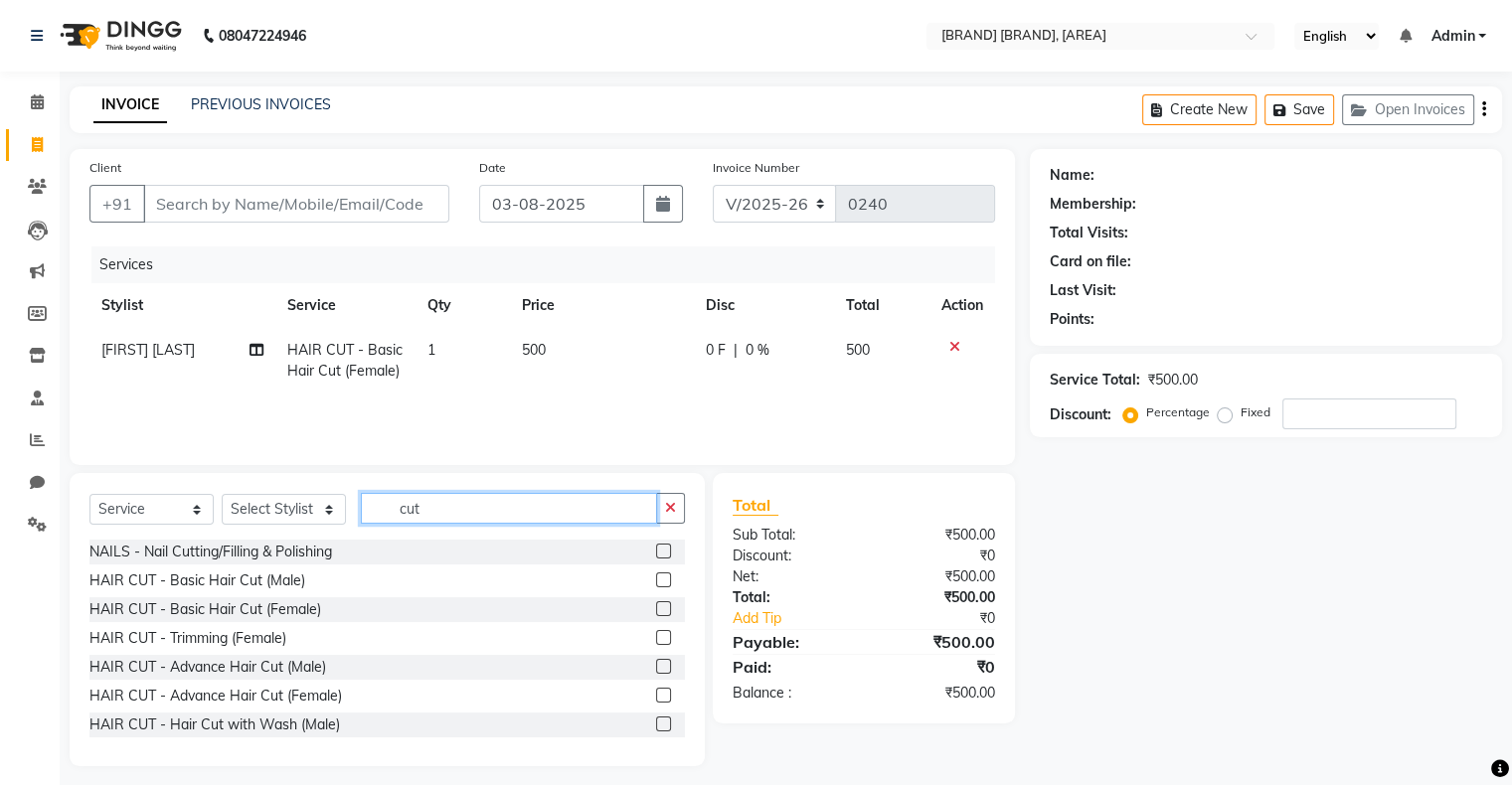 click on "cut" 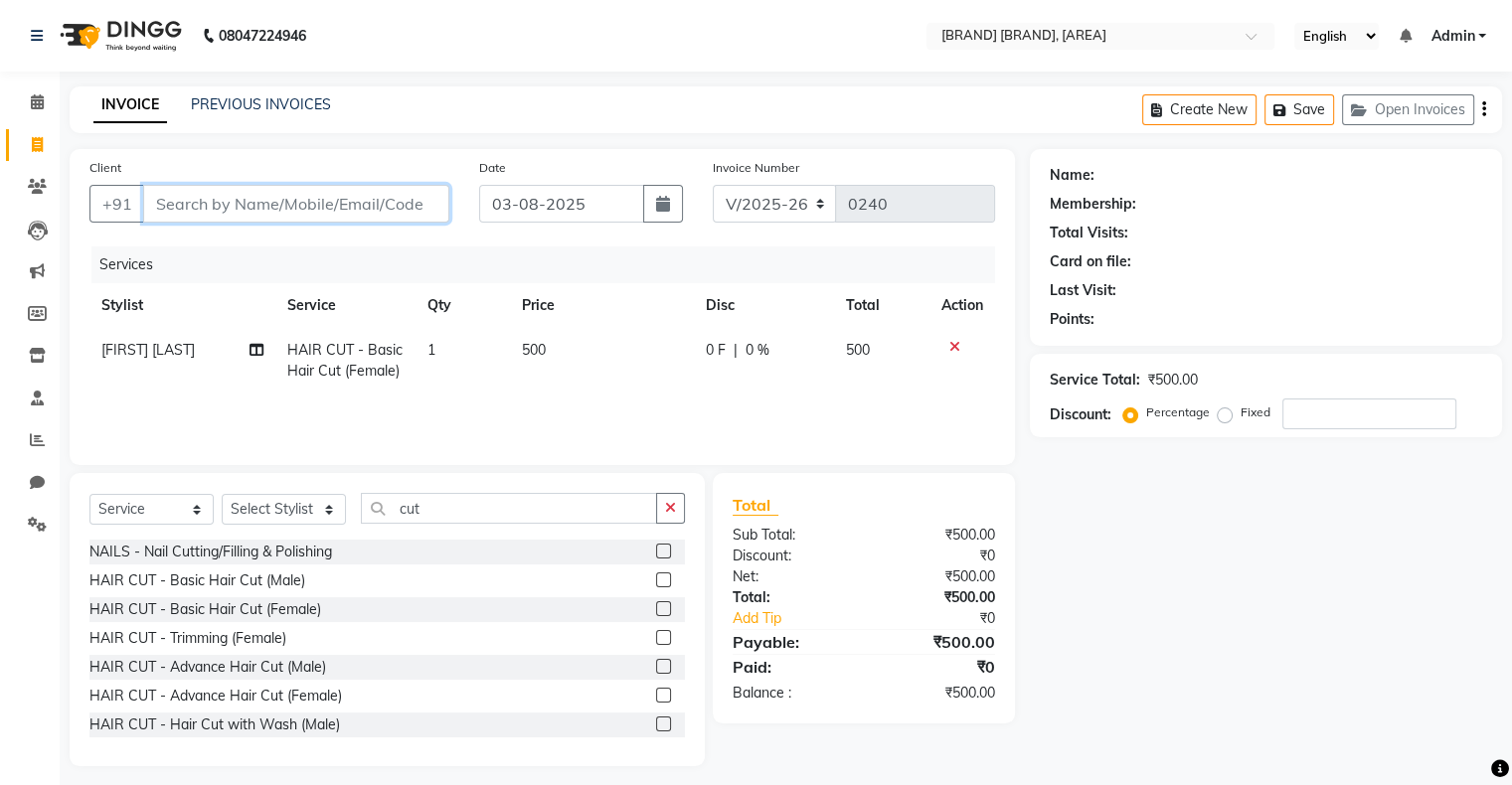 click on "Client" at bounding box center [296, 204] 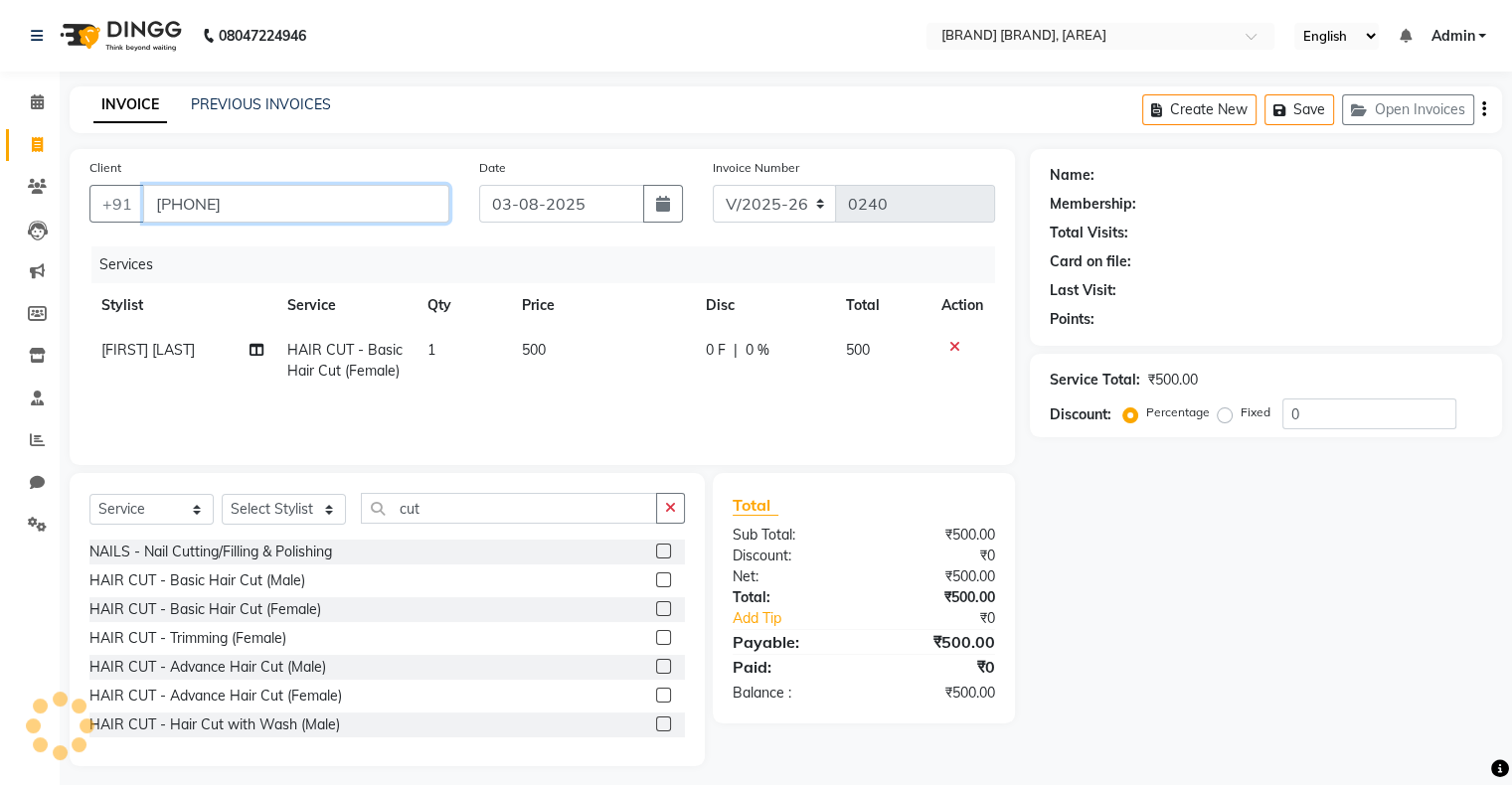 click on "7039698281" at bounding box center [296, 204] 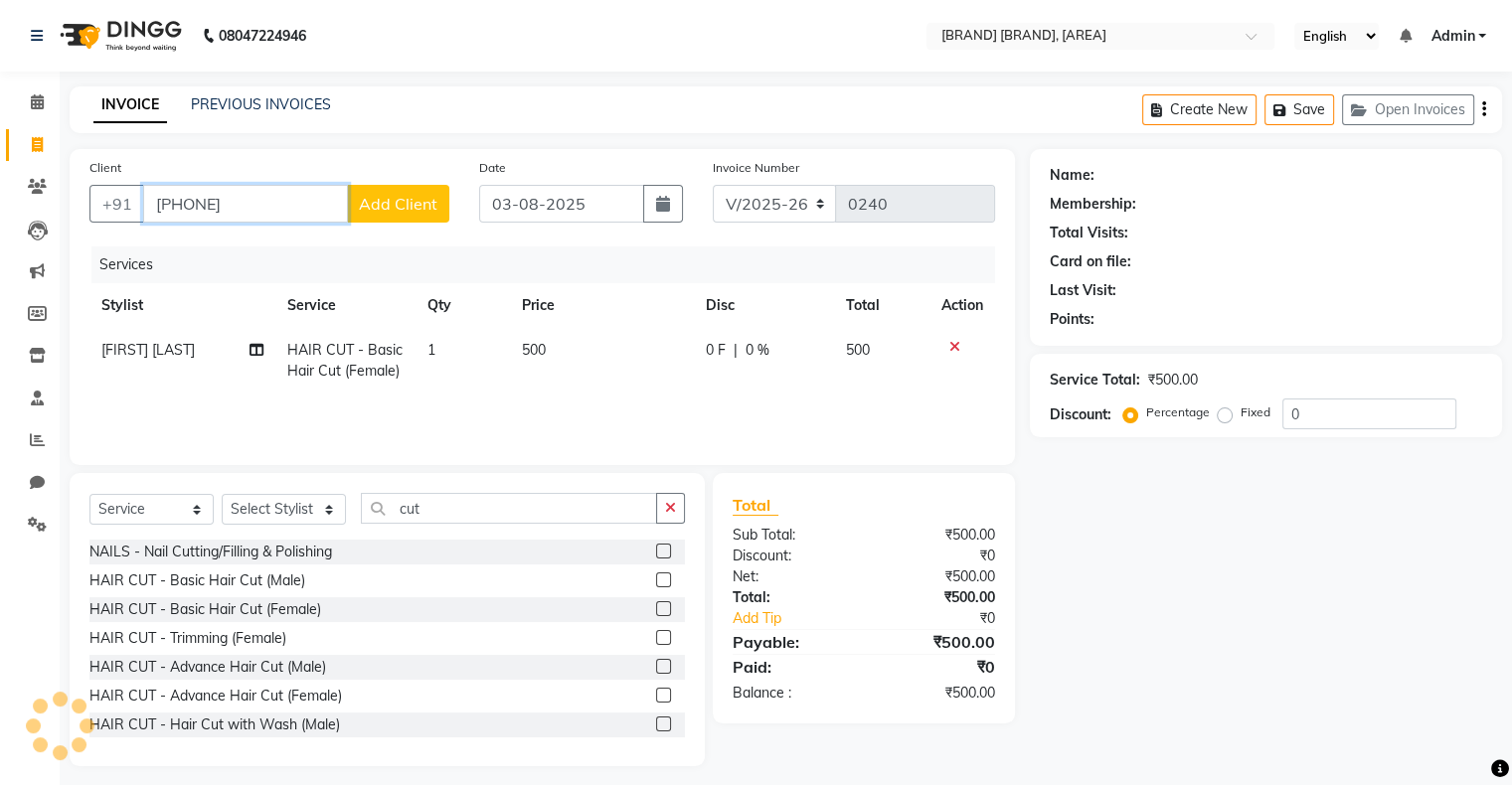 type on "7039698281" 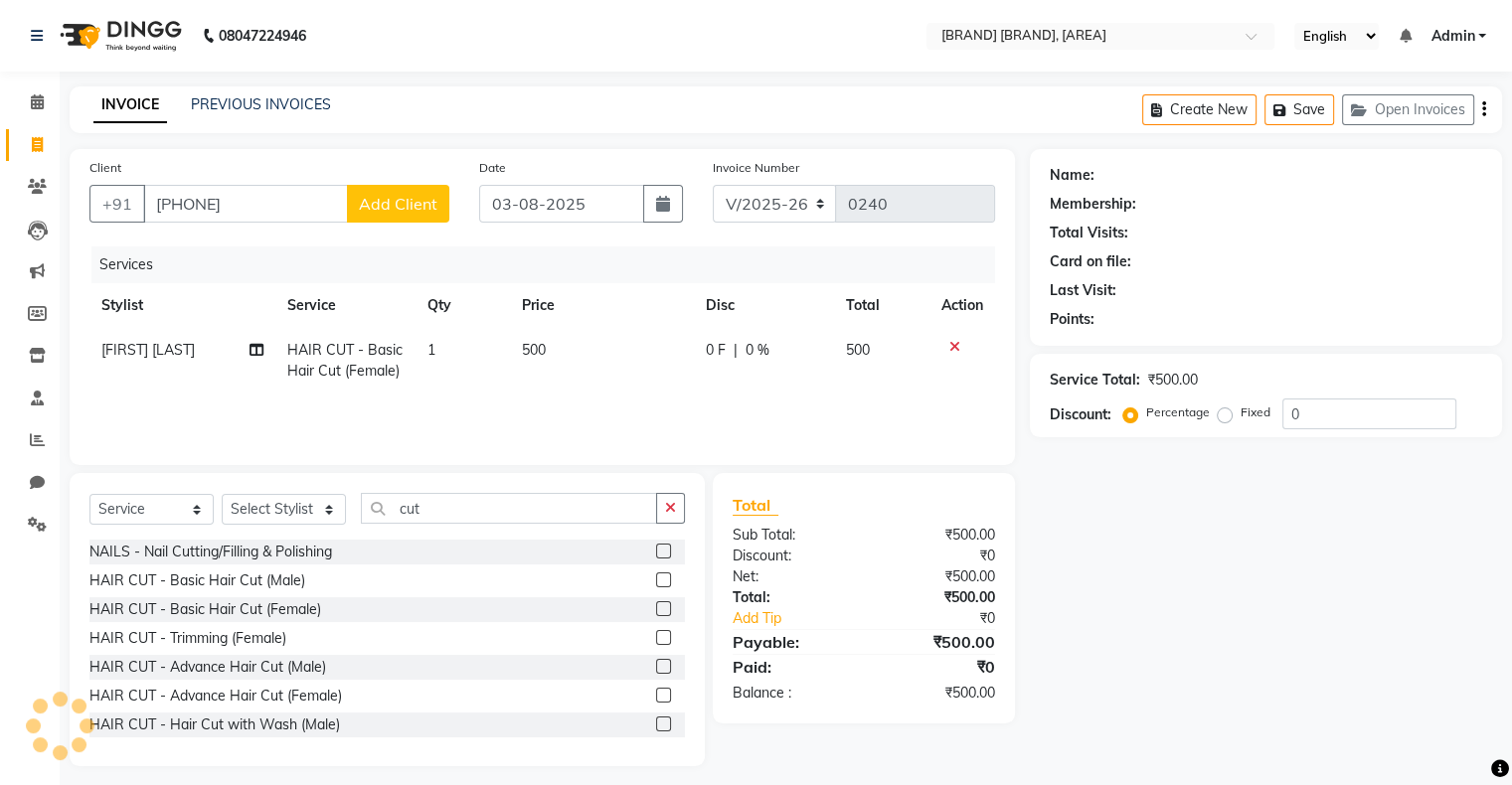 click on "Add Client" 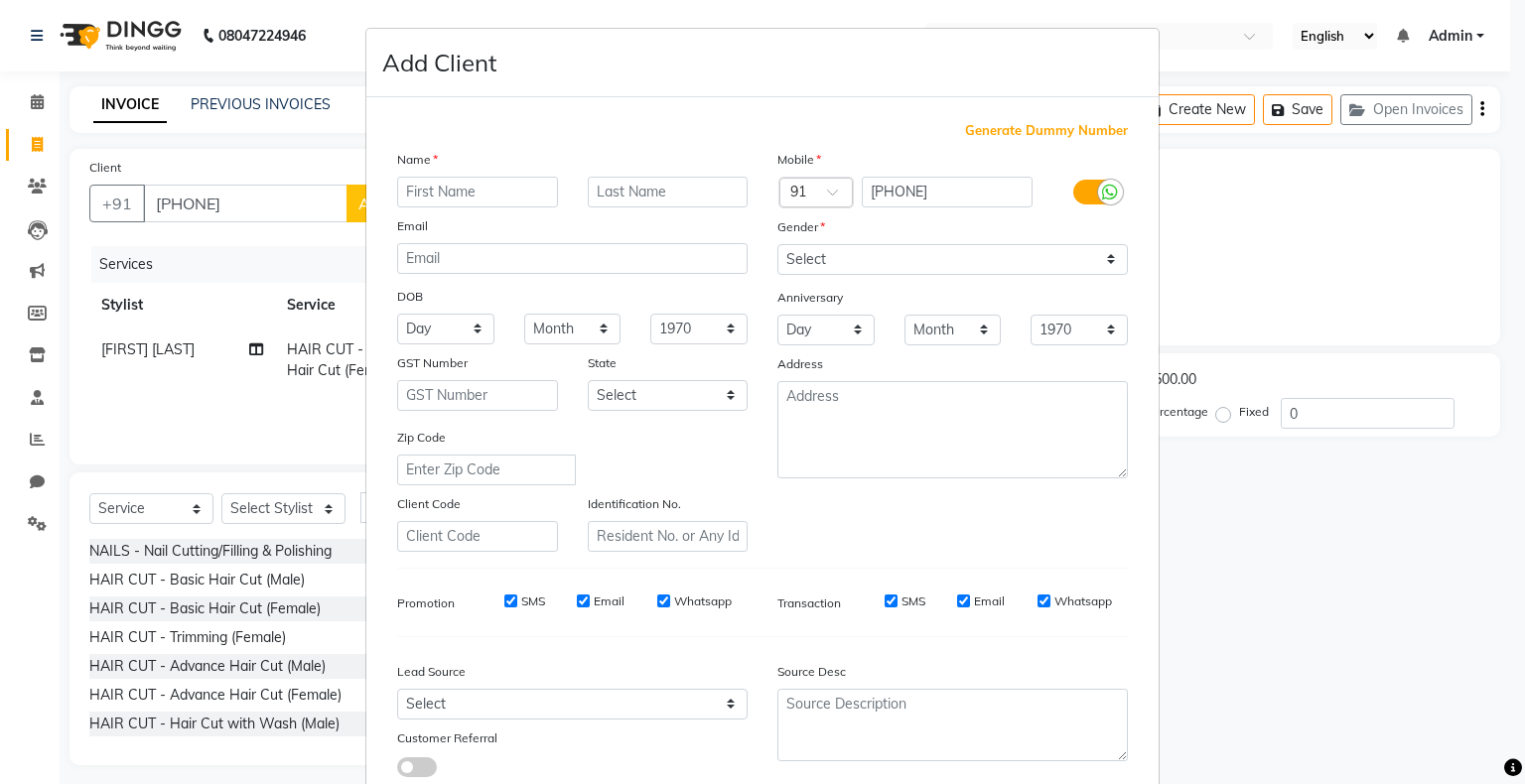 click at bounding box center [478, 192] 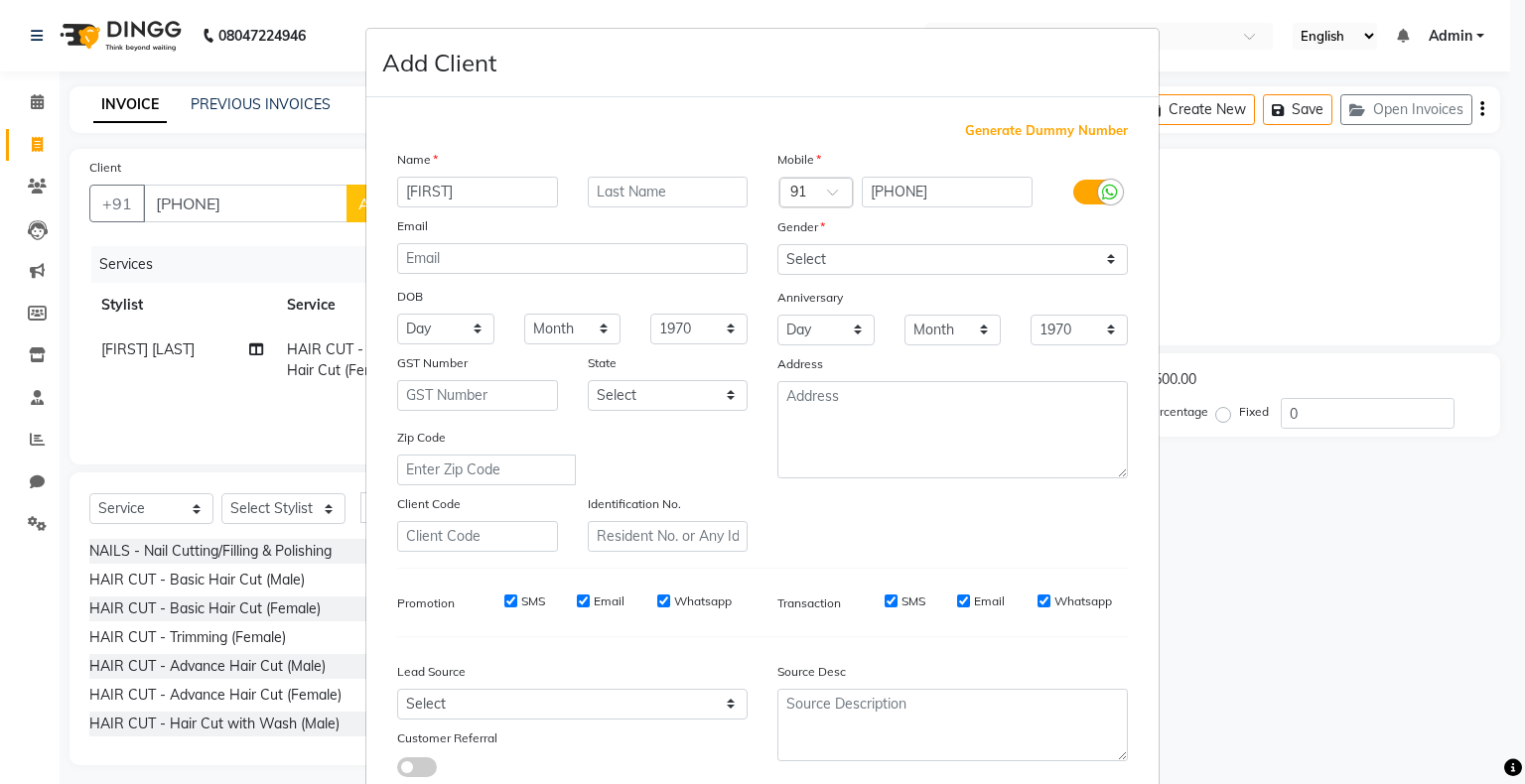 click on "dhanay" at bounding box center (478, 192) 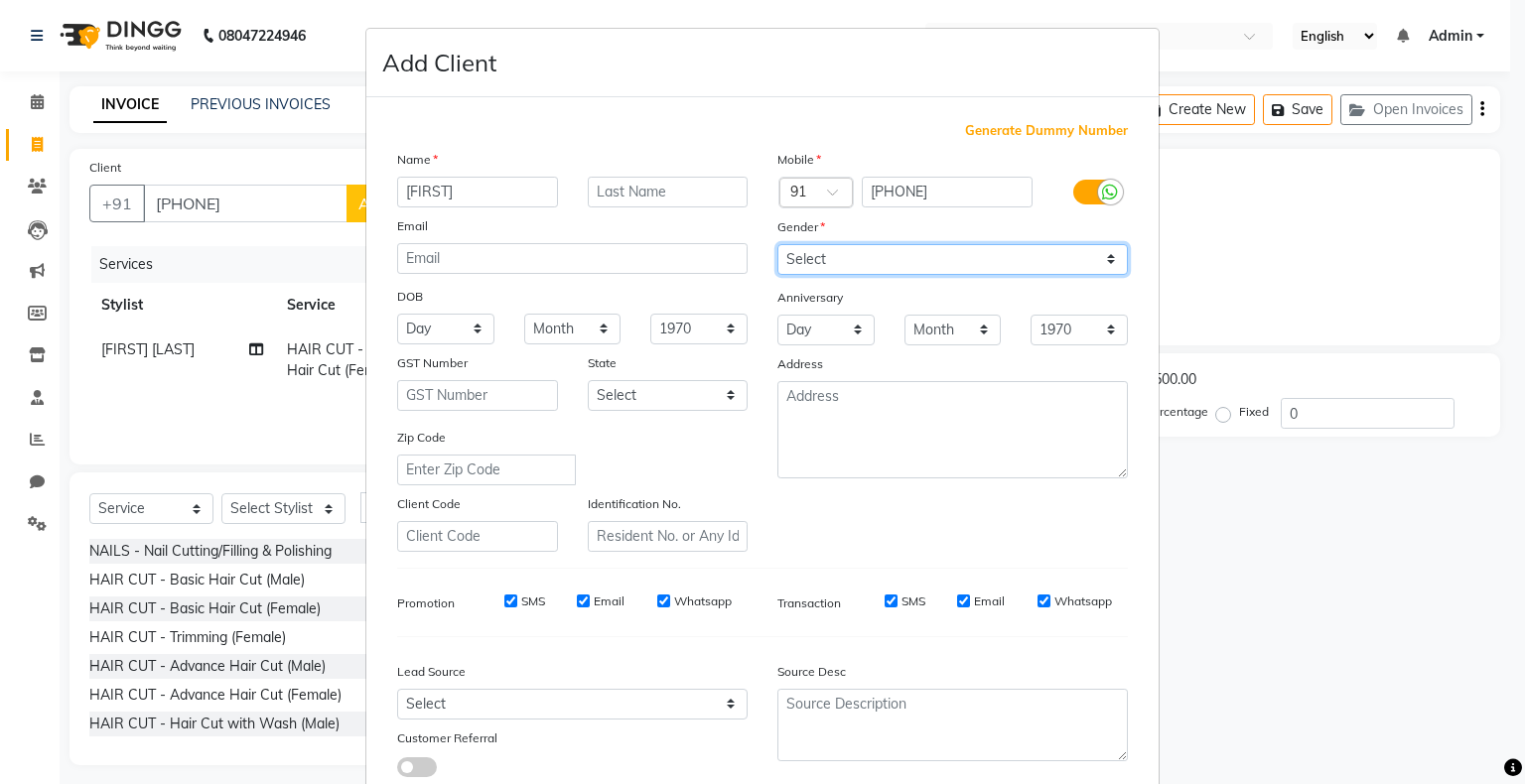 click on "Select Male Female Other Prefer Not To Say" at bounding box center (952, 259) 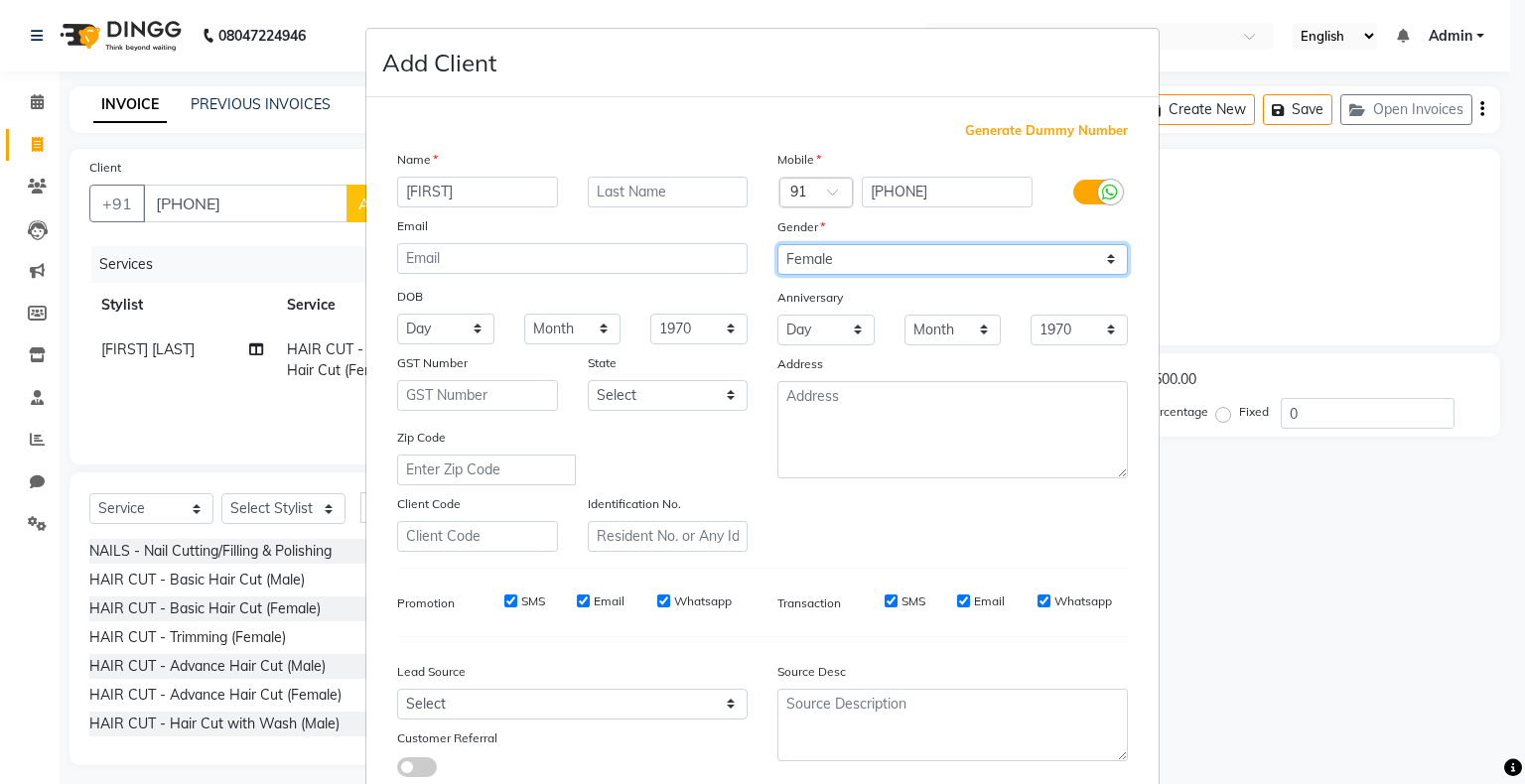 click on "Select Male Female Other Prefer Not To Say" at bounding box center (952, 259) 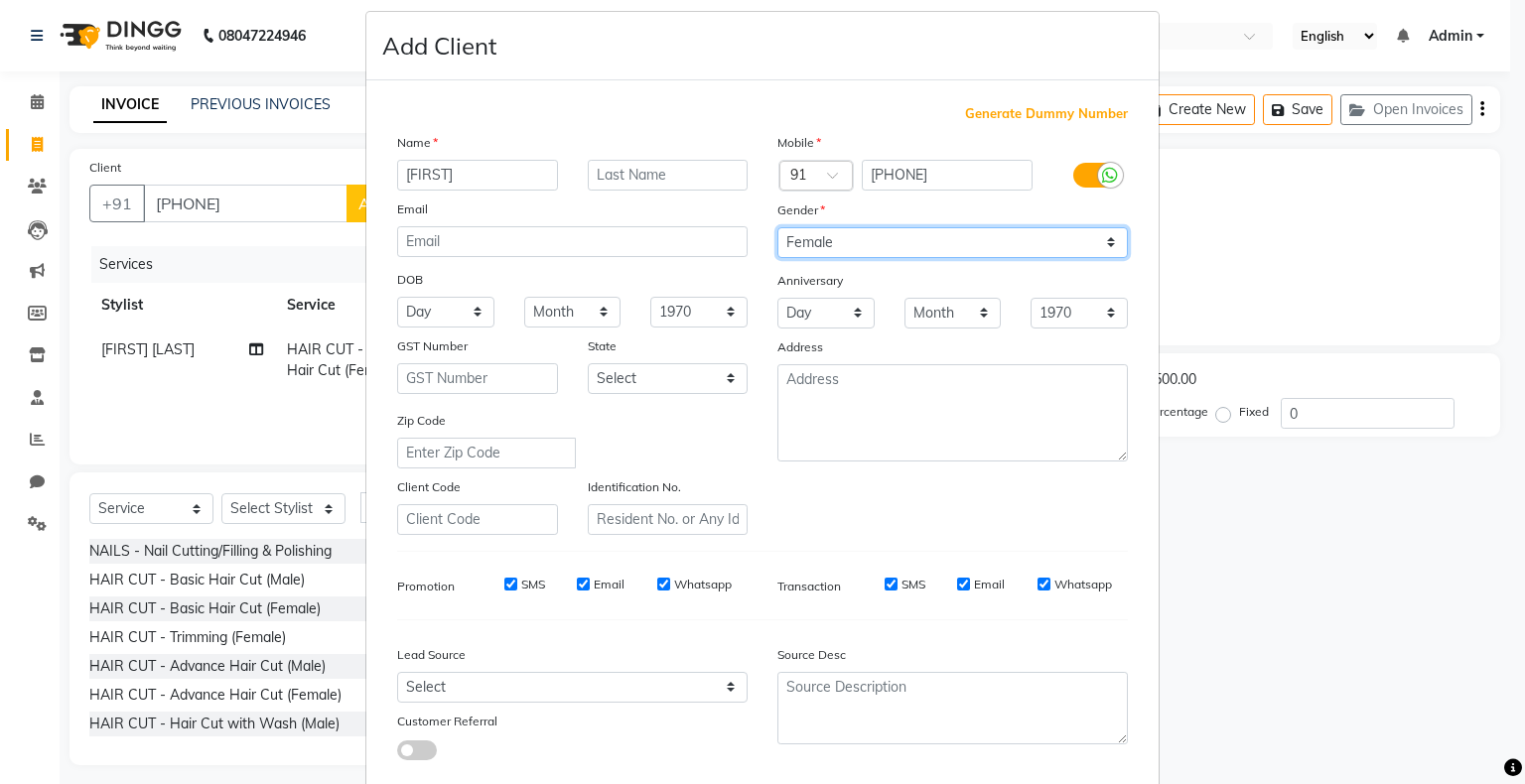 scroll, scrollTop: 0, scrollLeft: 0, axis: both 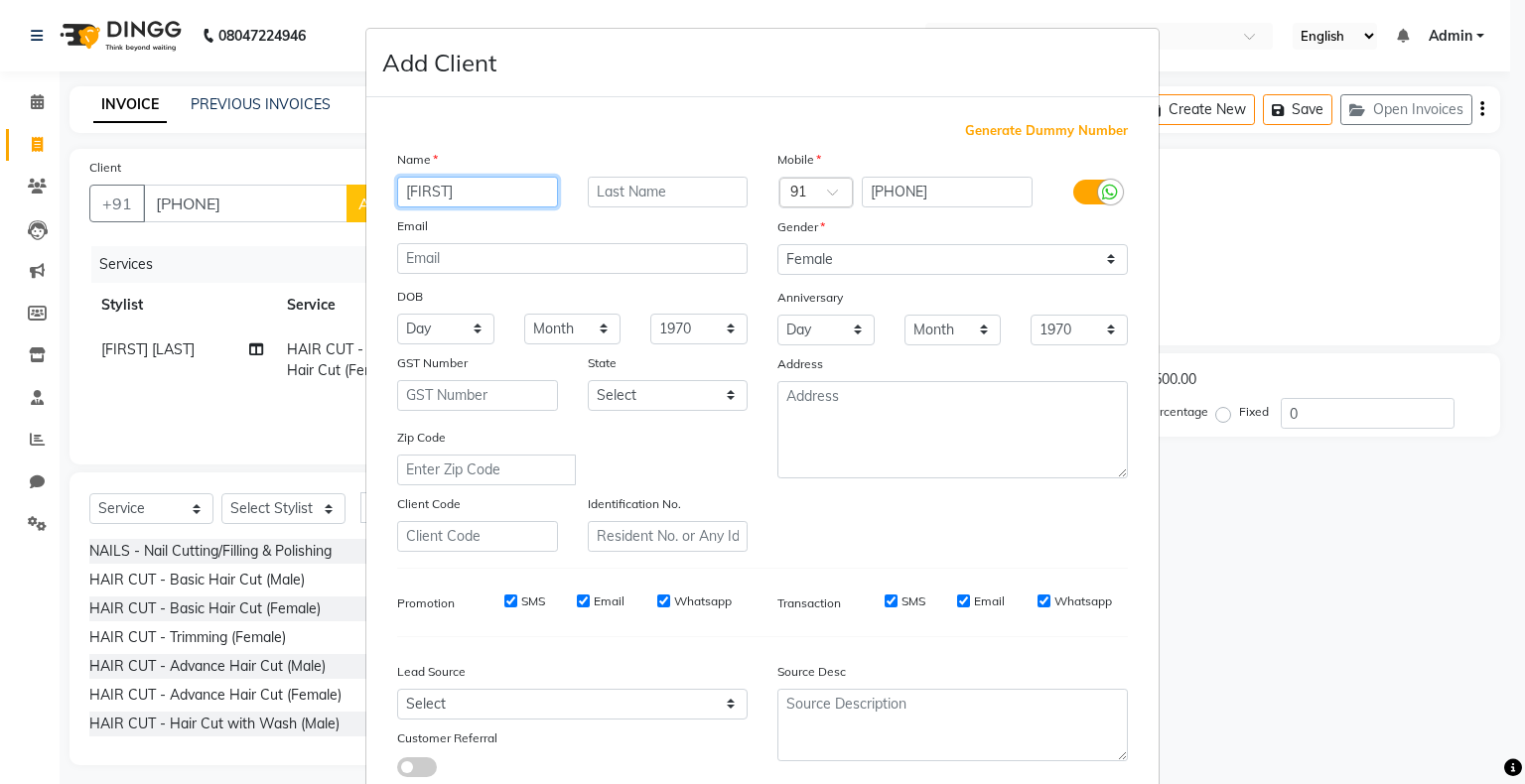 click on "dhanayshri" at bounding box center [478, 192] 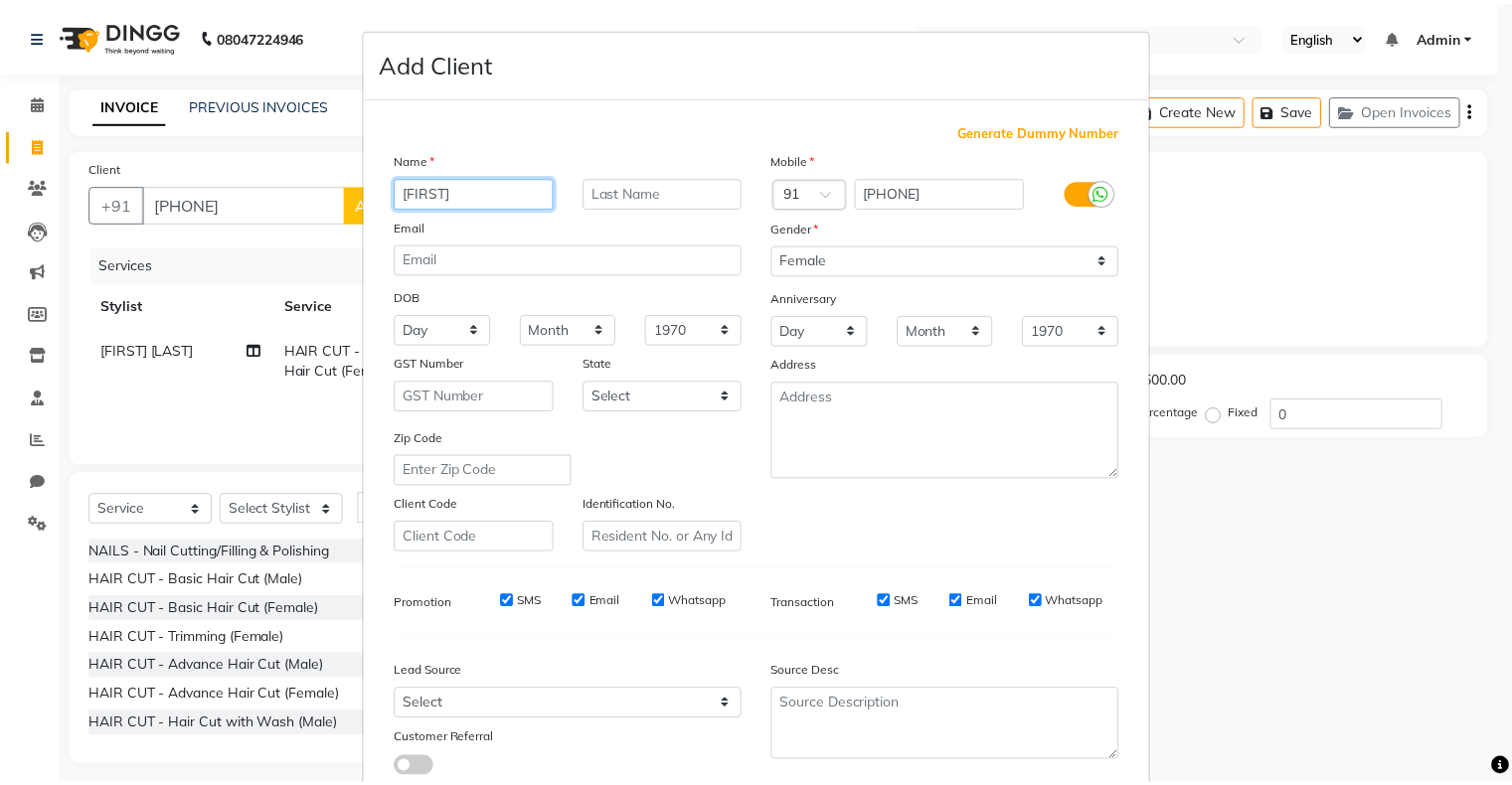 scroll, scrollTop: 141, scrollLeft: 0, axis: vertical 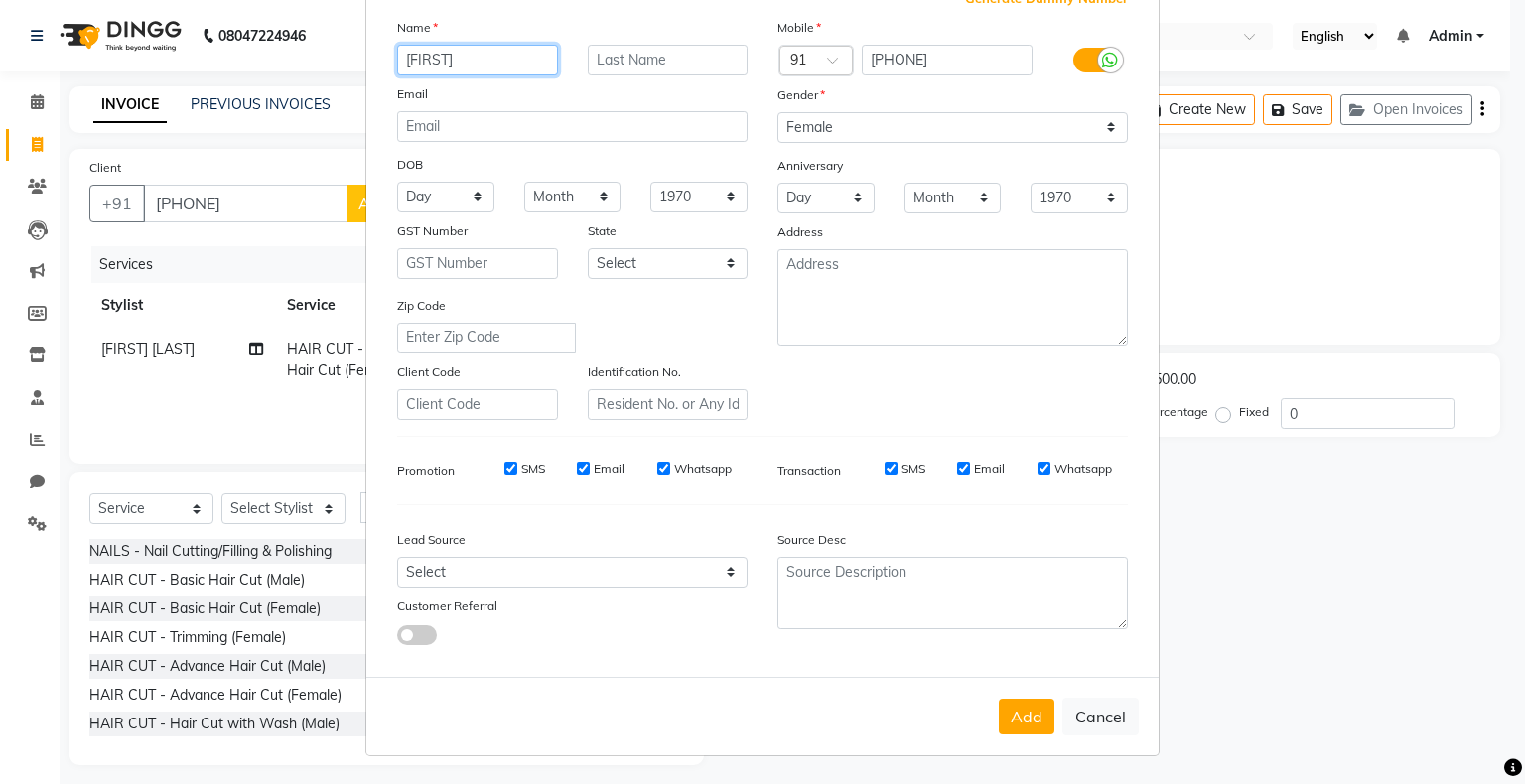 click on "dhanayshree" at bounding box center [478, 60] 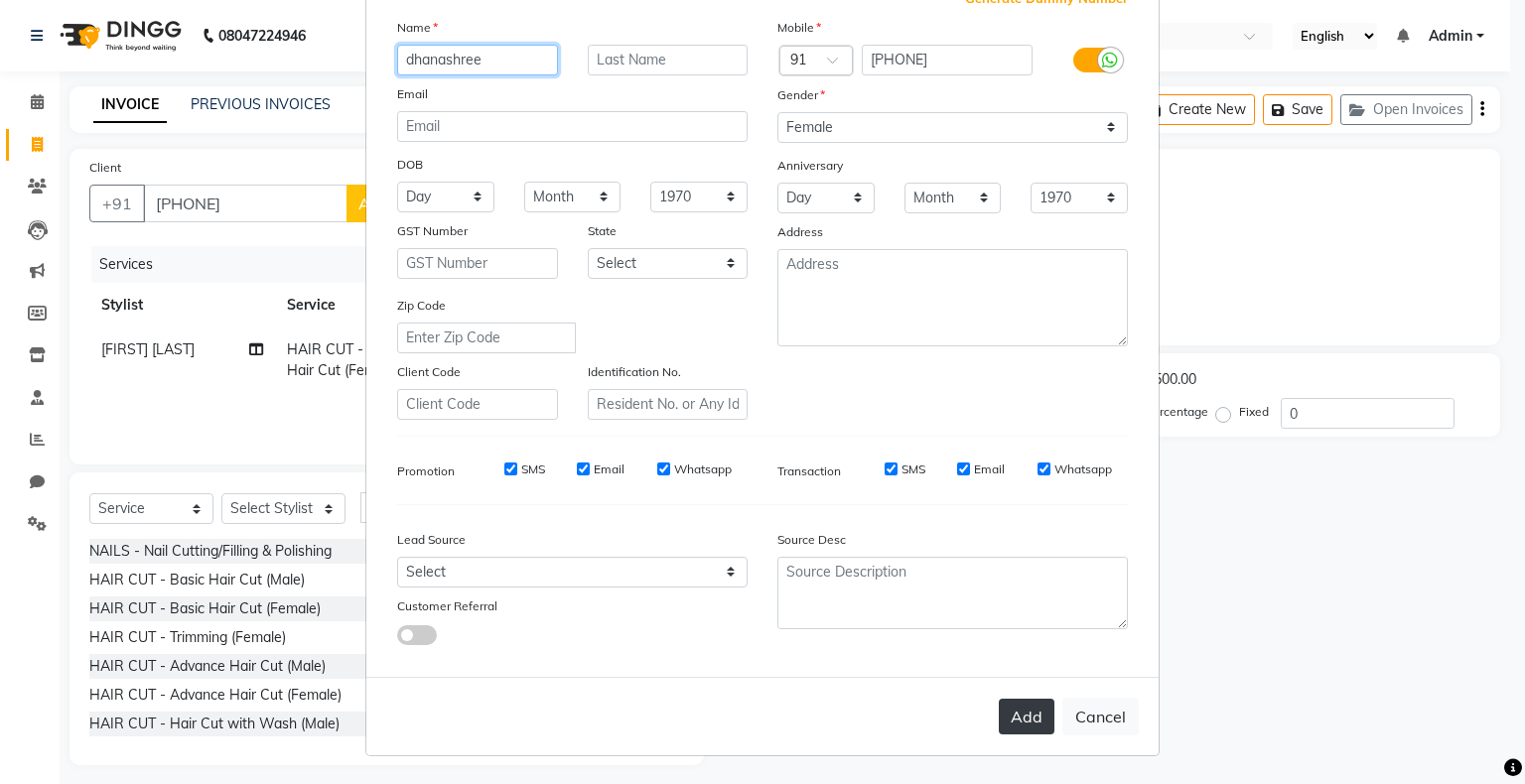 type on "dhanashree" 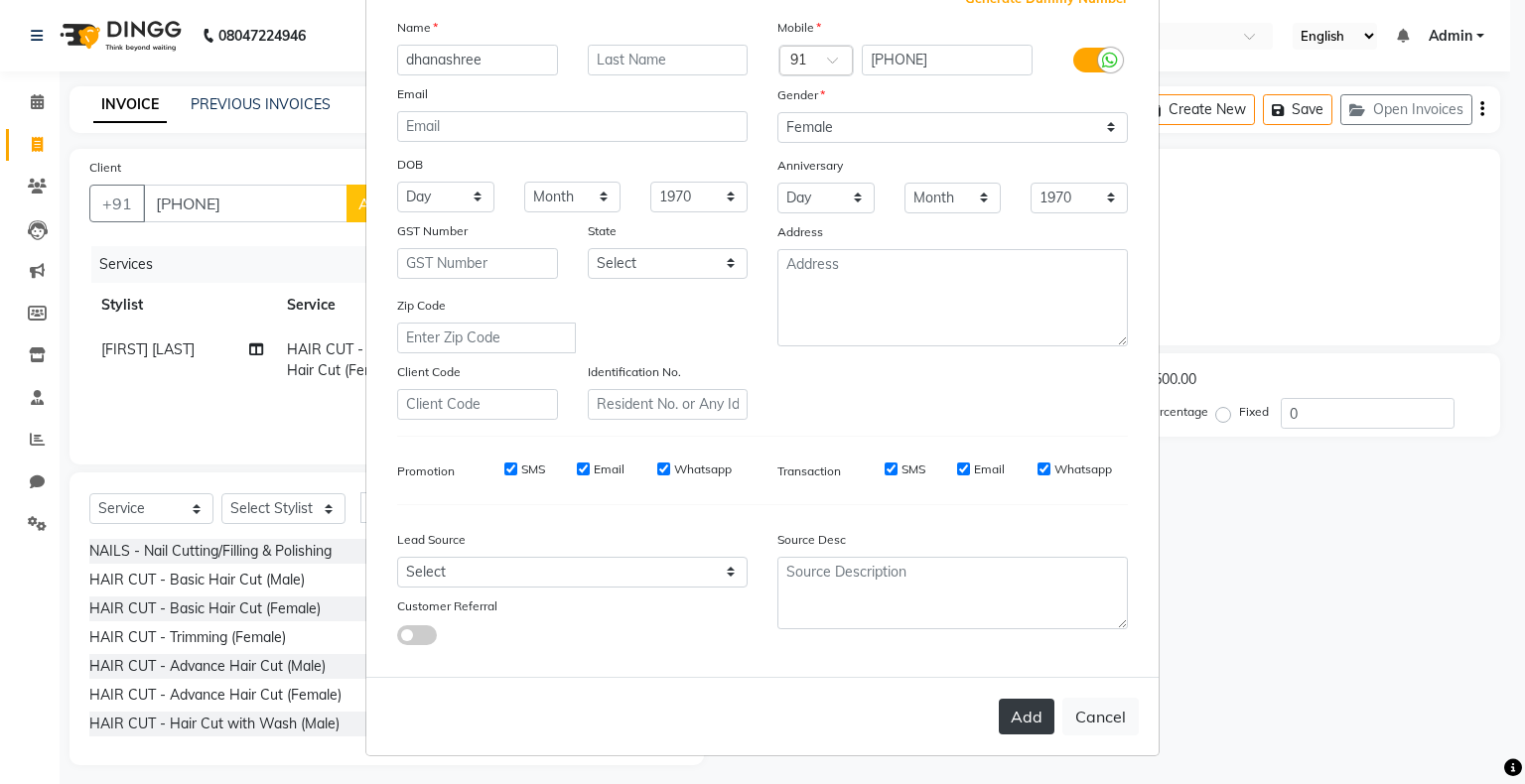 click on "Add" at bounding box center [1027, 717] 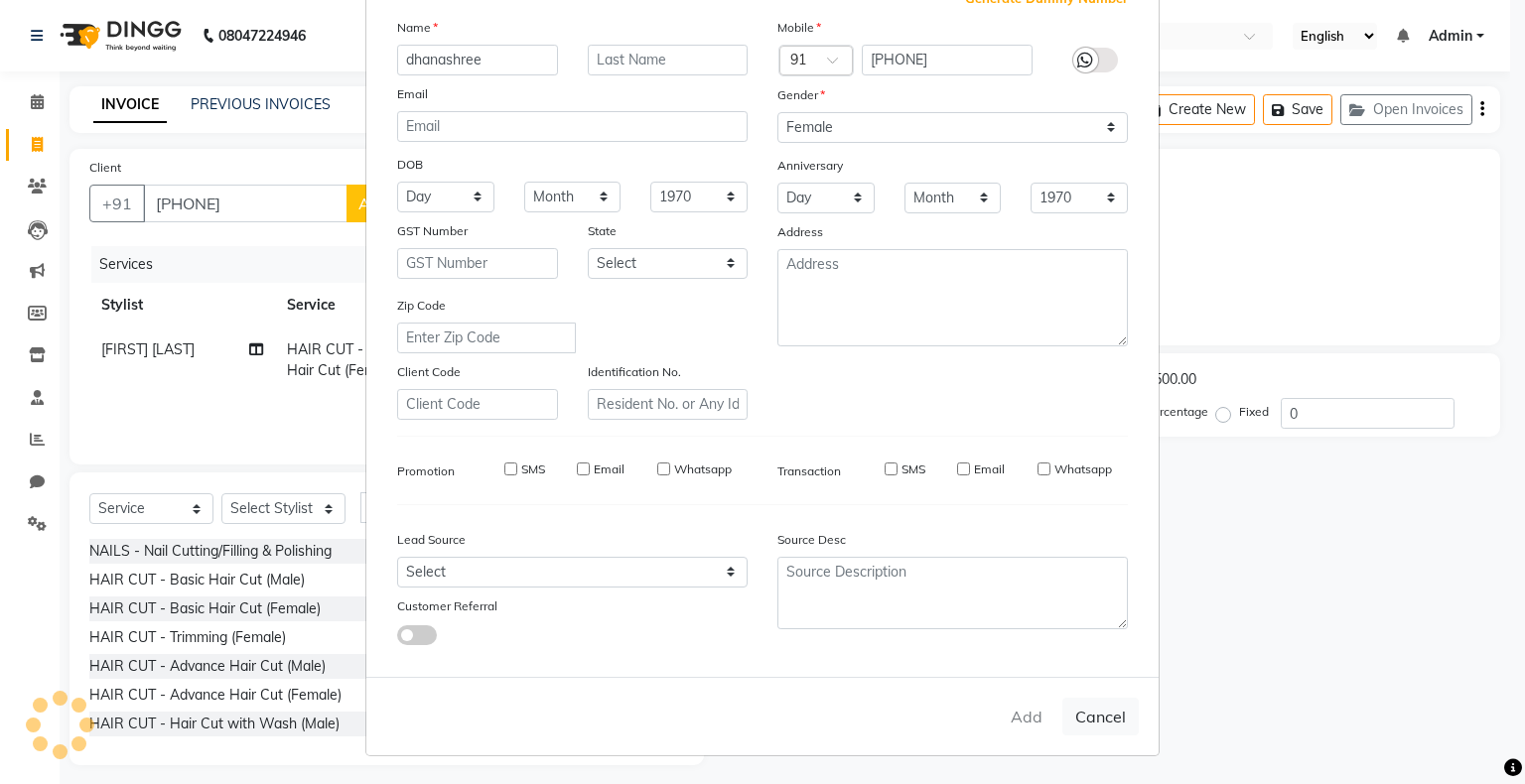 type 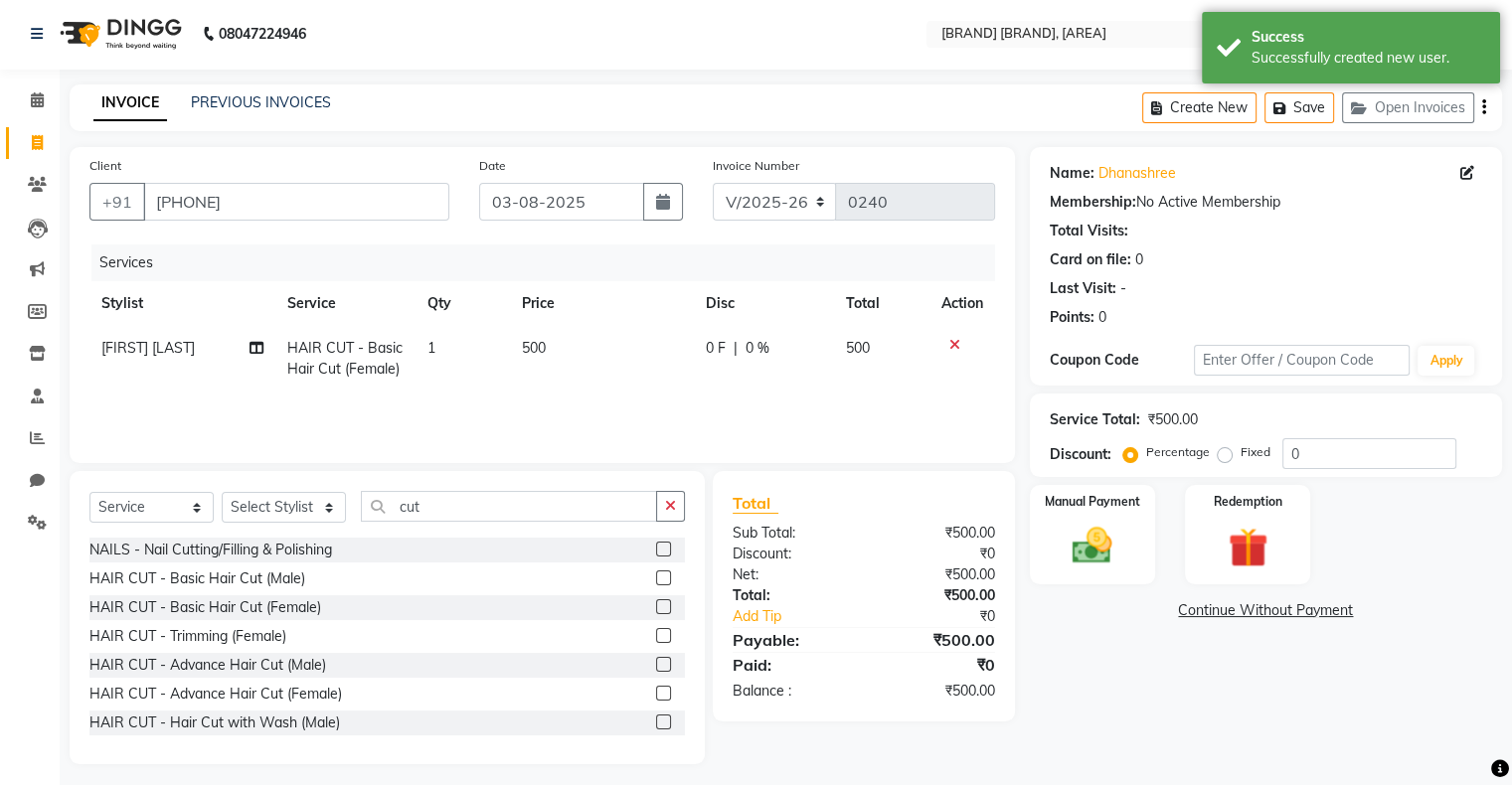 scroll, scrollTop: 11, scrollLeft: 0, axis: vertical 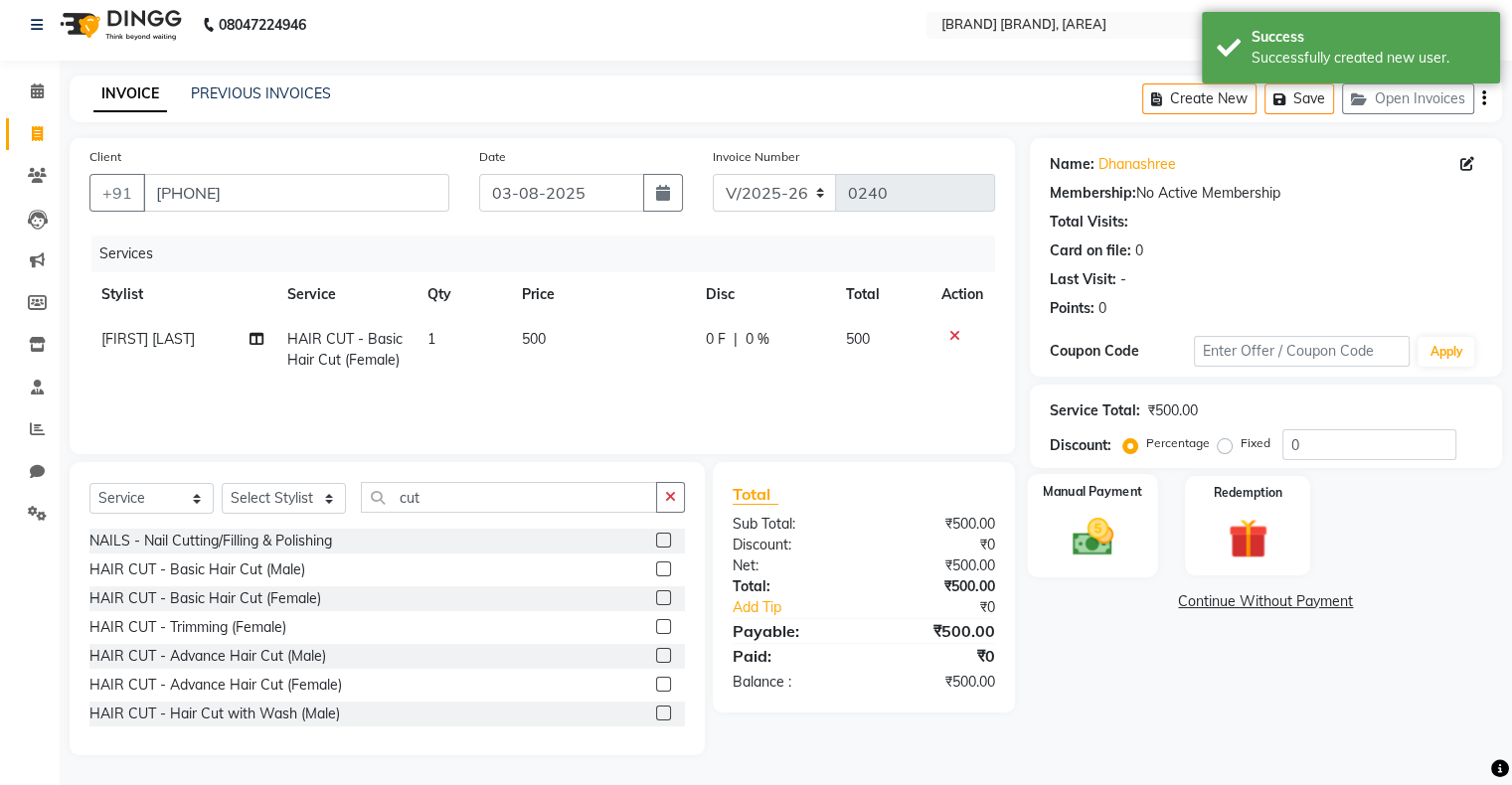 click 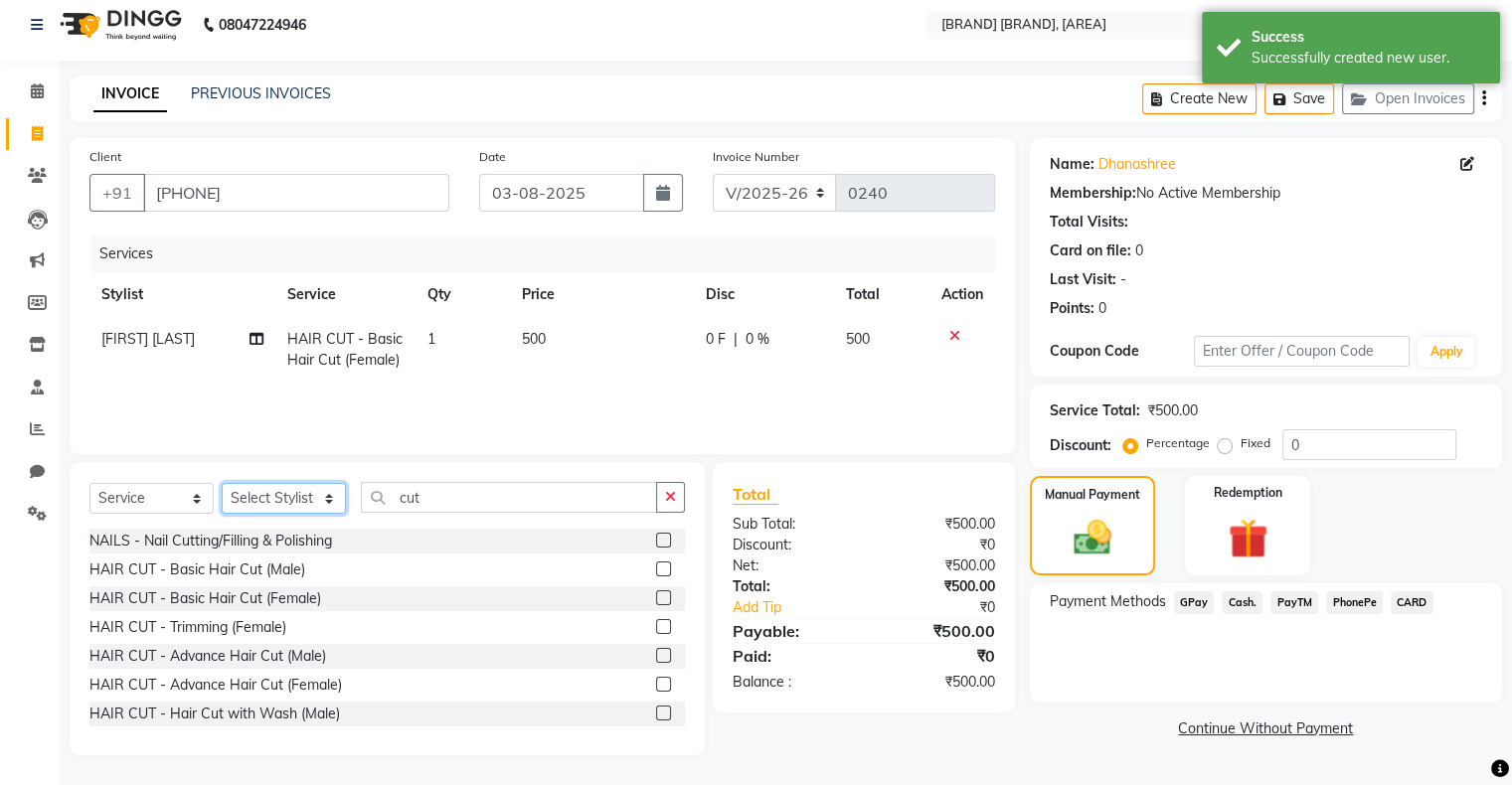 click on "Select Stylist [FIRST] [LAST] [FIRST] [FIRST] [FIRST] [LAST]" 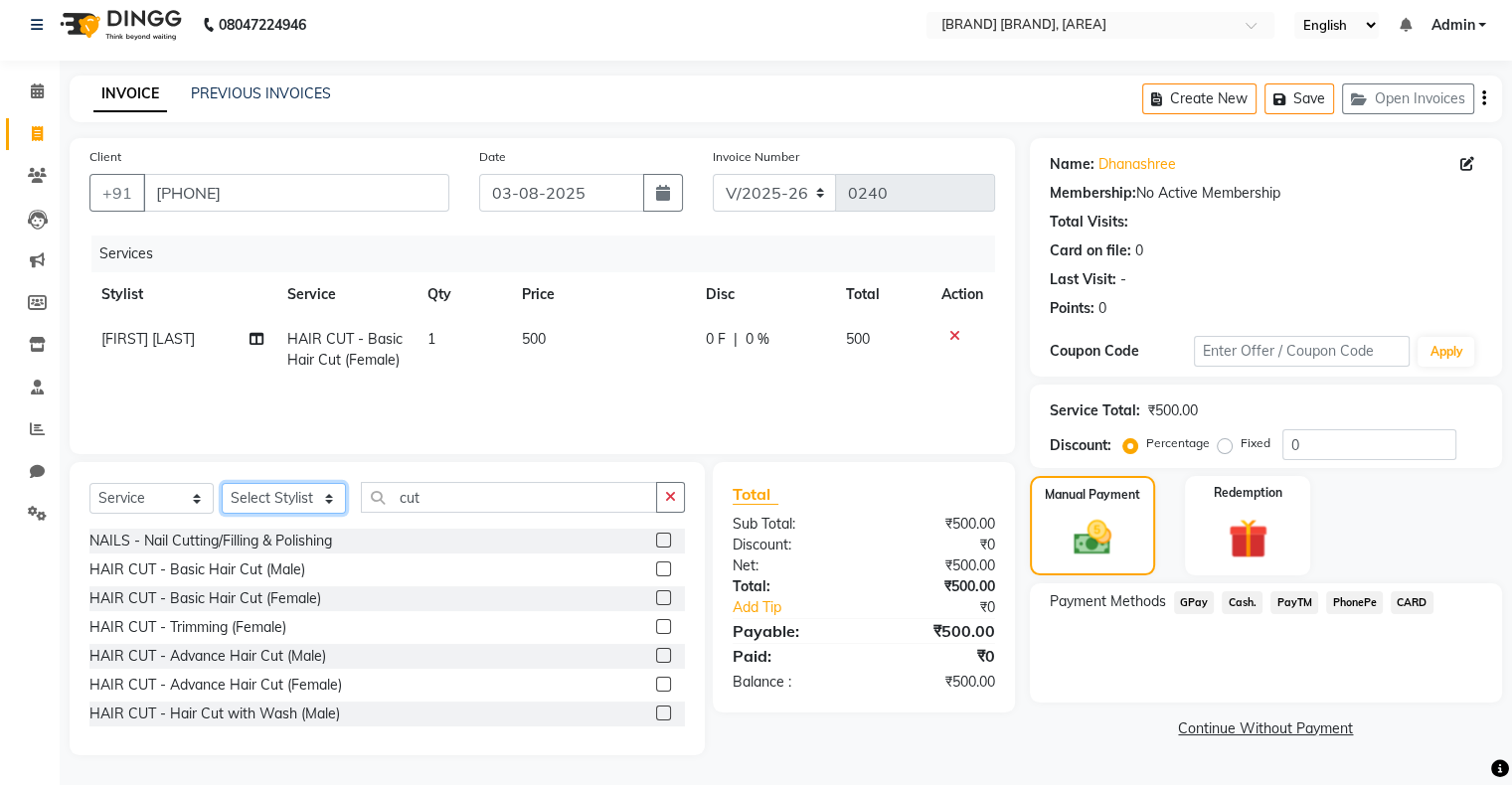 select on "[NUMBER]" 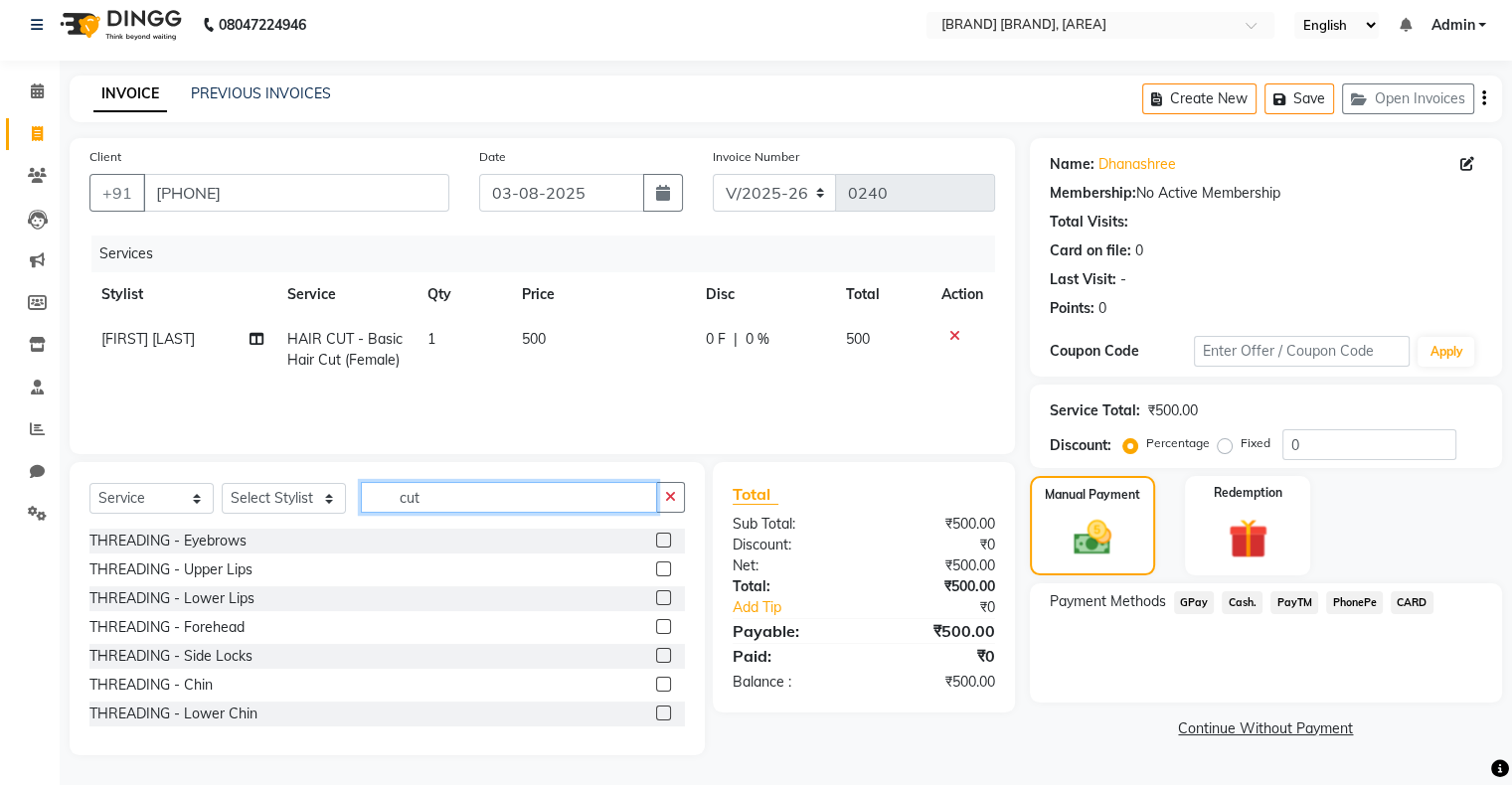 click on "cut" 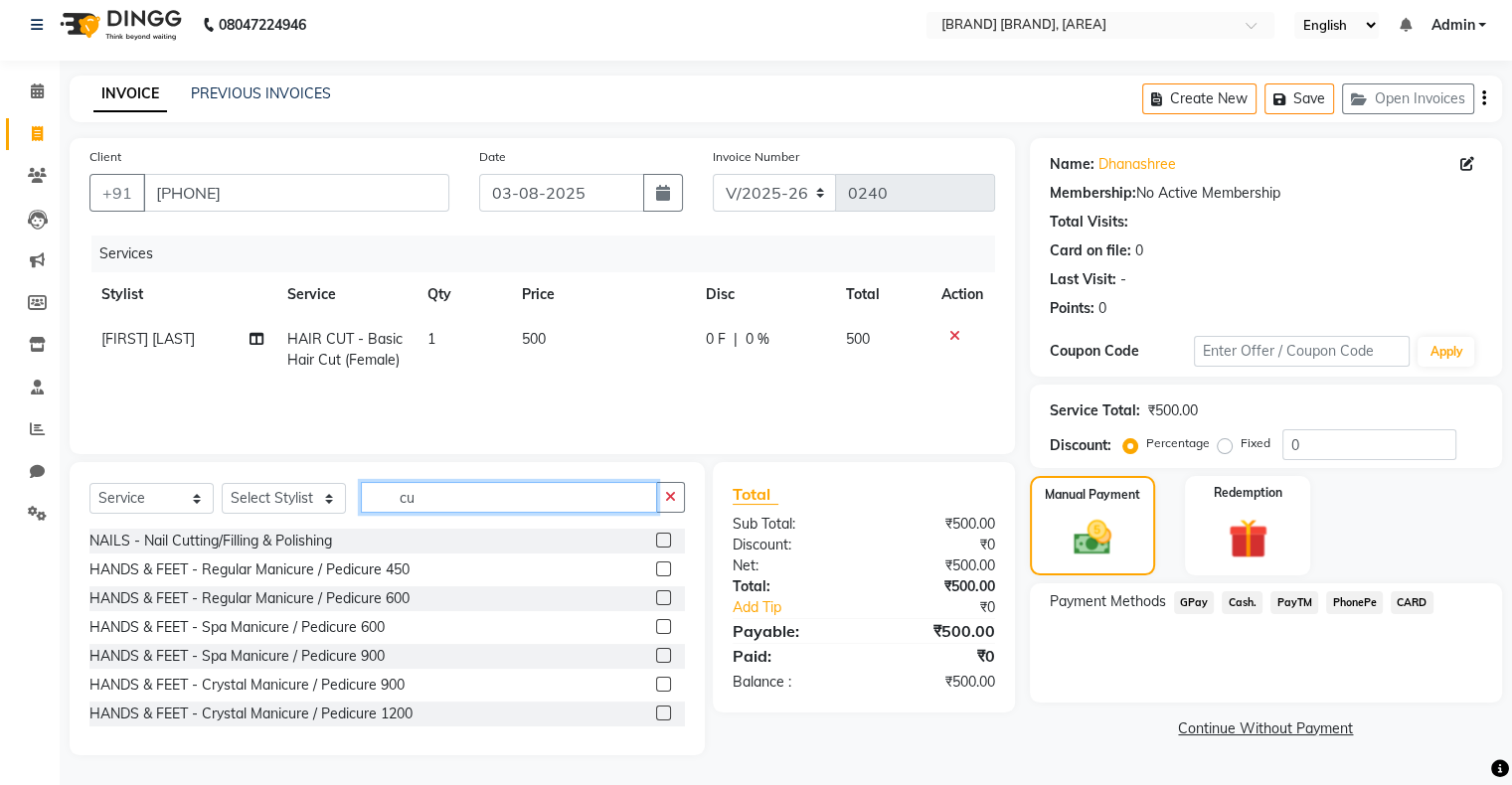 type on "c" 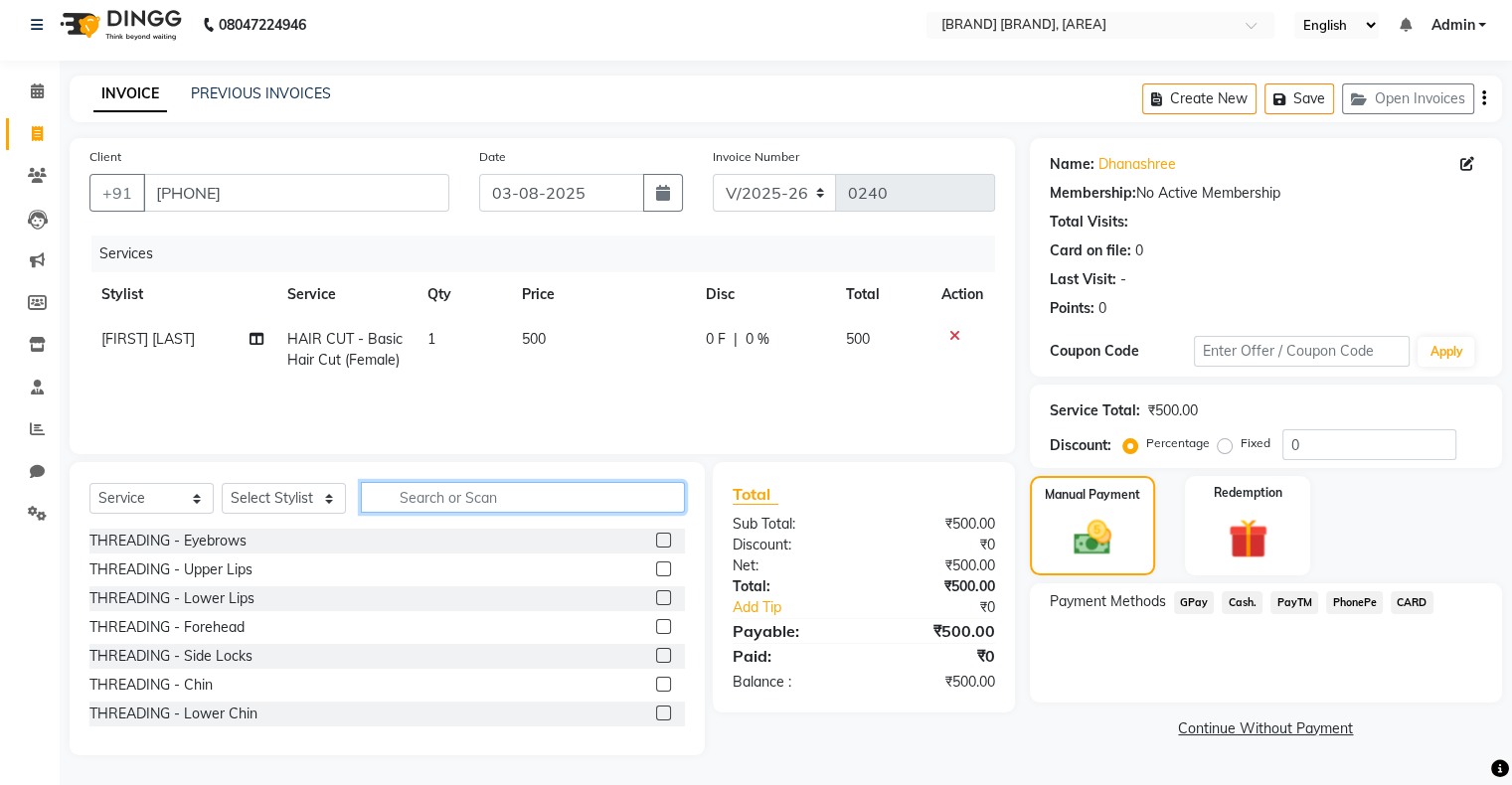 type 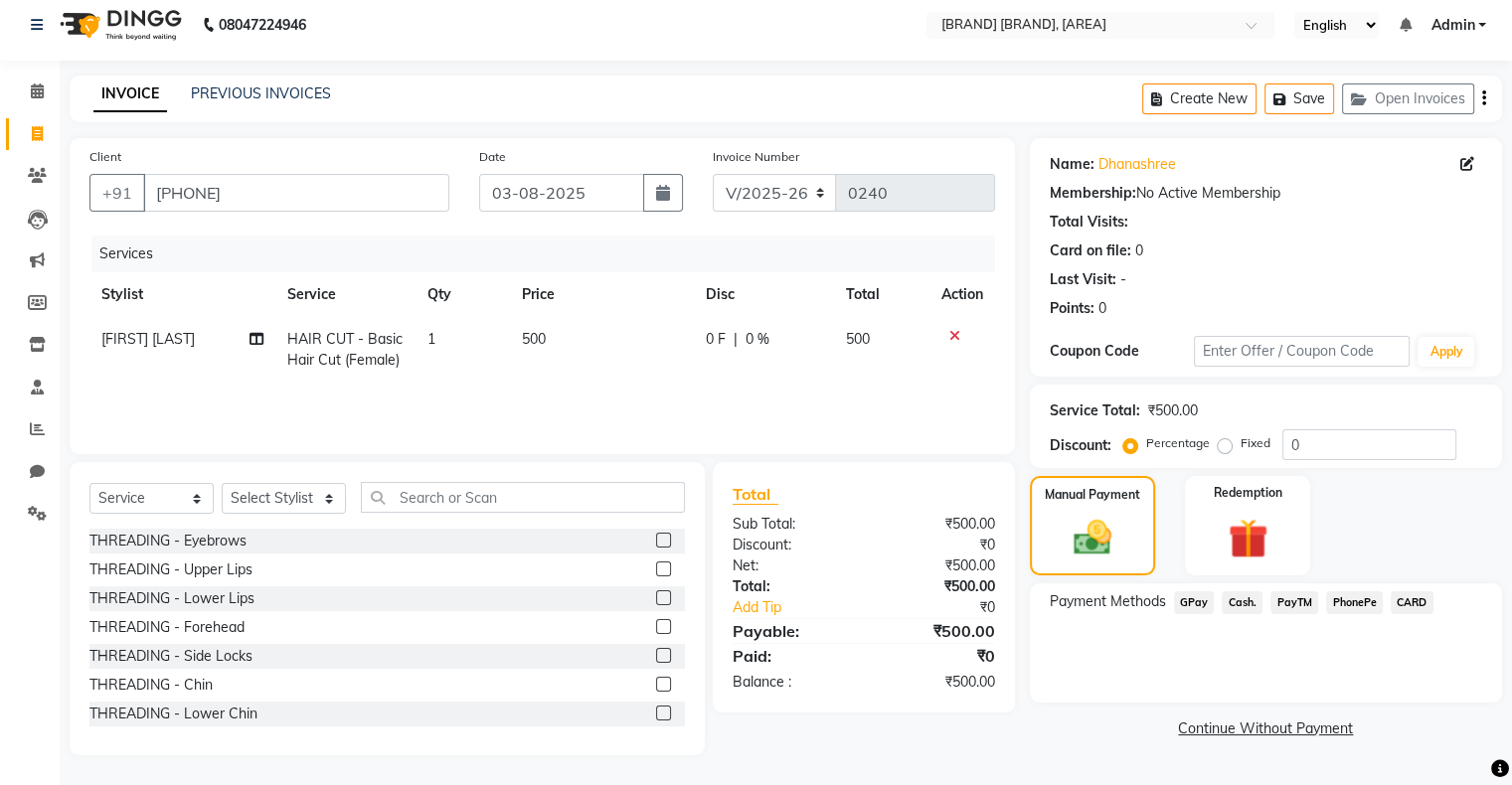 click 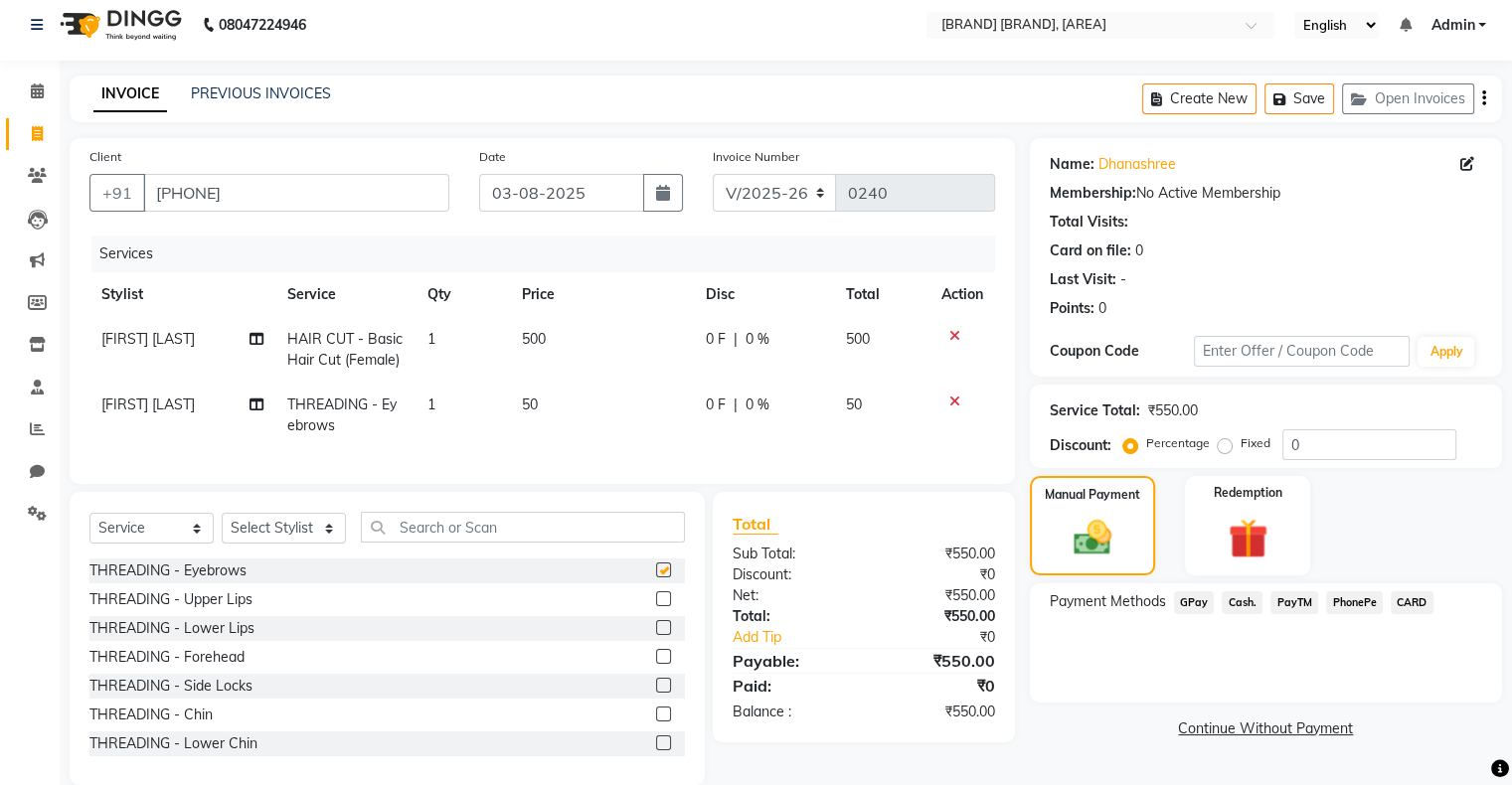 checkbox on "false" 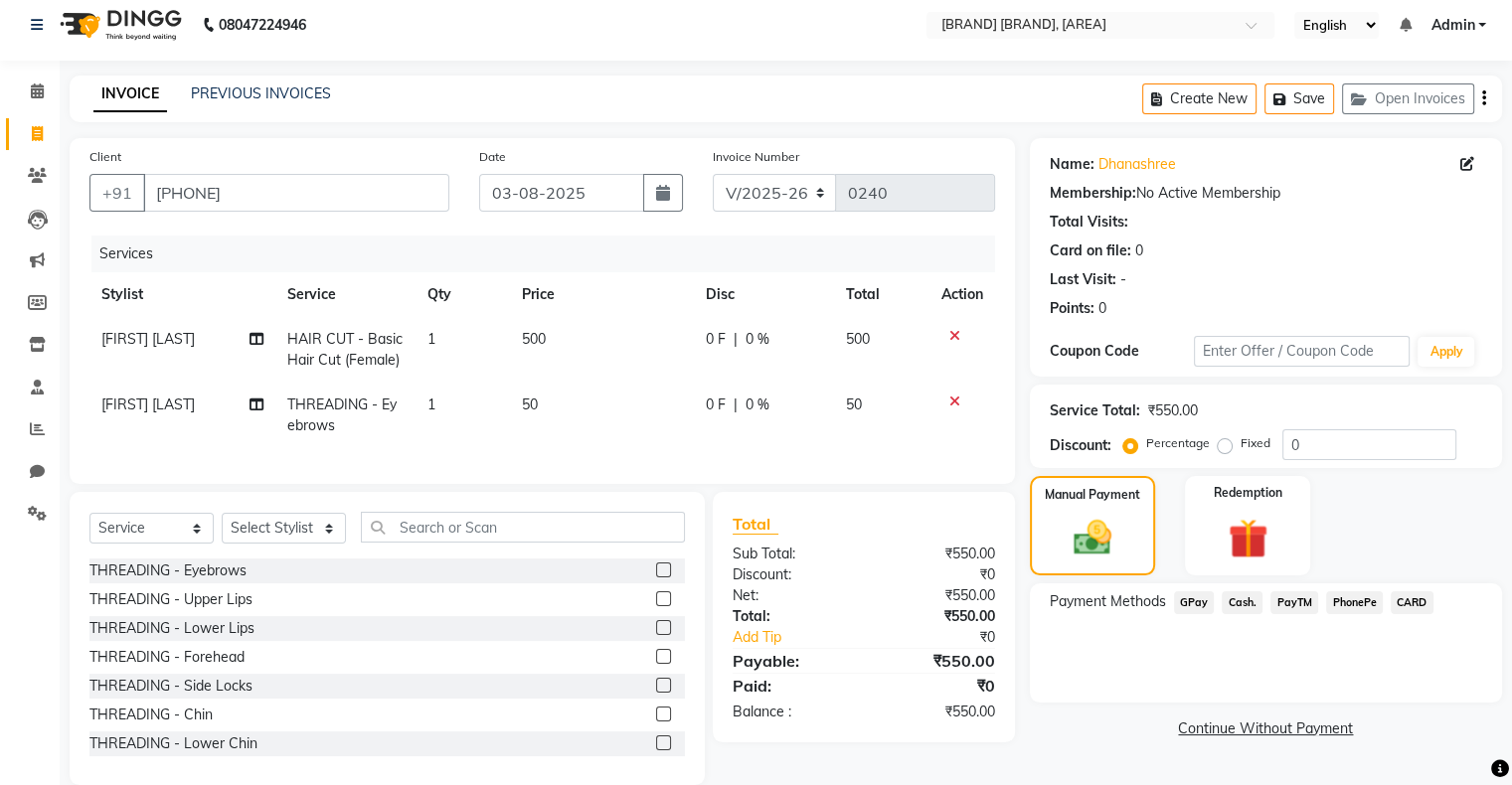 click 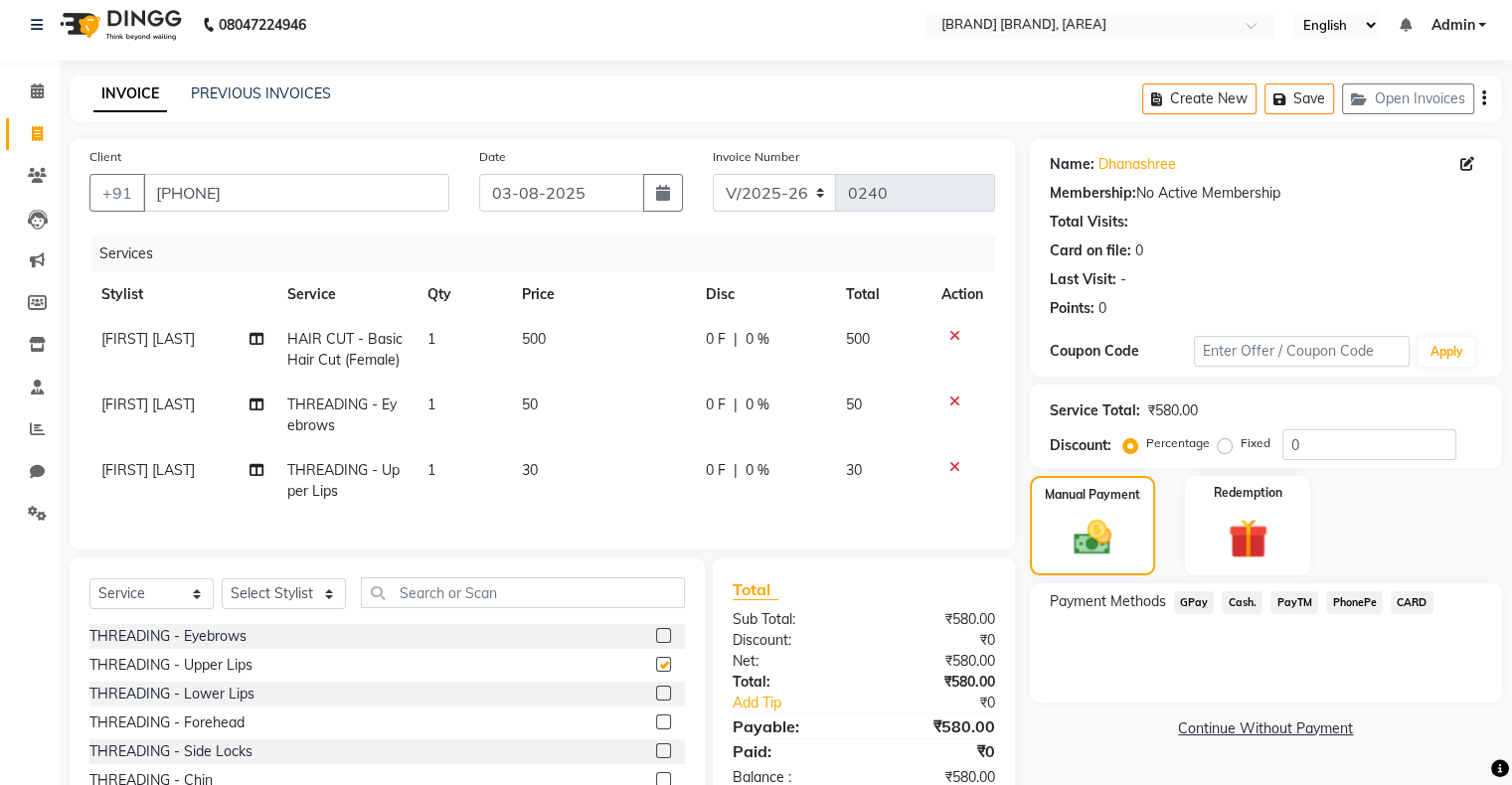 checkbox on "false" 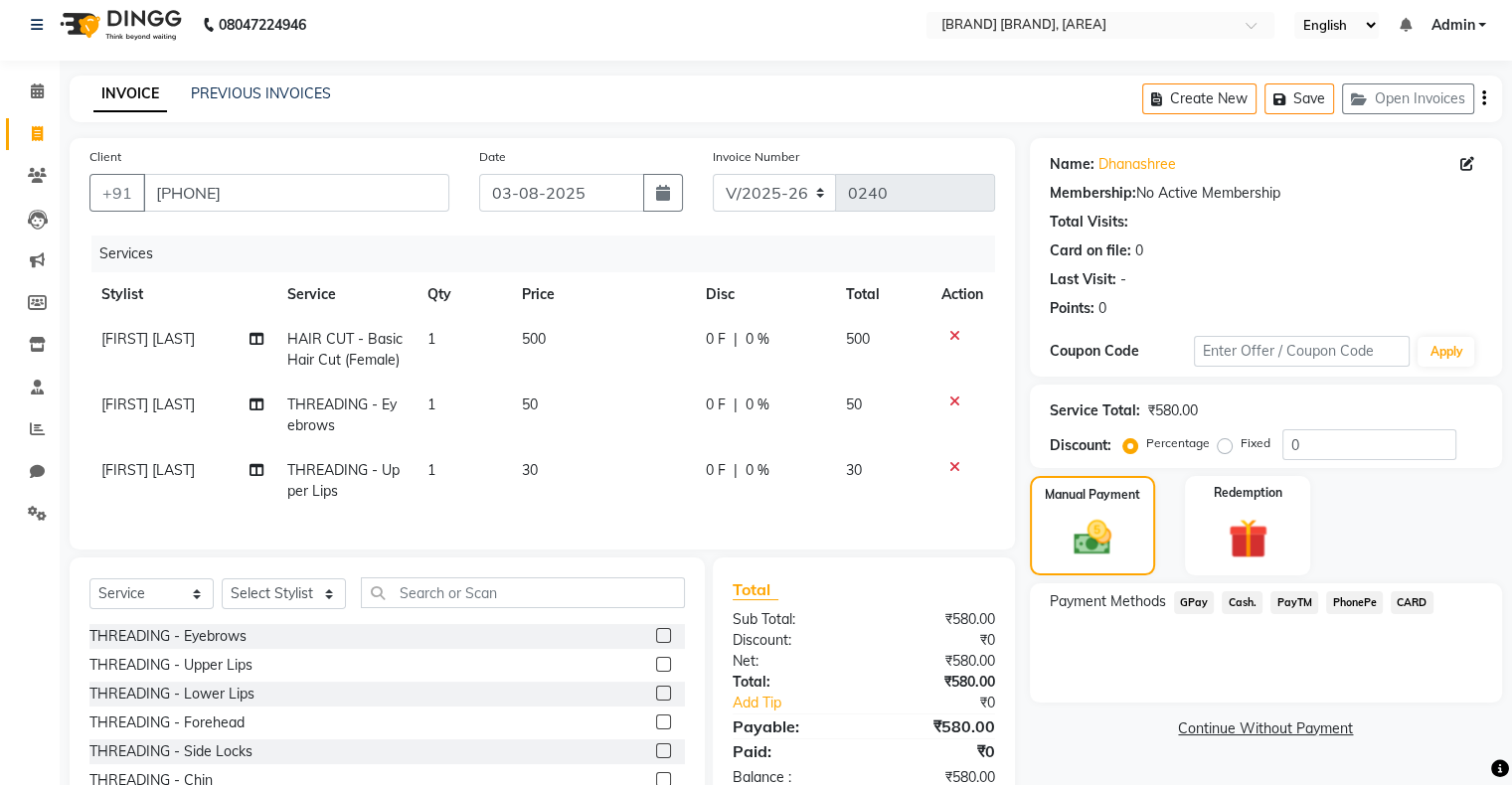 scroll, scrollTop: 121, scrollLeft: 0, axis: vertical 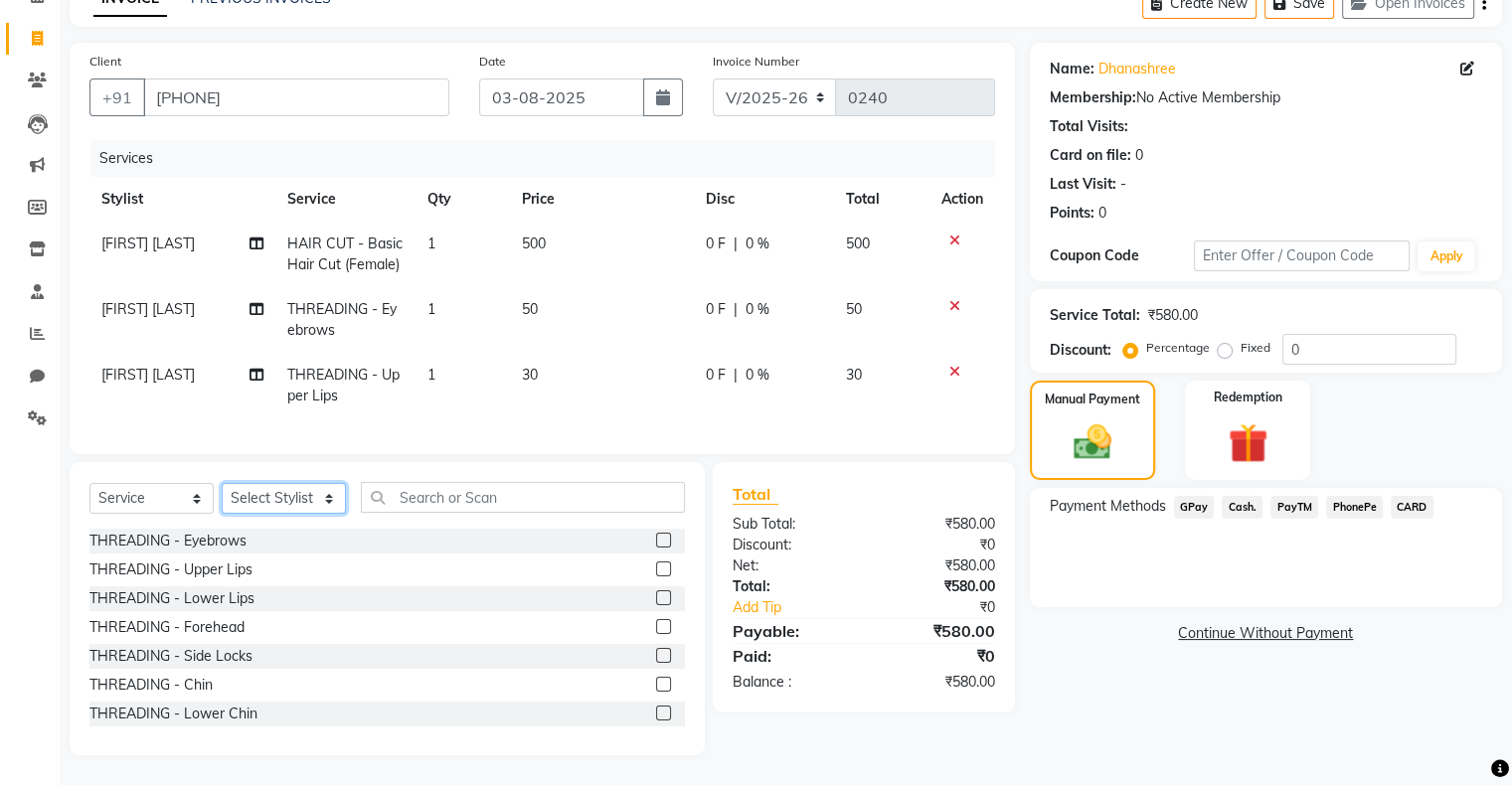 click on "Select Stylist [FIRST] [LAST] [FIRST] [FIRST] [FIRST] [LAST]" 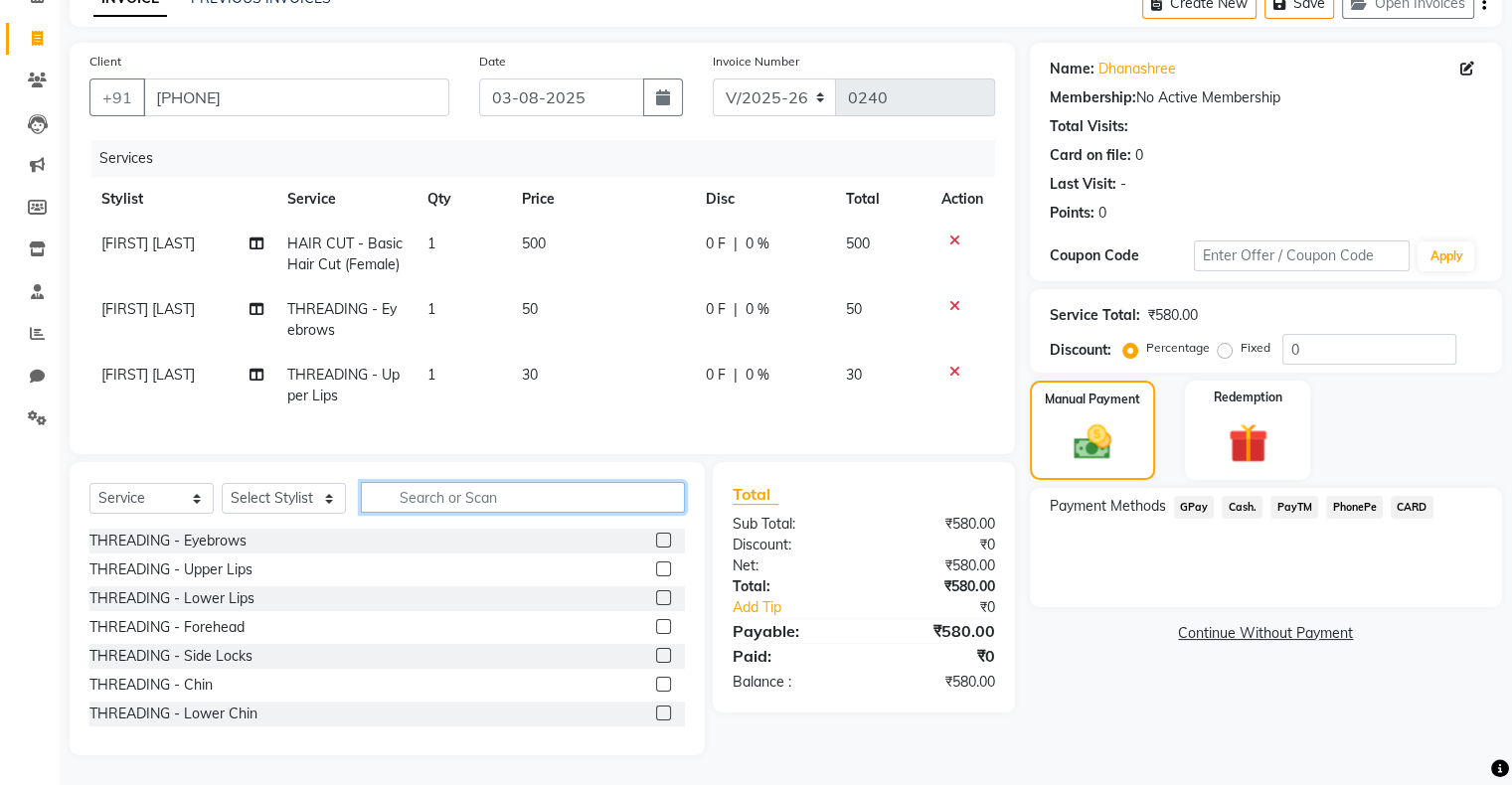 click 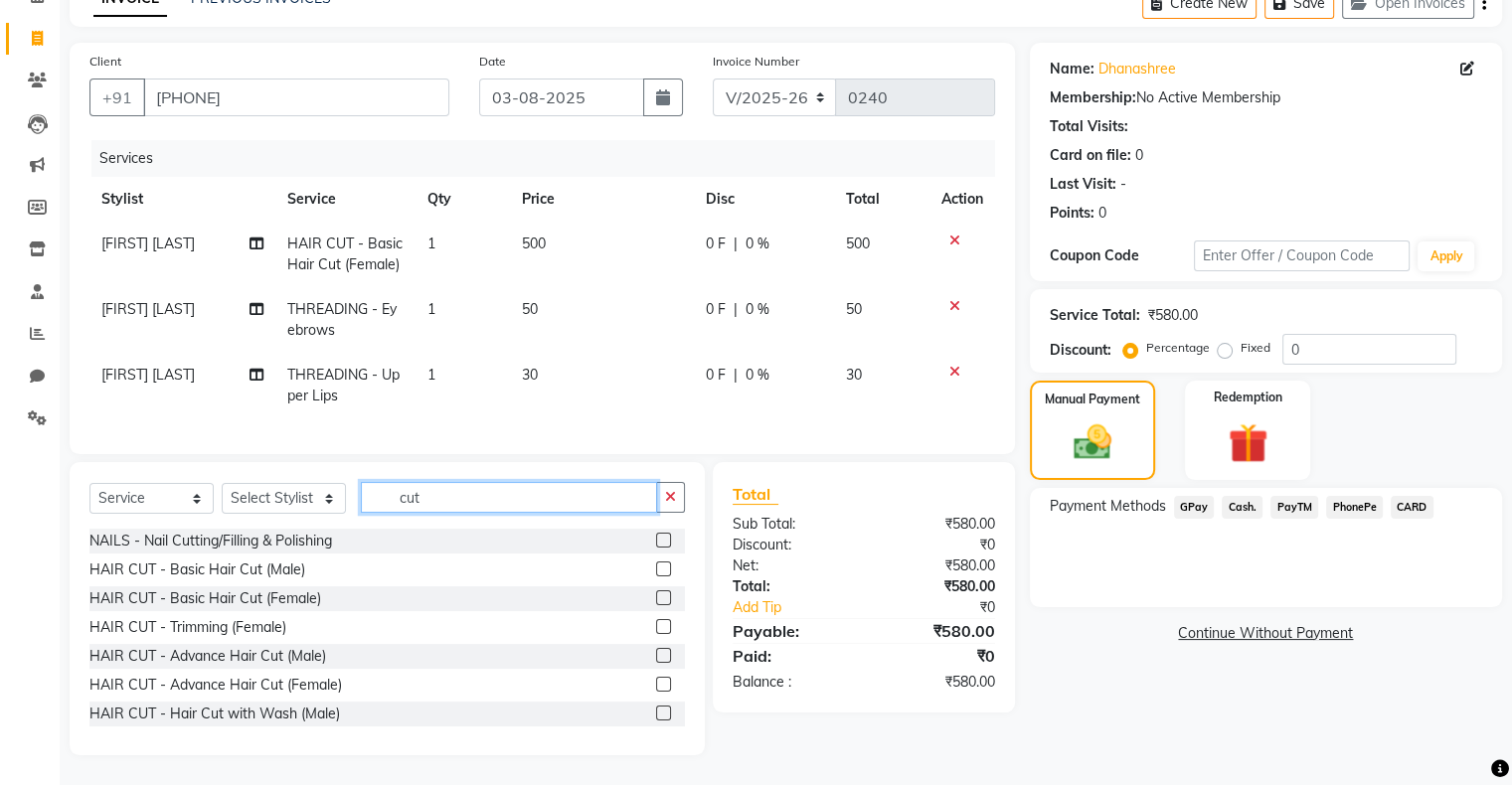 type on "cut" 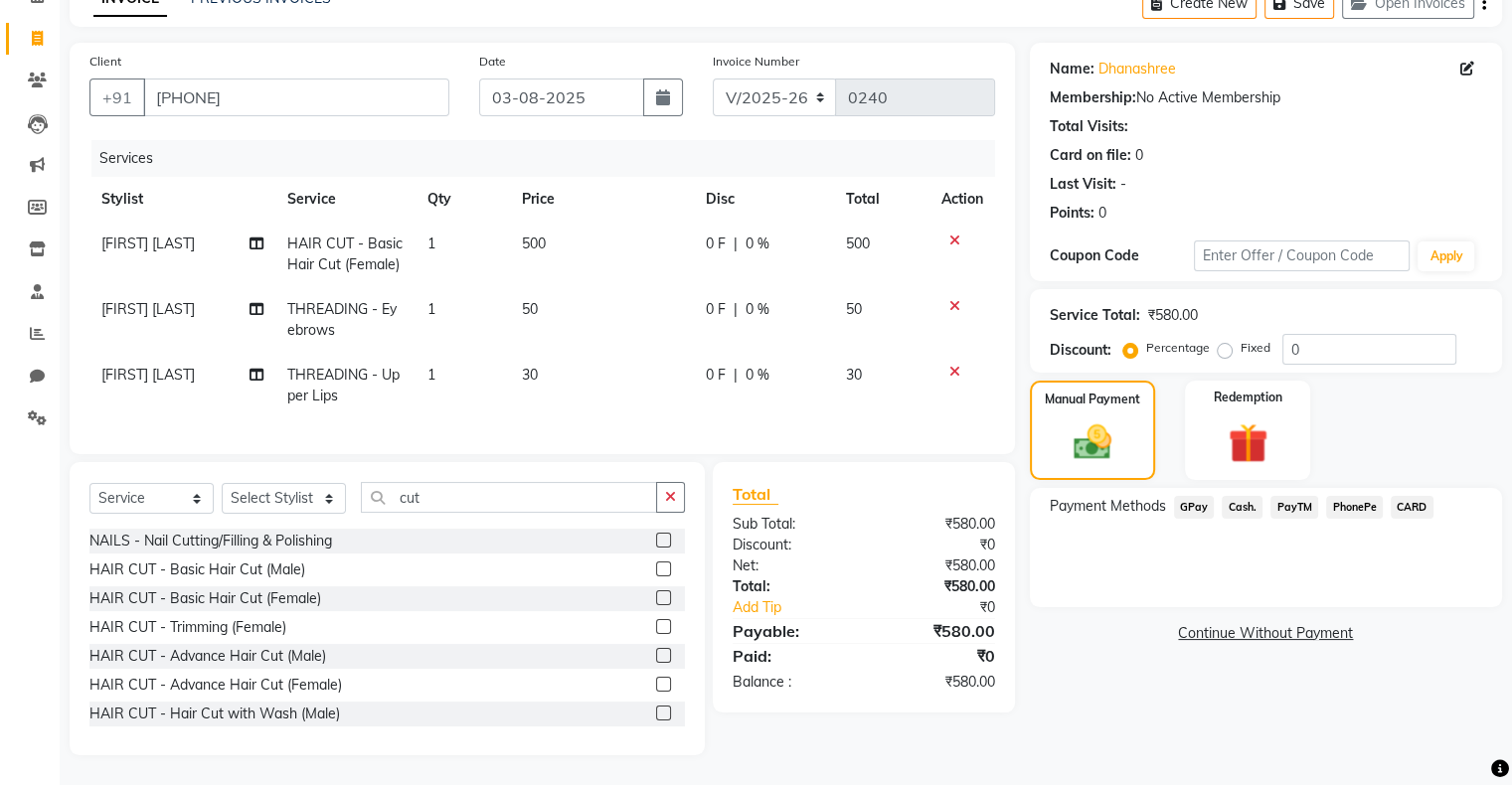 click 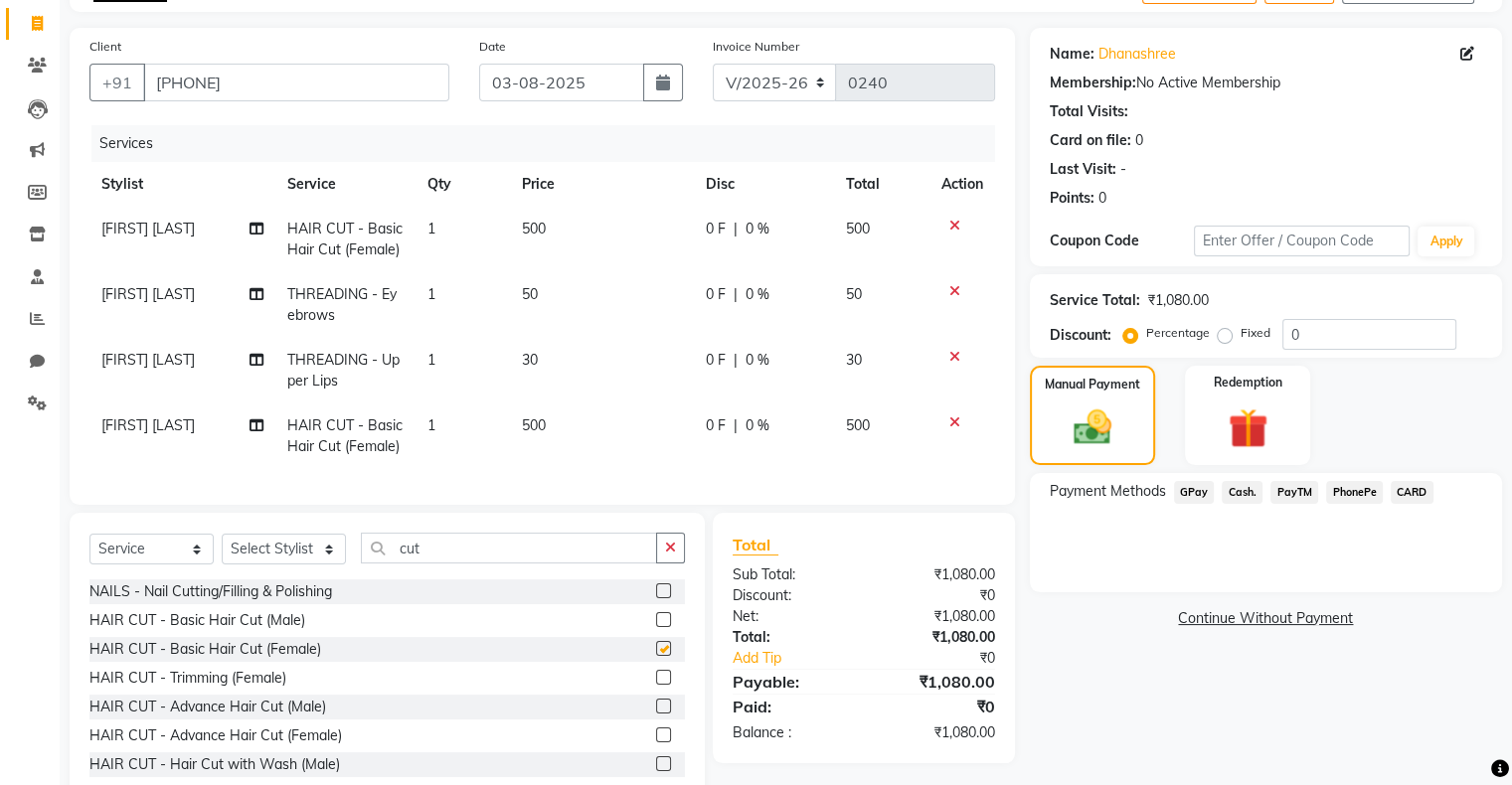 checkbox on "false" 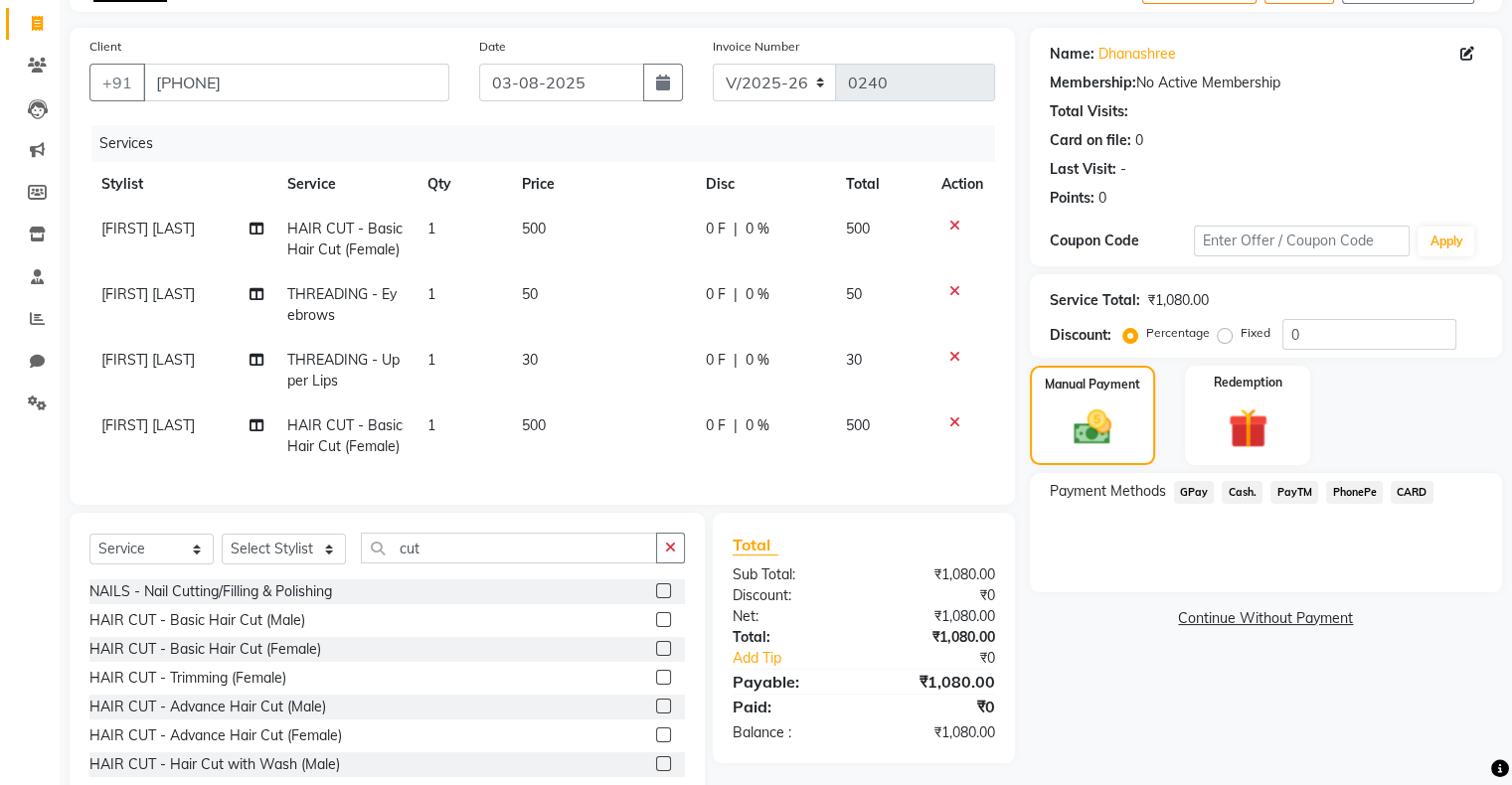 scroll, scrollTop: 187, scrollLeft: 0, axis: vertical 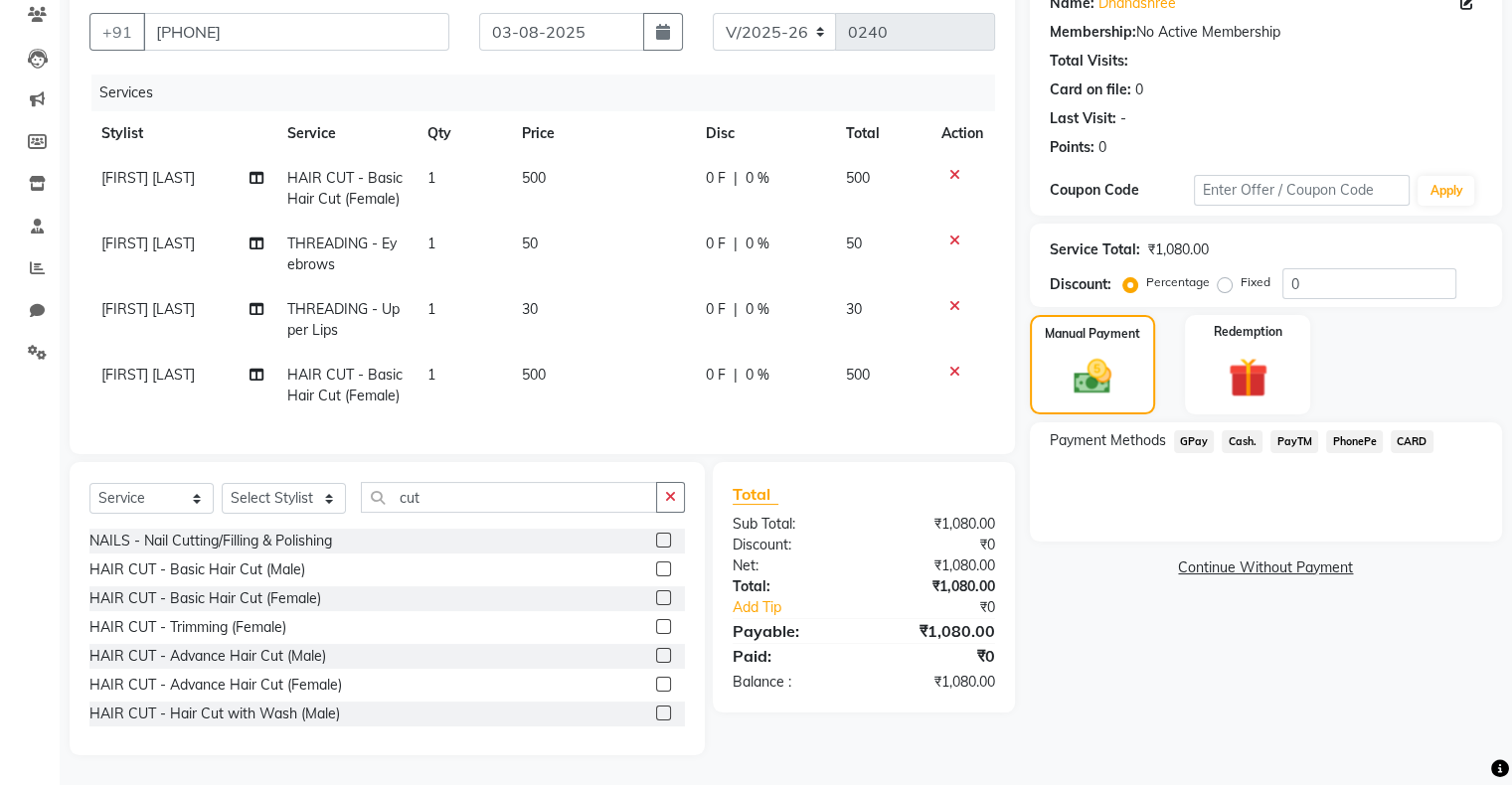 click on "PhonePe" 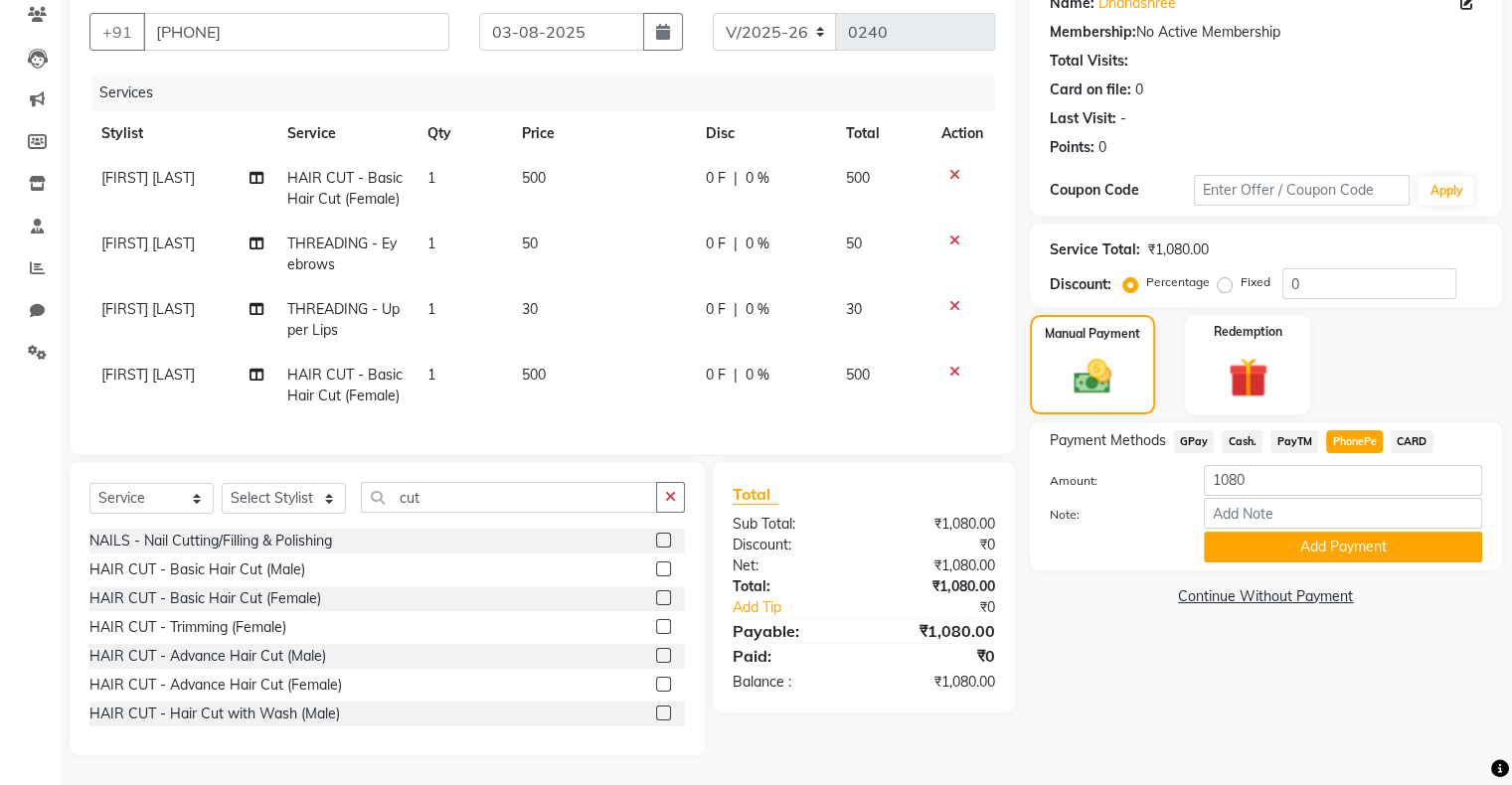 click 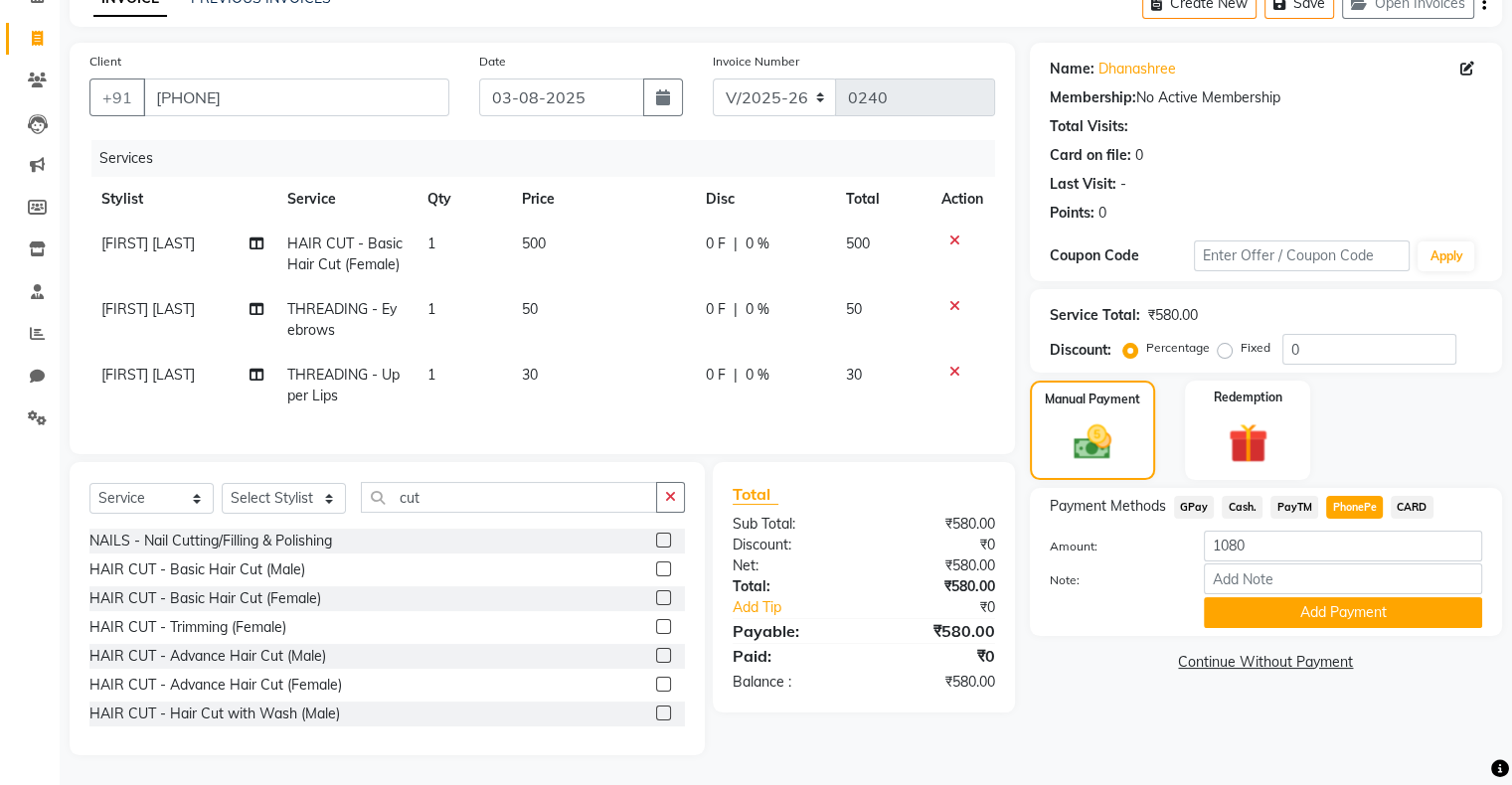 scroll, scrollTop: 121, scrollLeft: 0, axis: vertical 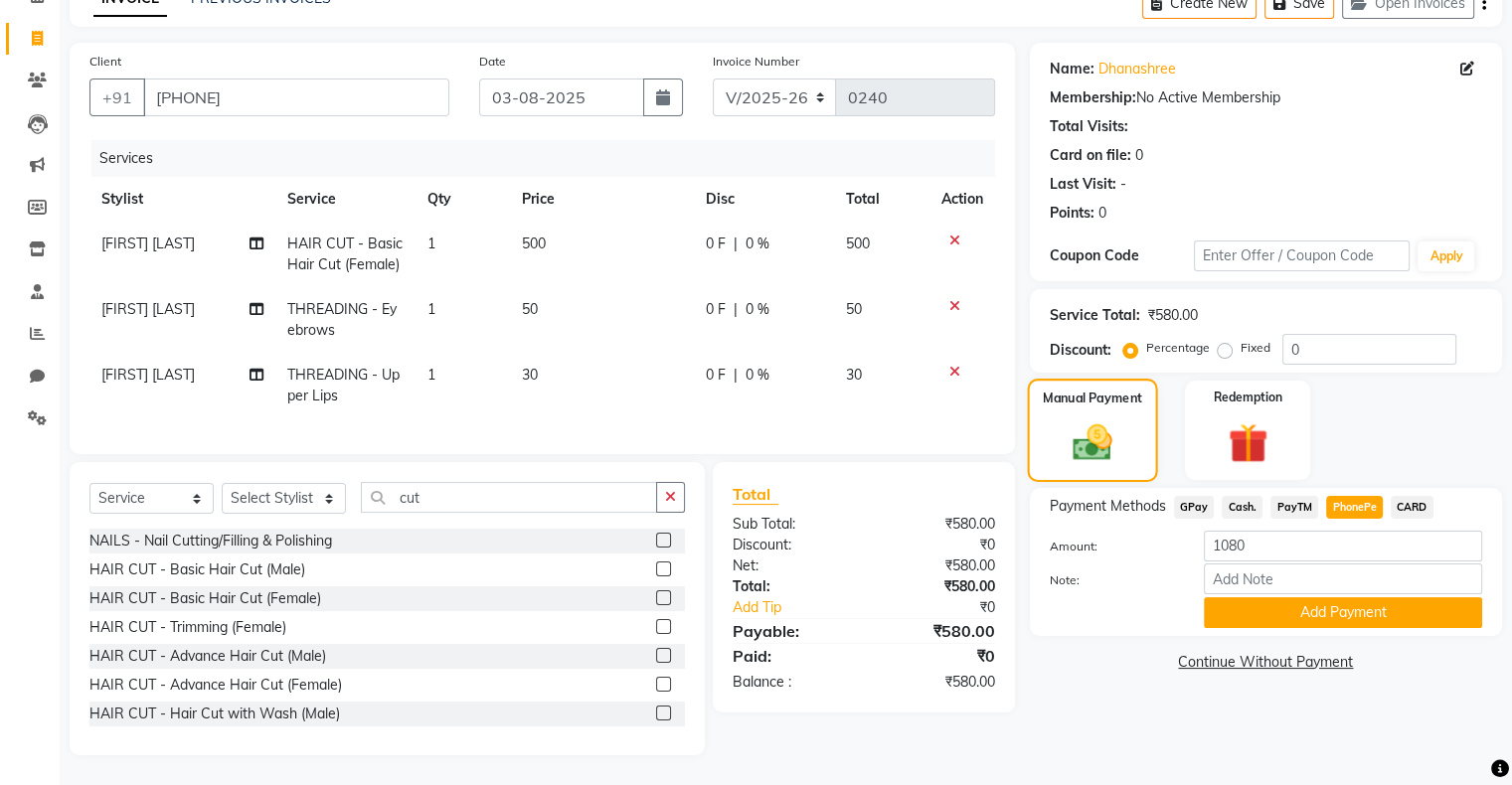 click 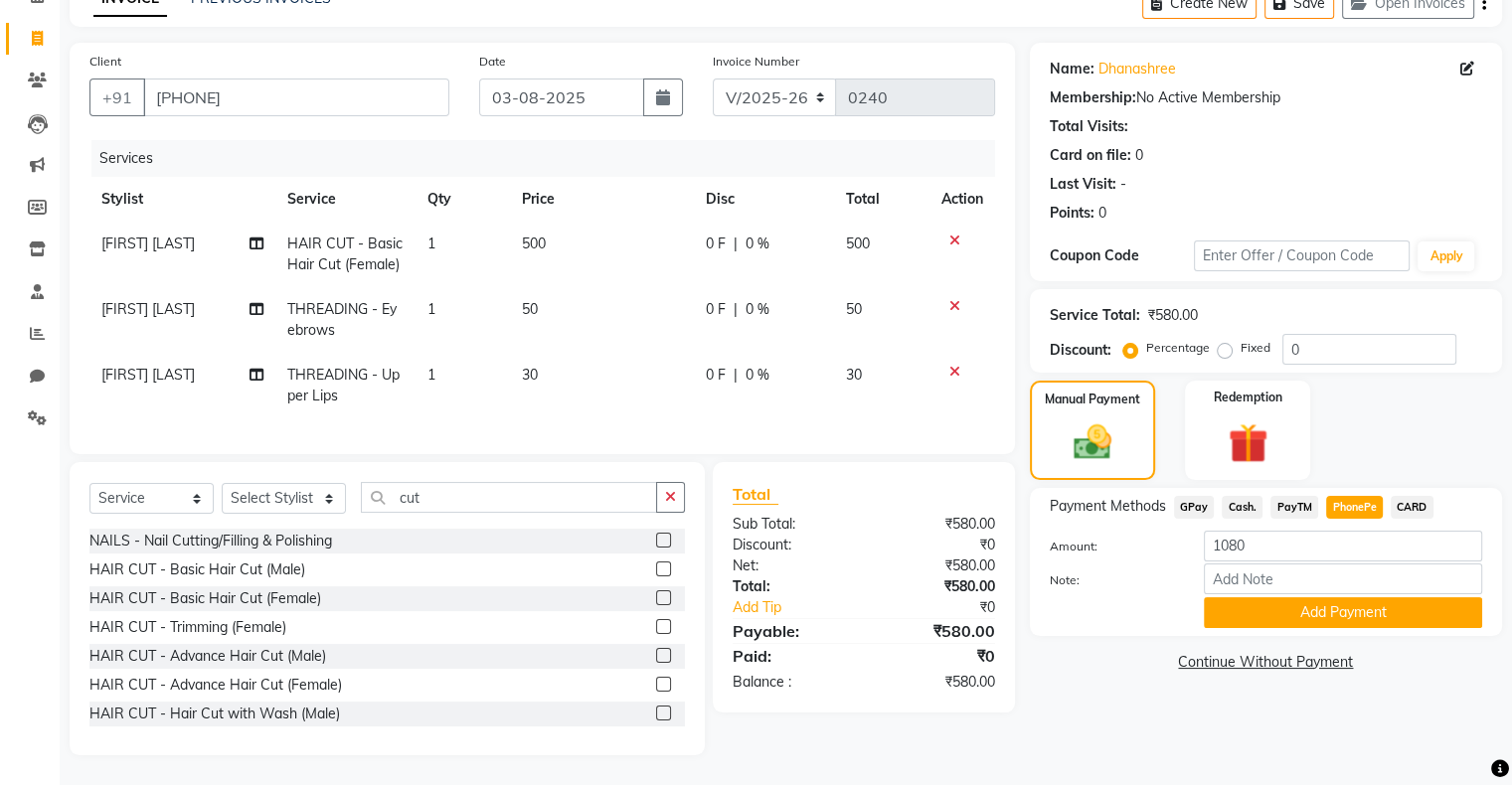click on "GPay" 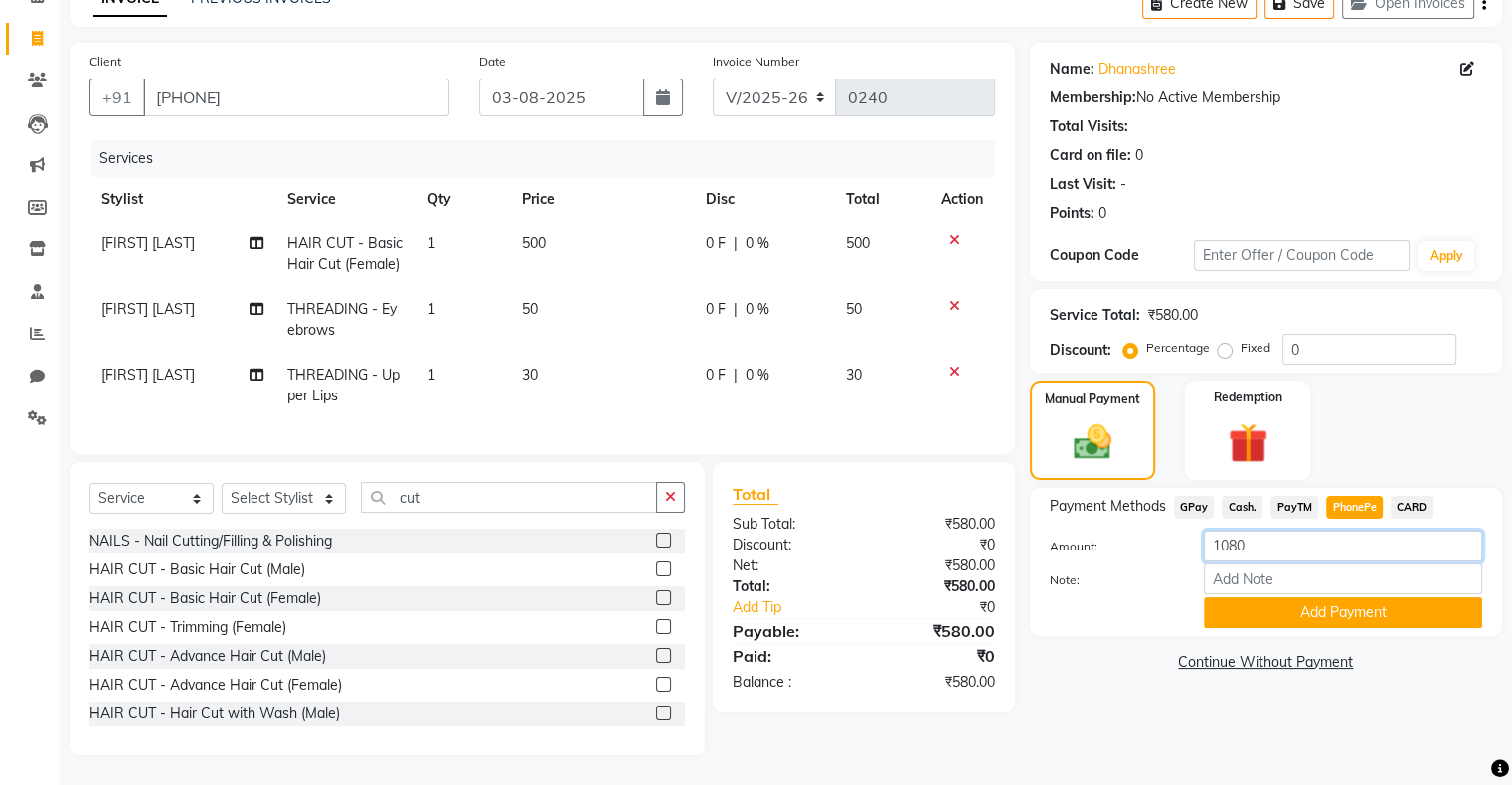 click on "1080" 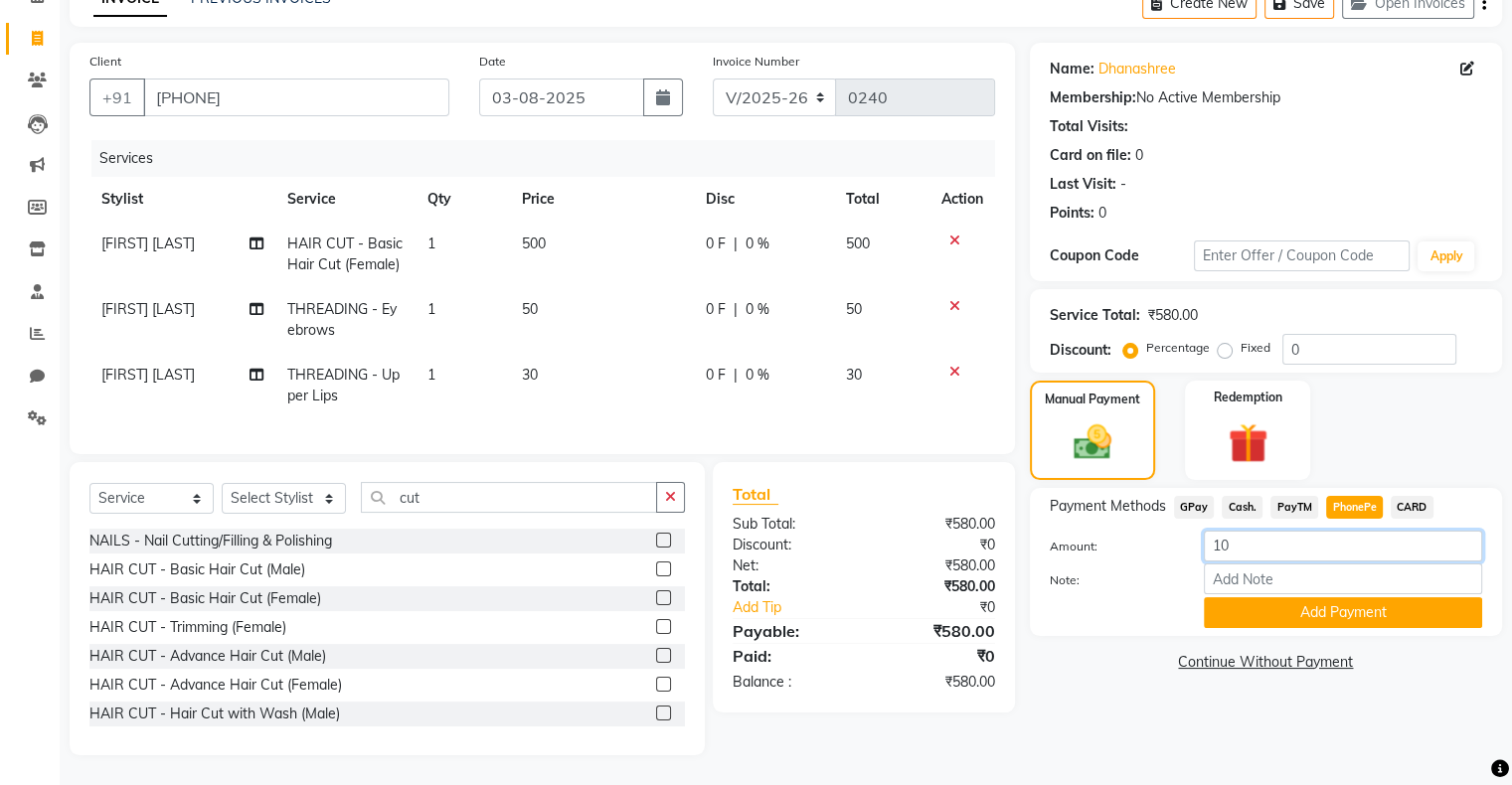 type on "1" 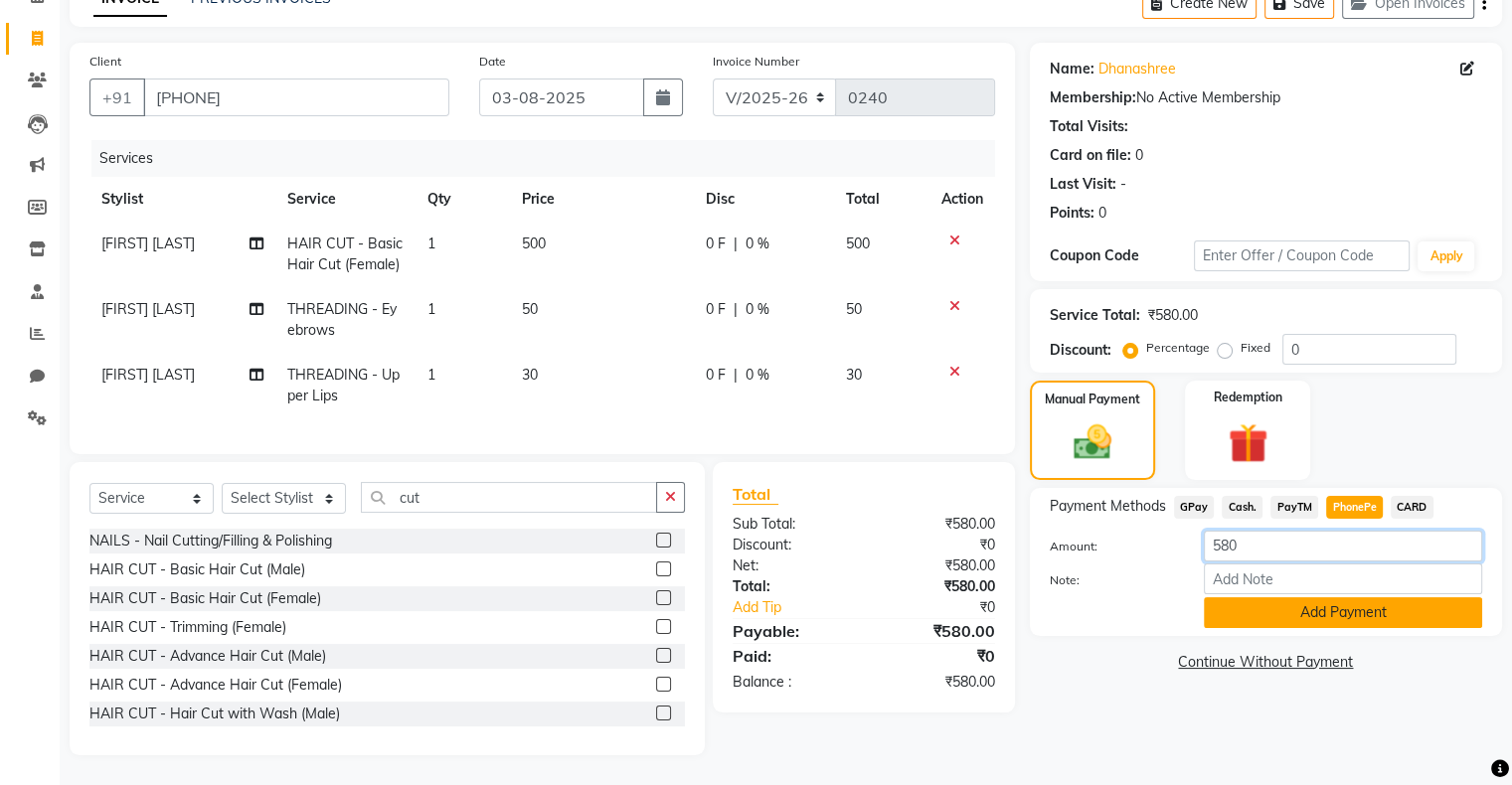 type on "580" 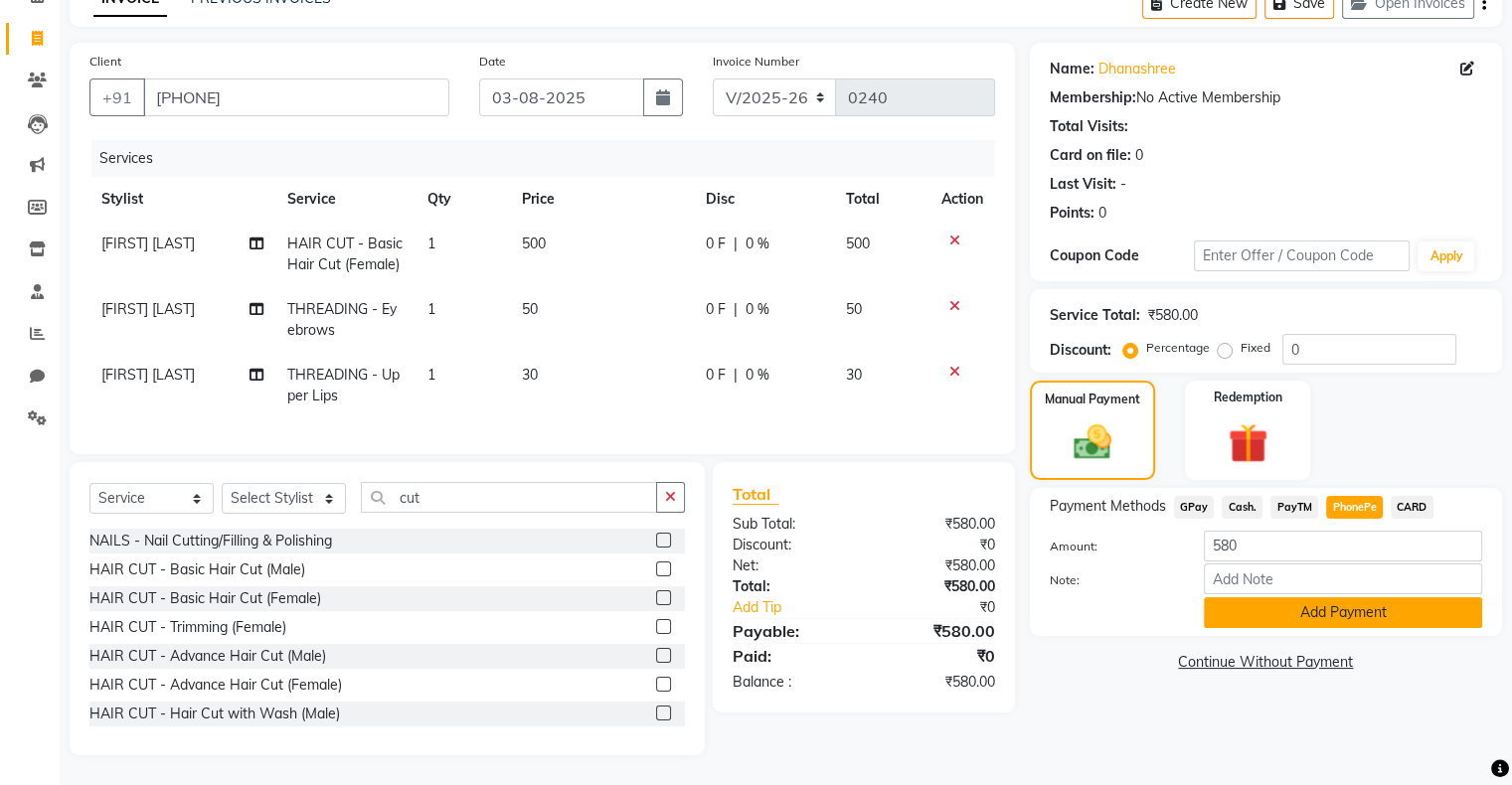 click on "Add Payment" 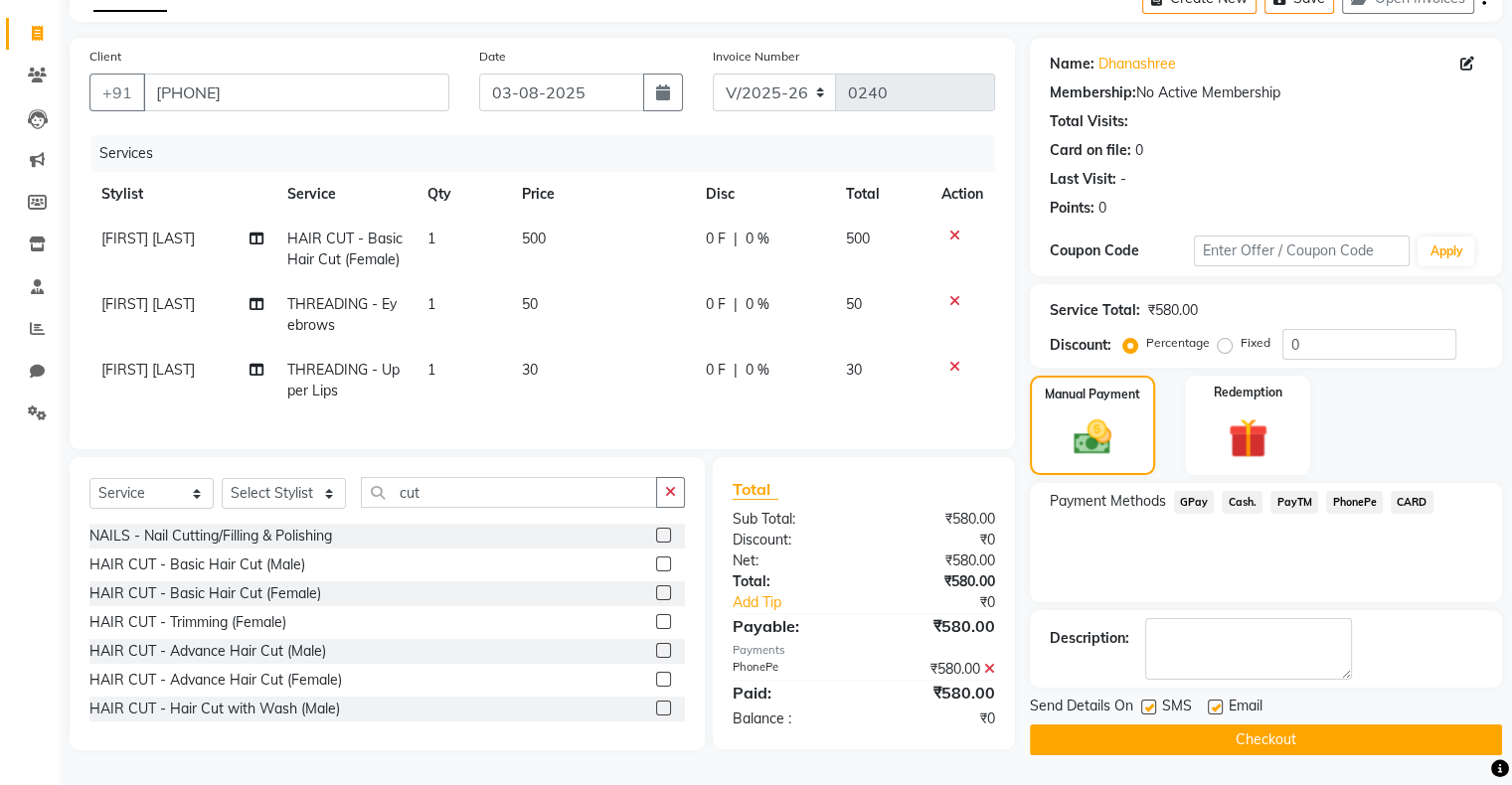 click on "Checkout" 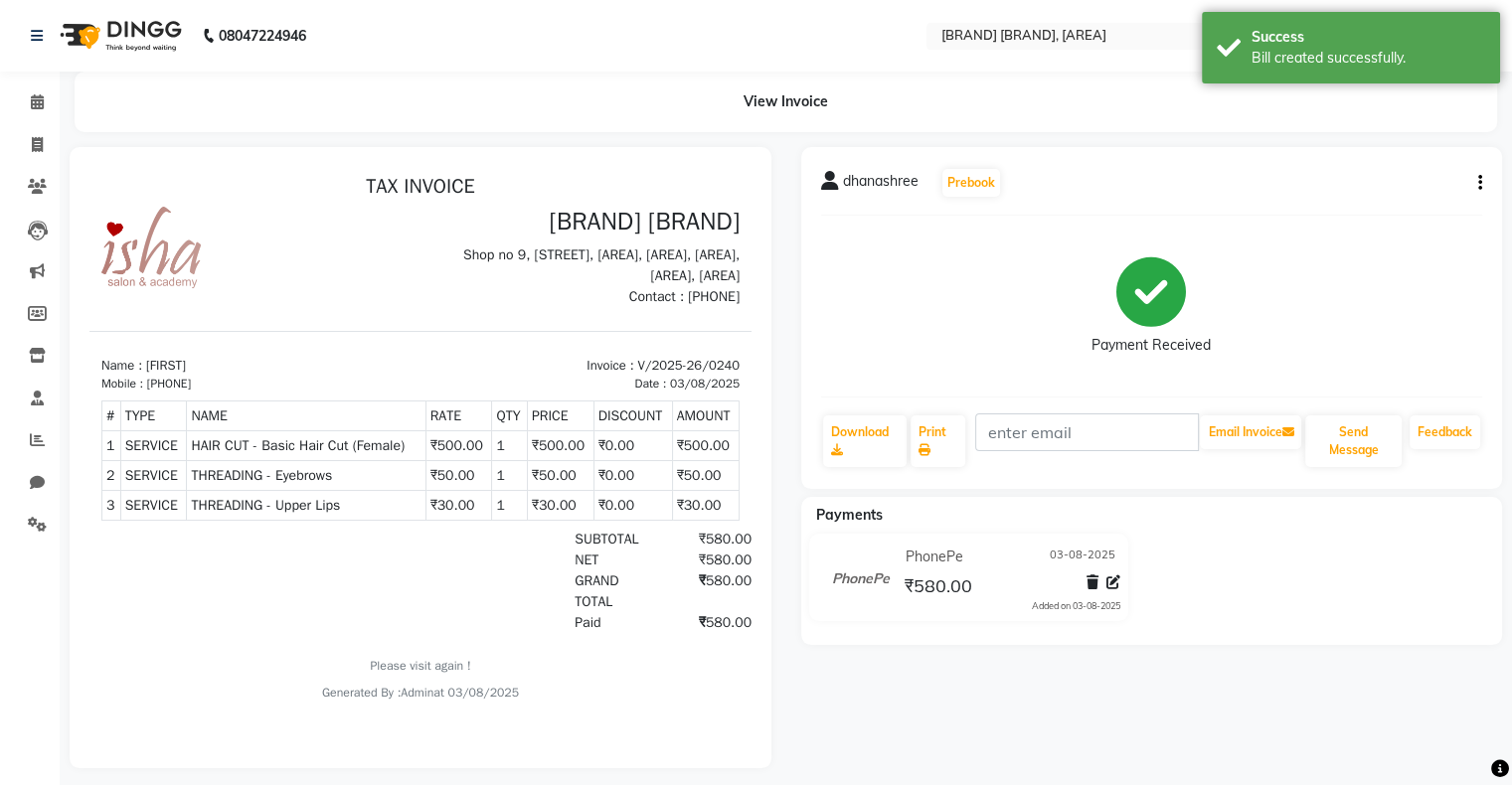 scroll, scrollTop: 0, scrollLeft: 0, axis: both 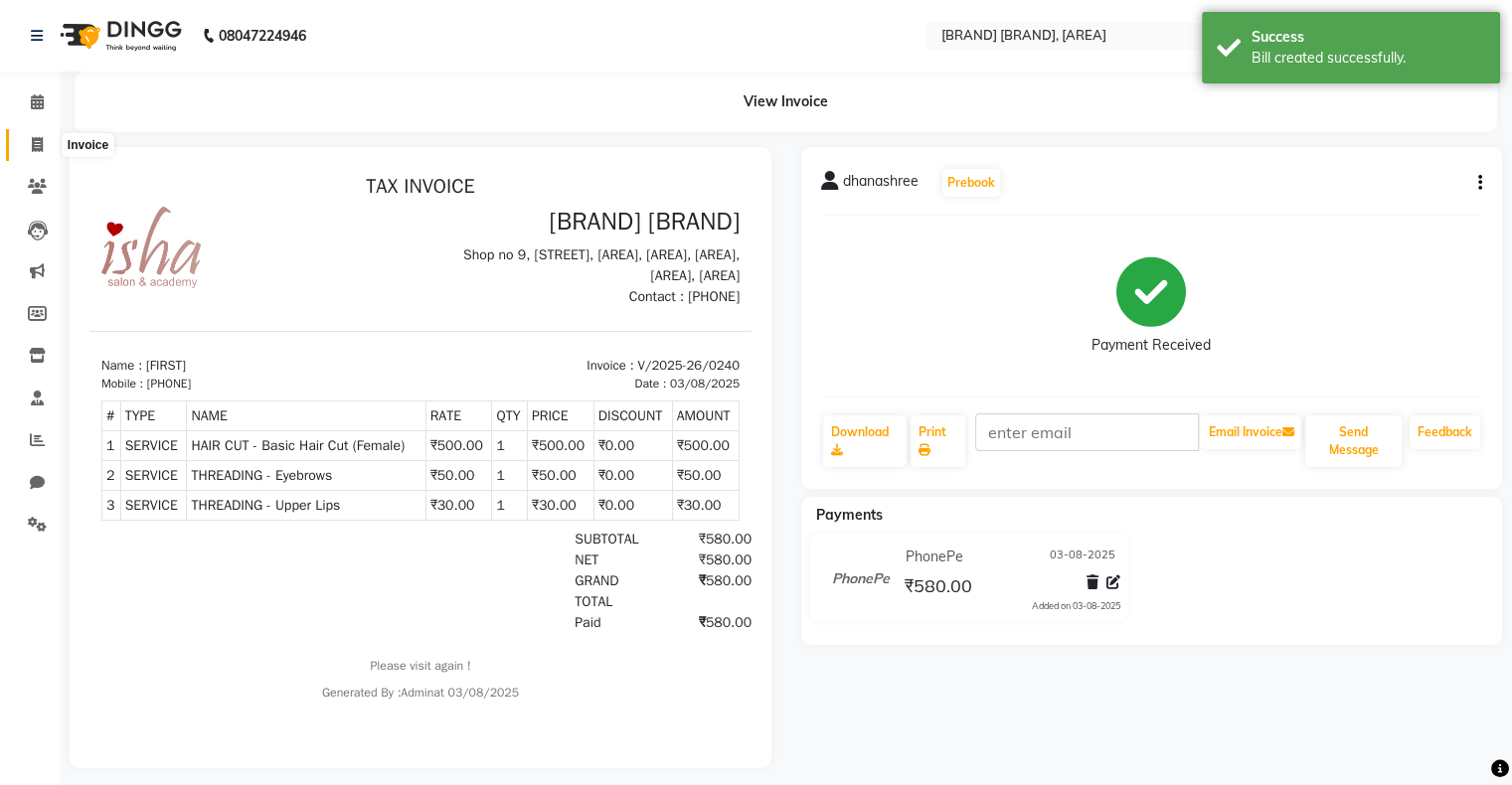 click 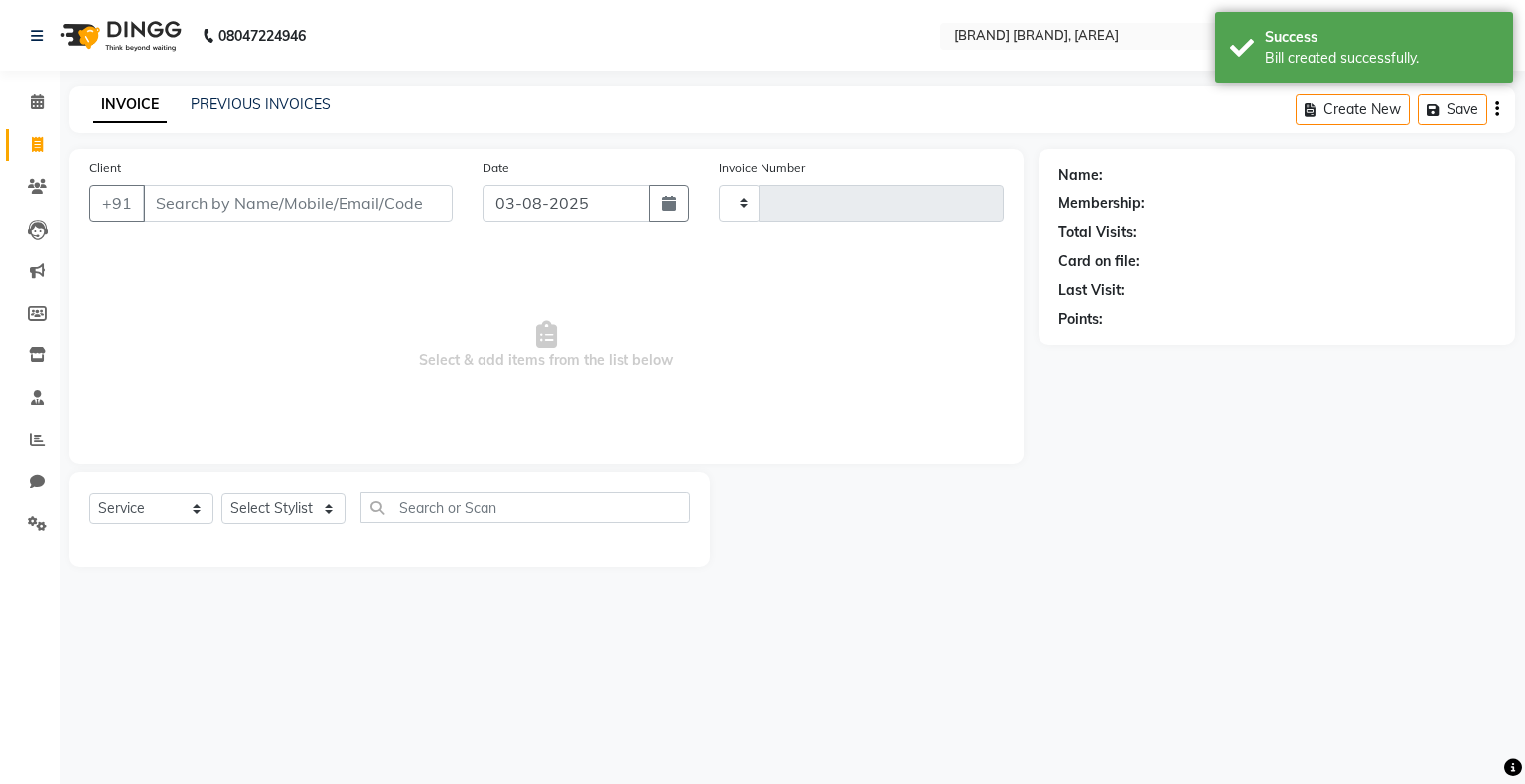 type on "0241" 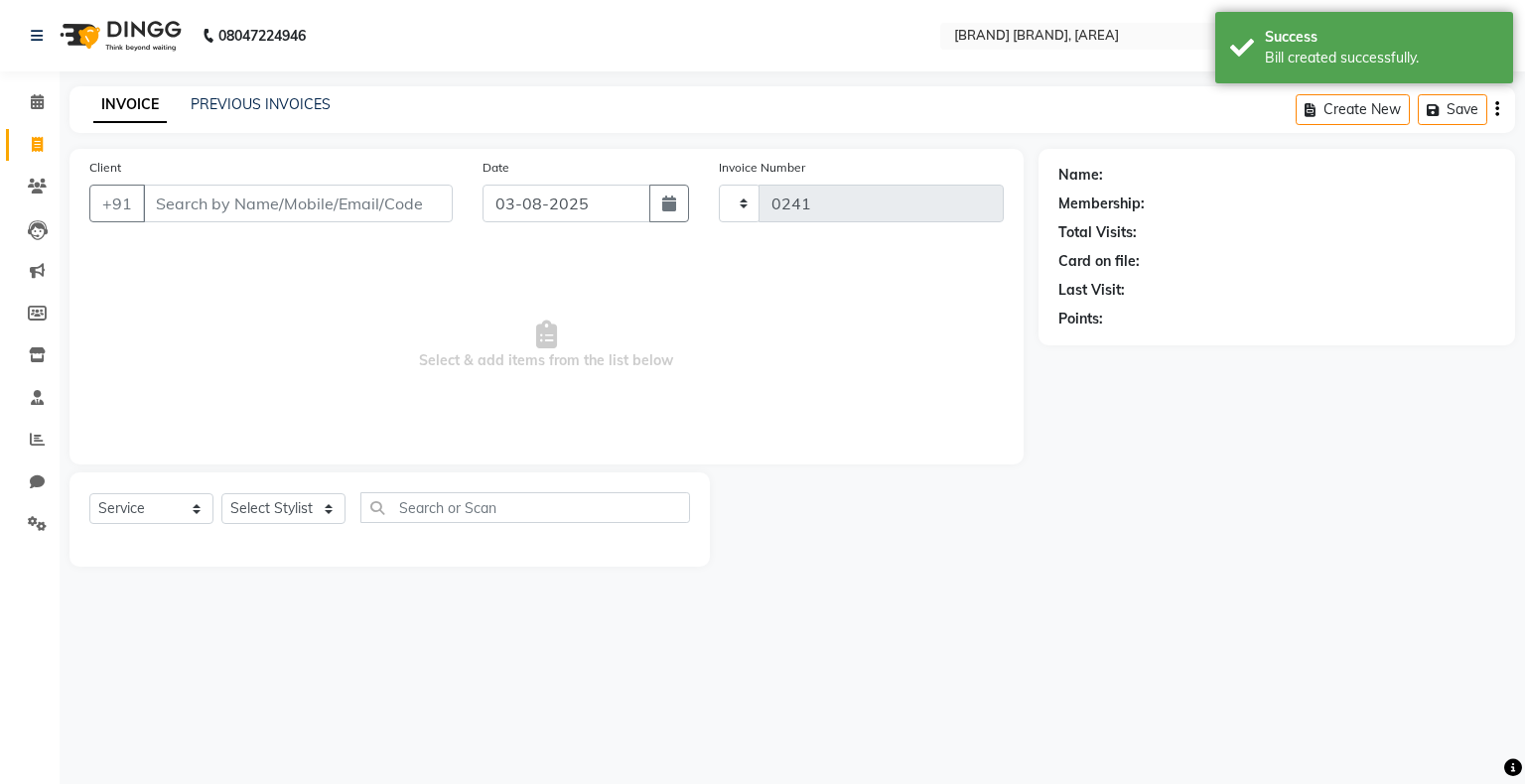 select on "8203" 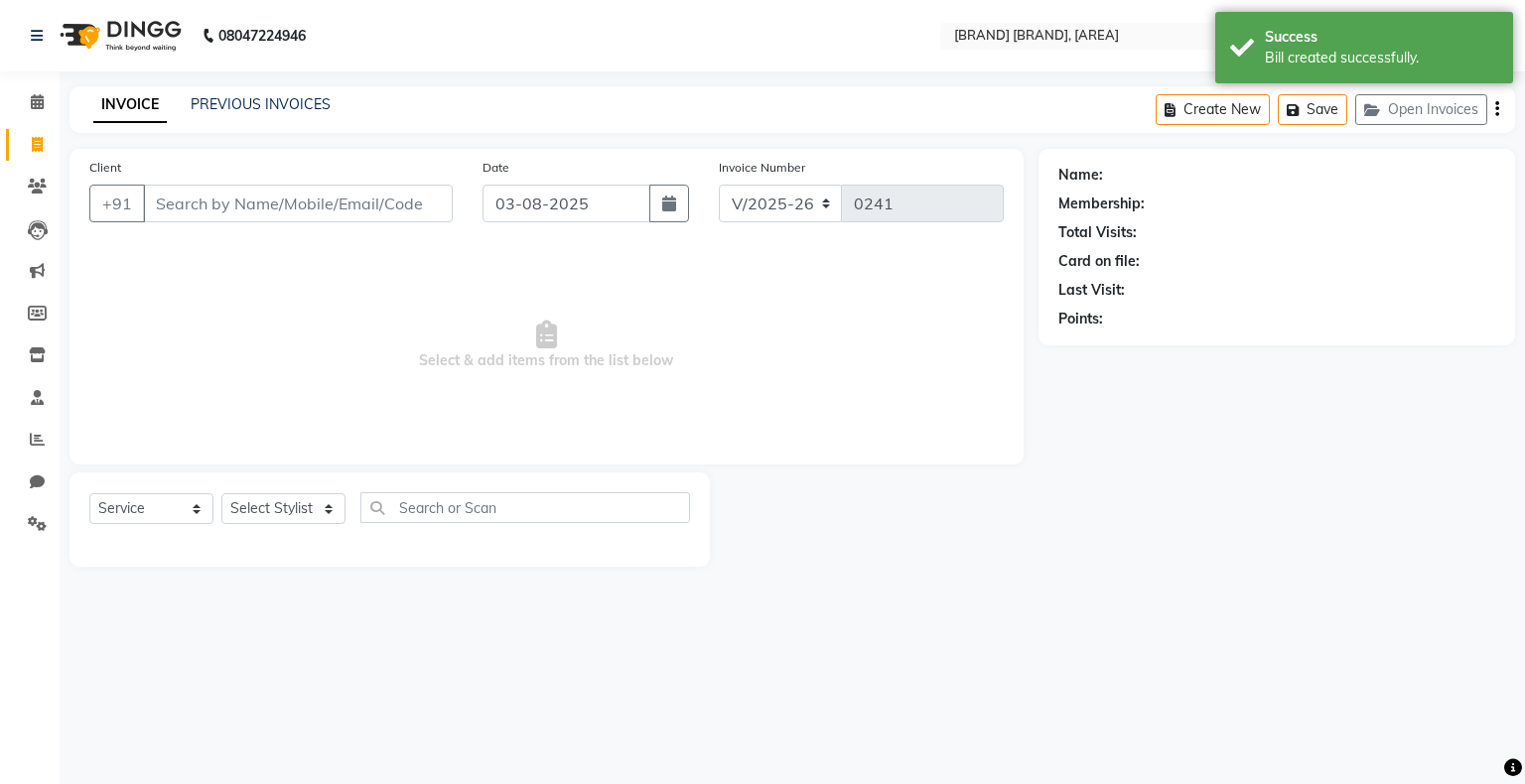 click on "Client" at bounding box center [298, 203] 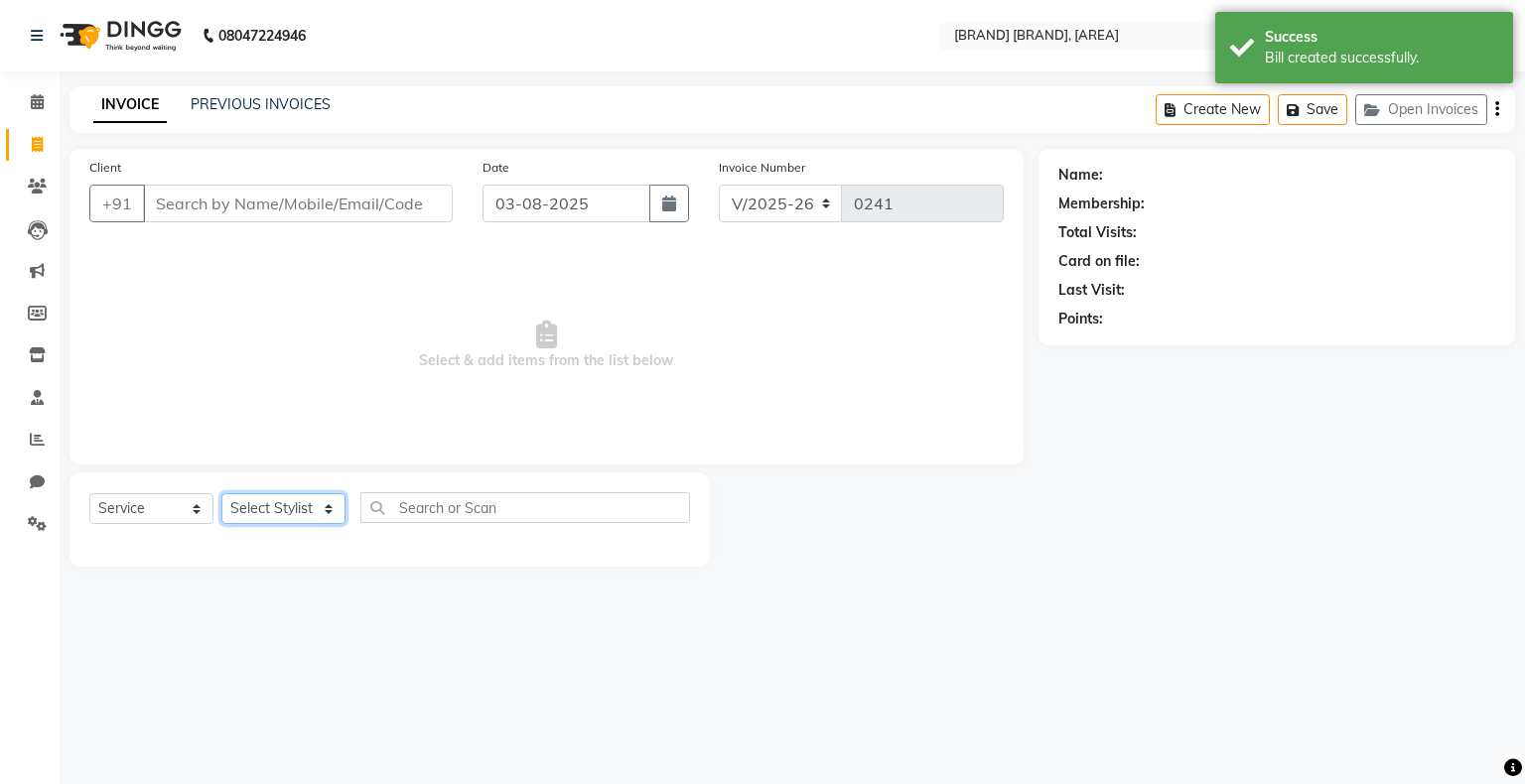 click on "Select Stylist [FIRST] [LAST] [FIRST] [FIRST] [FIRST] [LAST]" 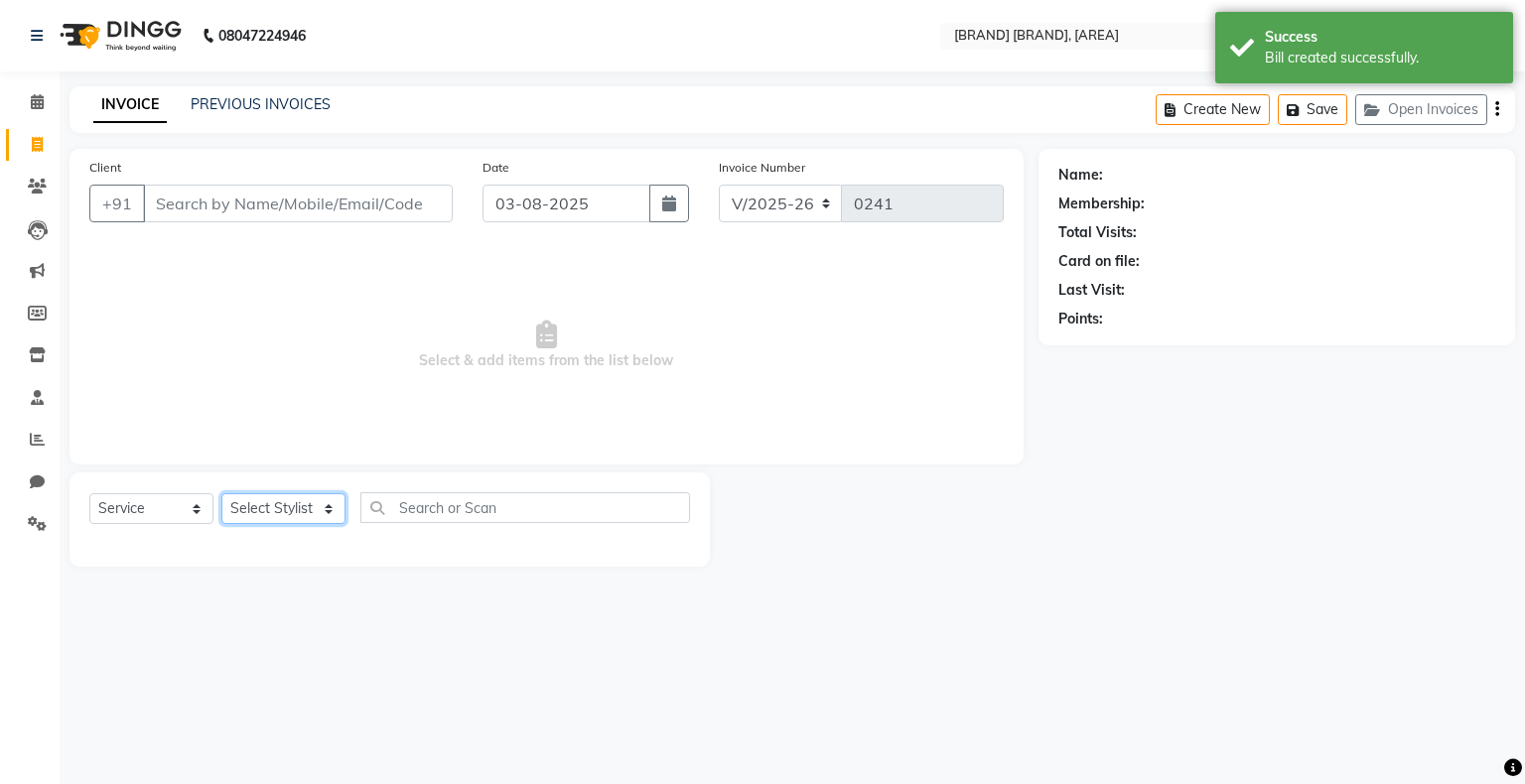 select on "77886" 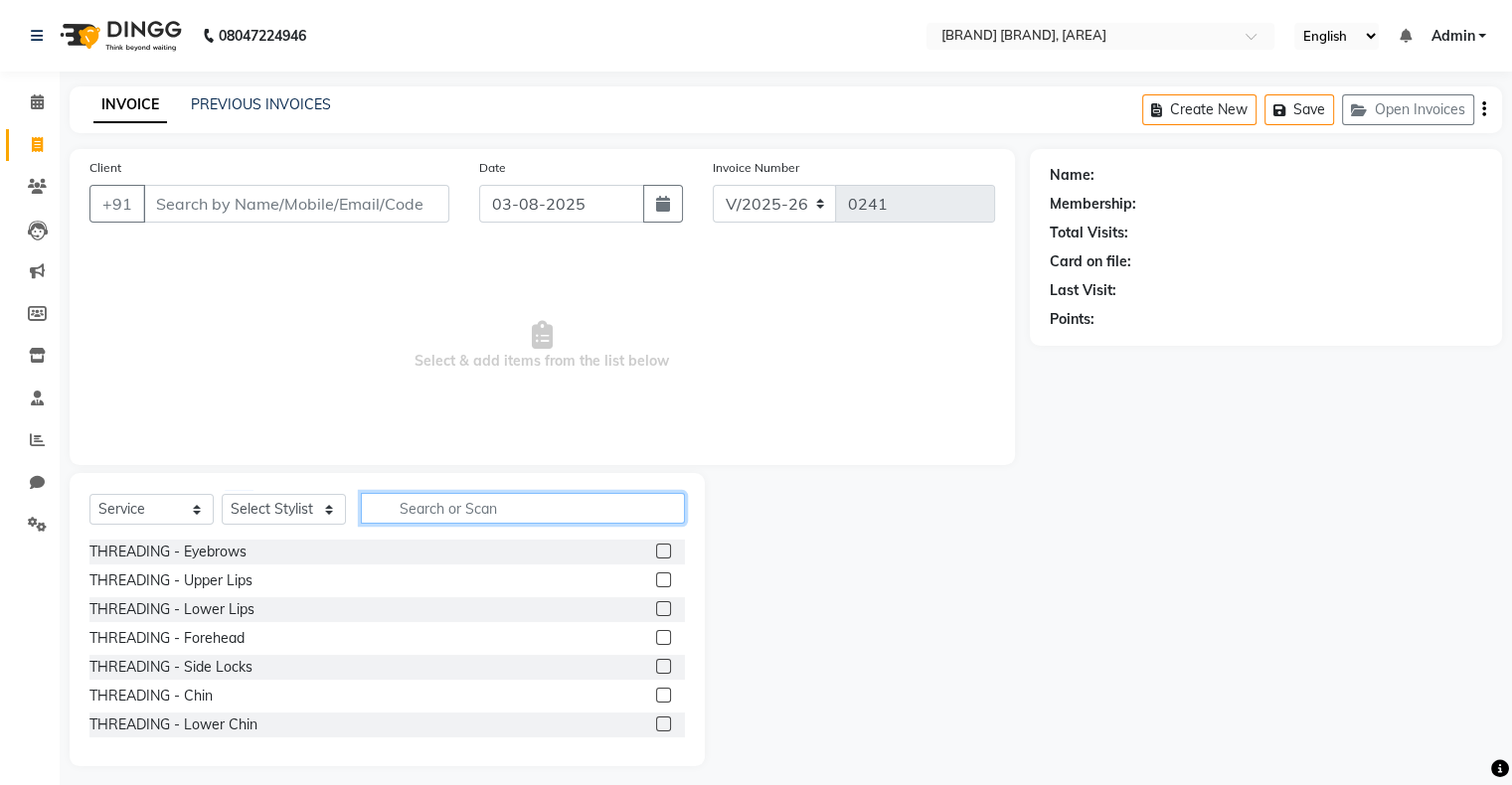 click 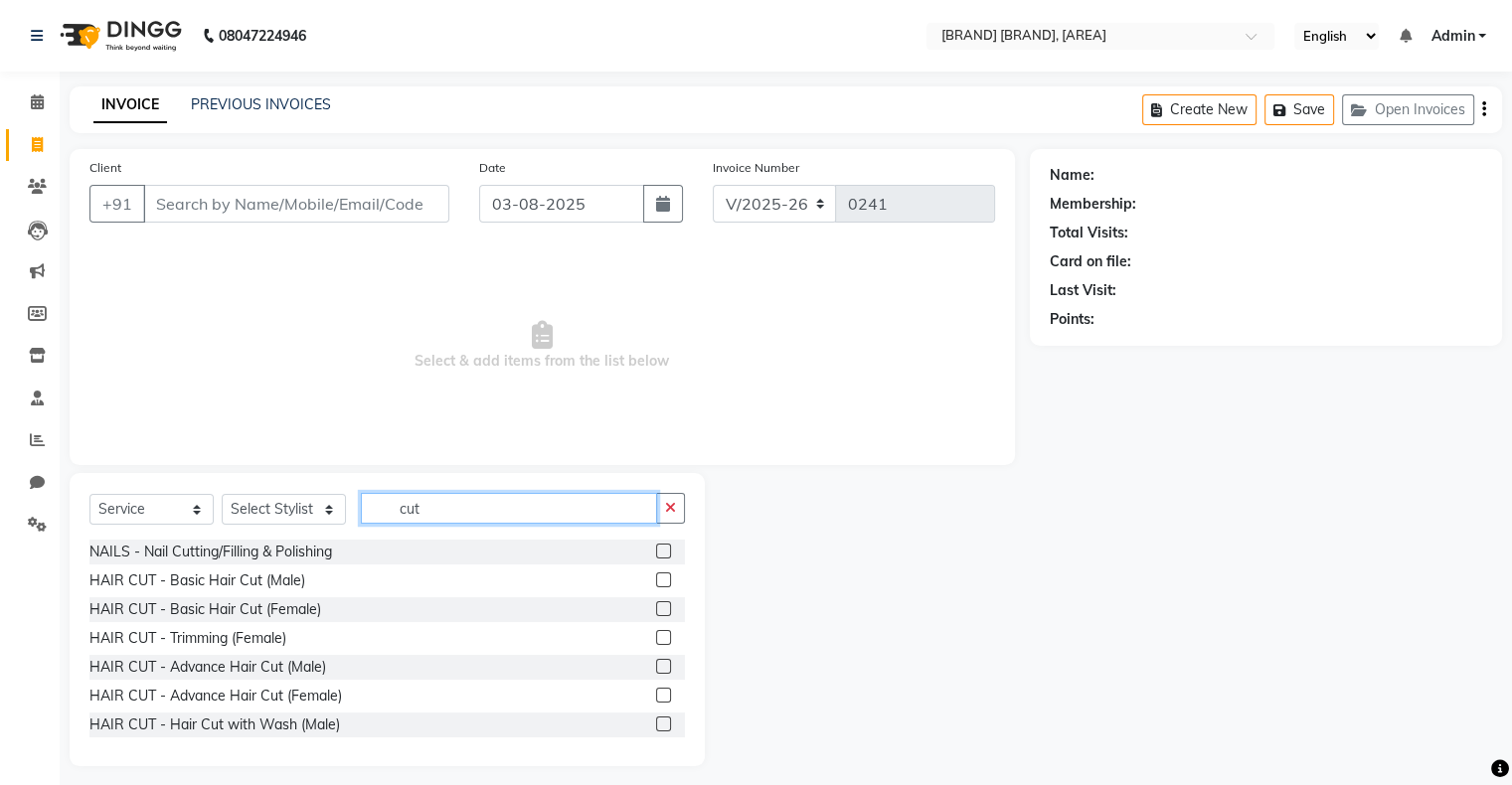 type on "cut" 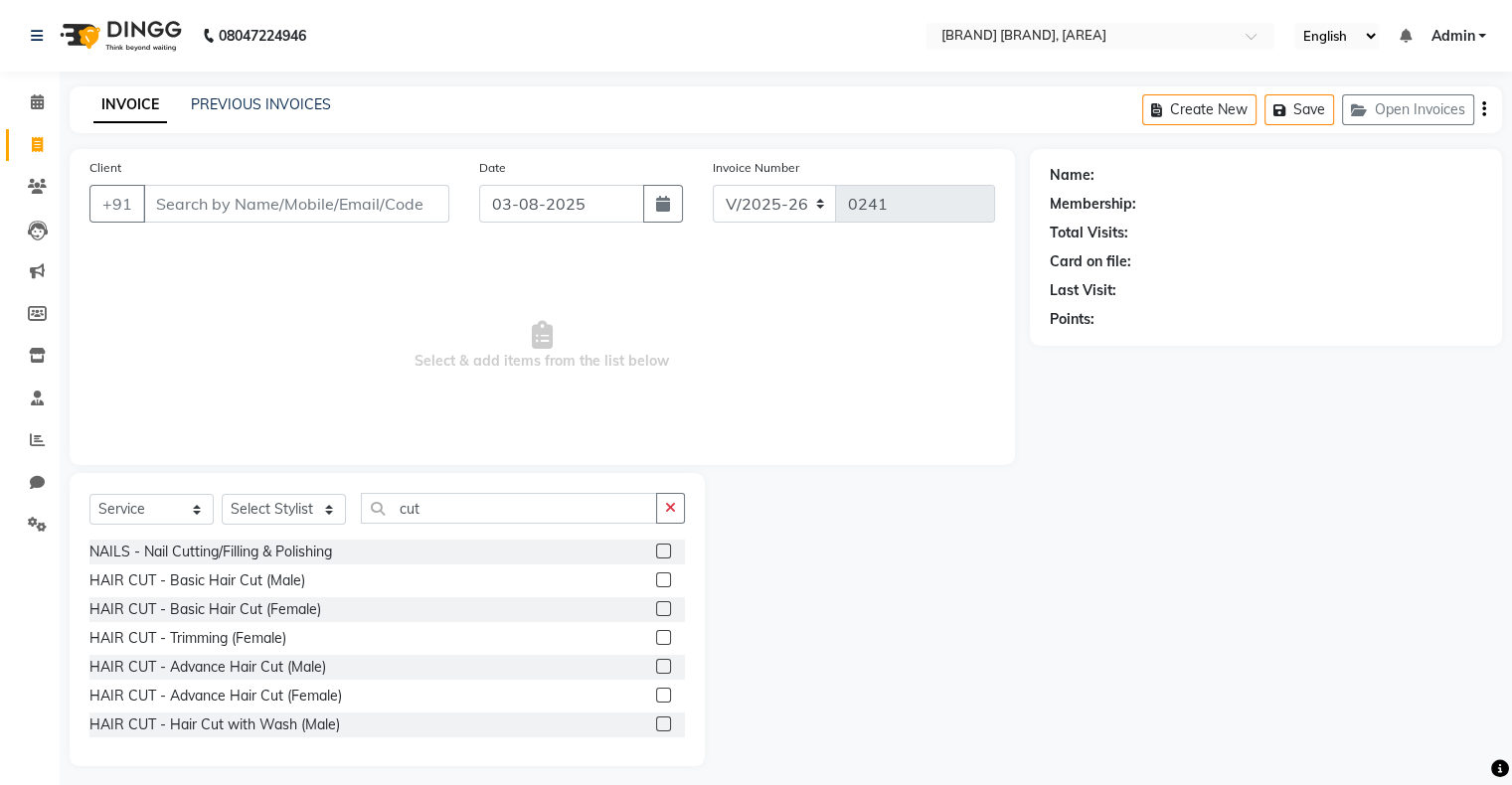 click 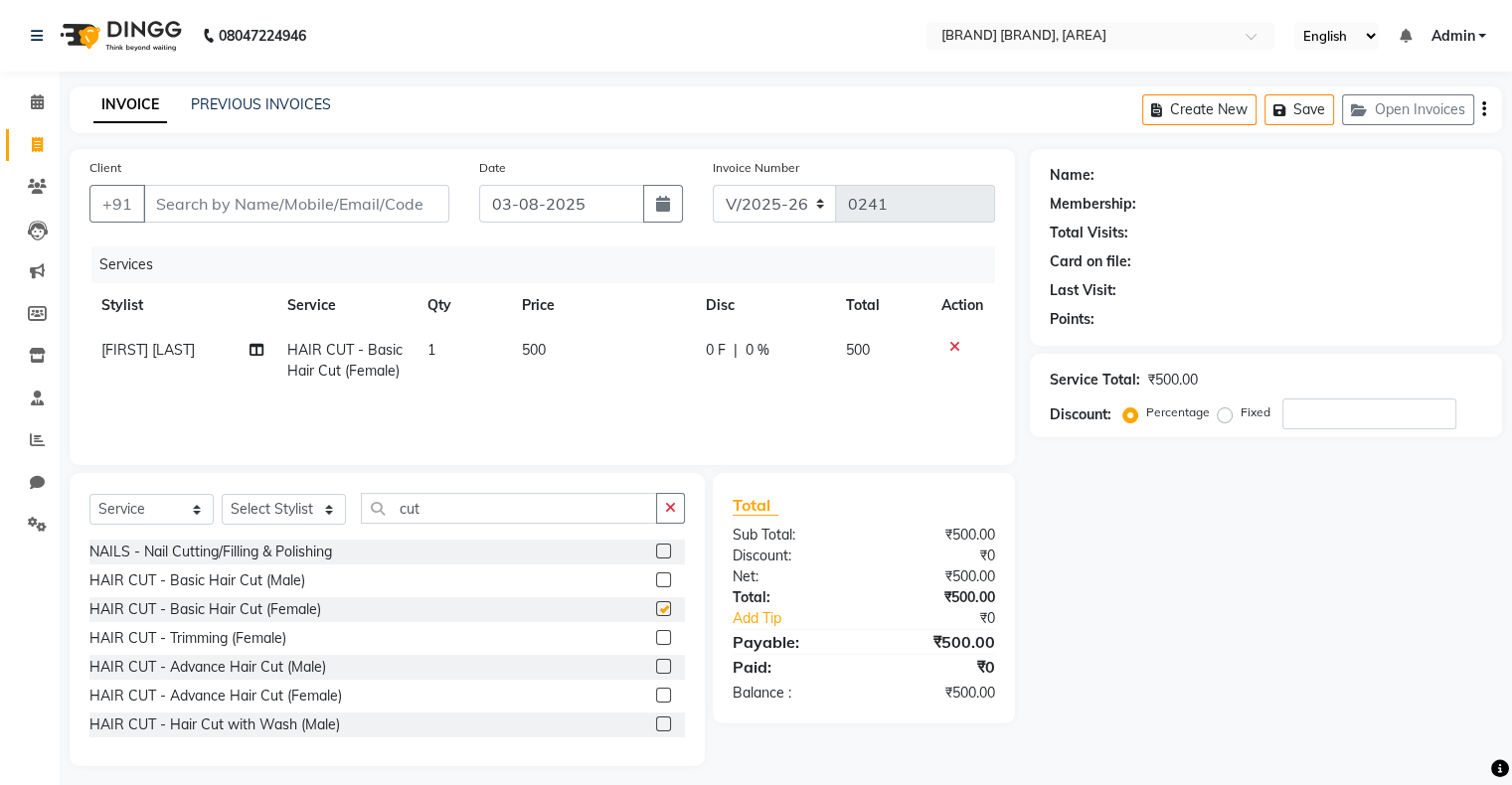 checkbox on "false" 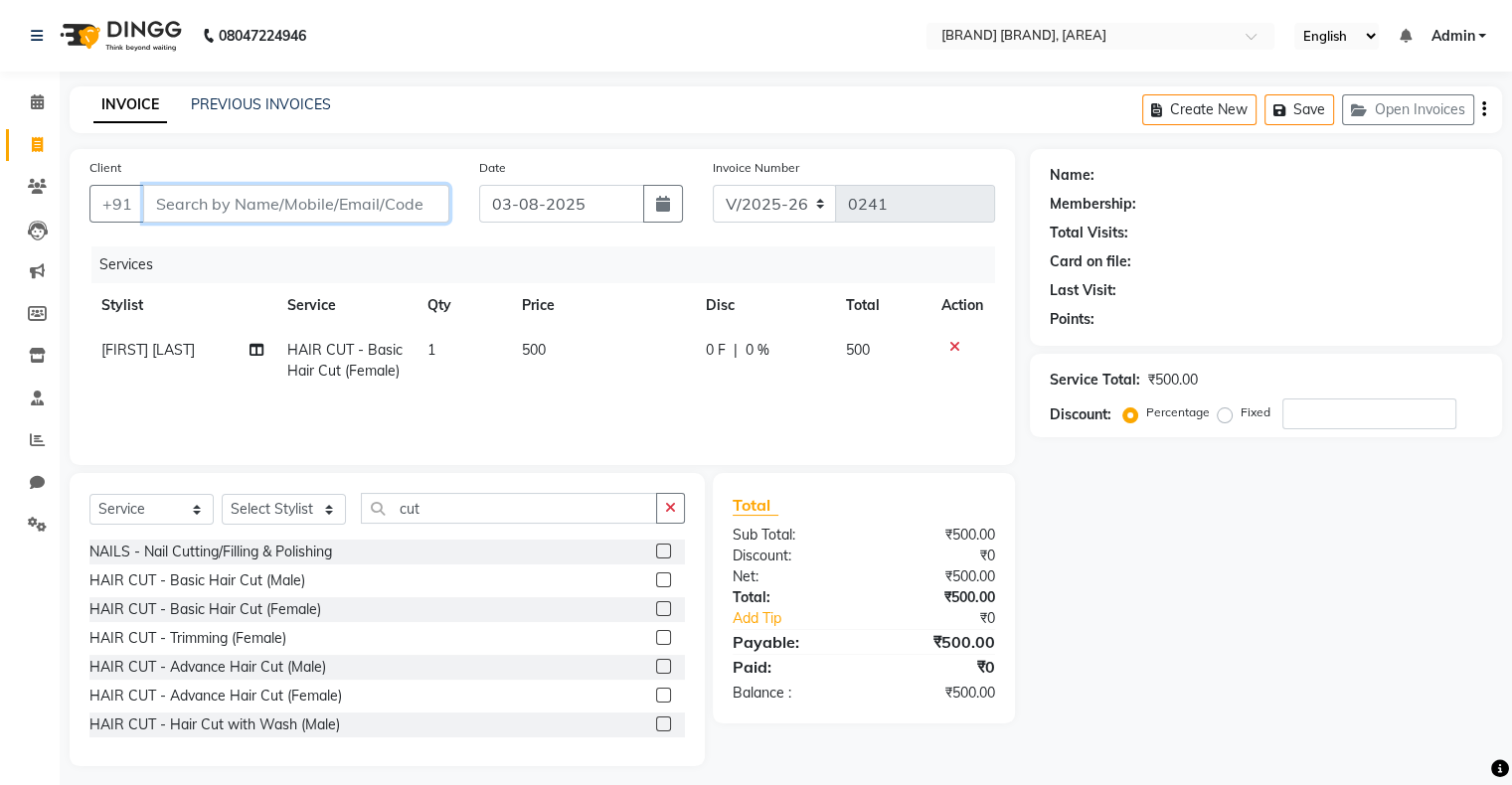 click on "Client" at bounding box center (296, 204) 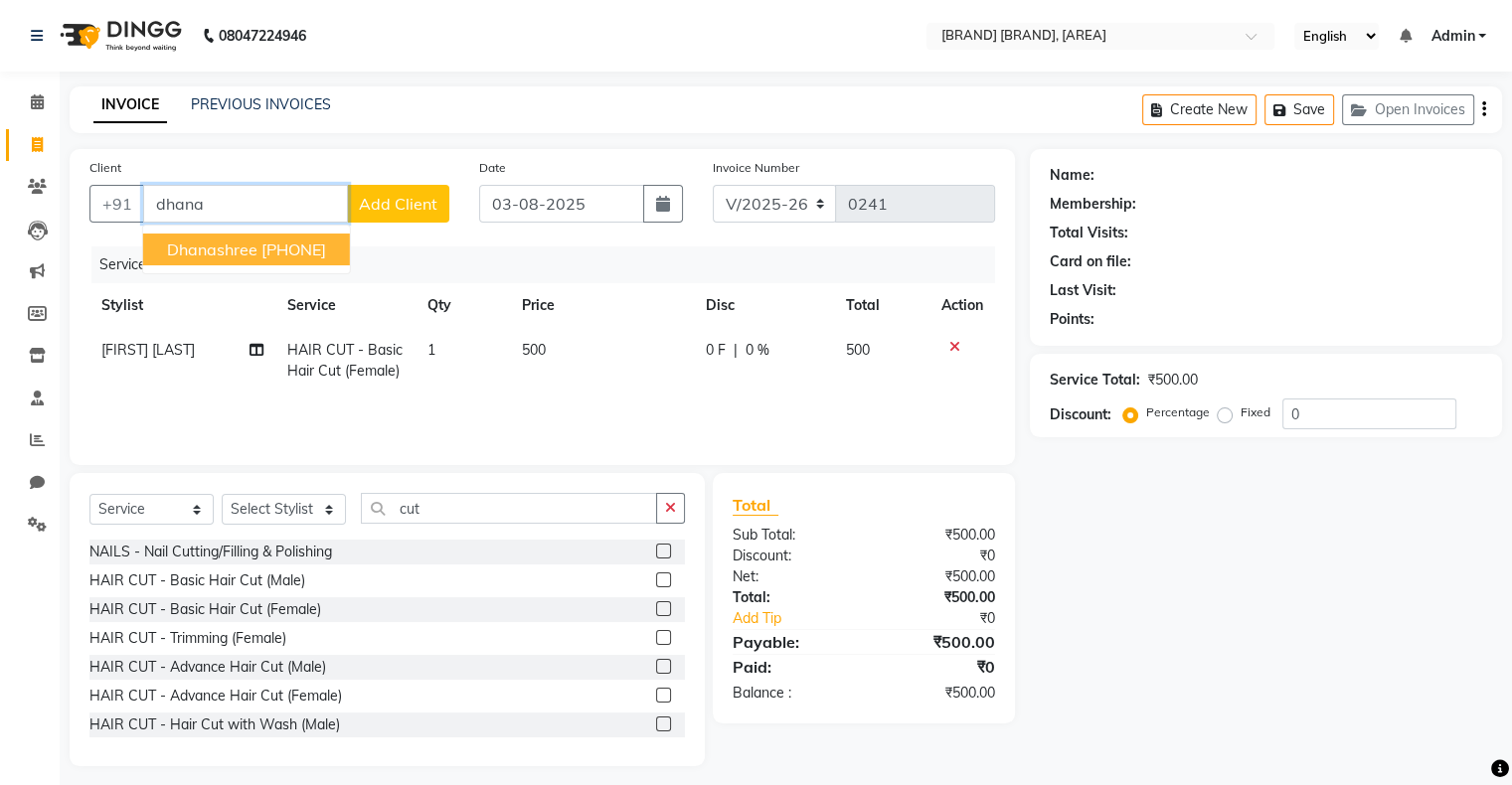 click on "7039698281" at bounding box center (293, 249) 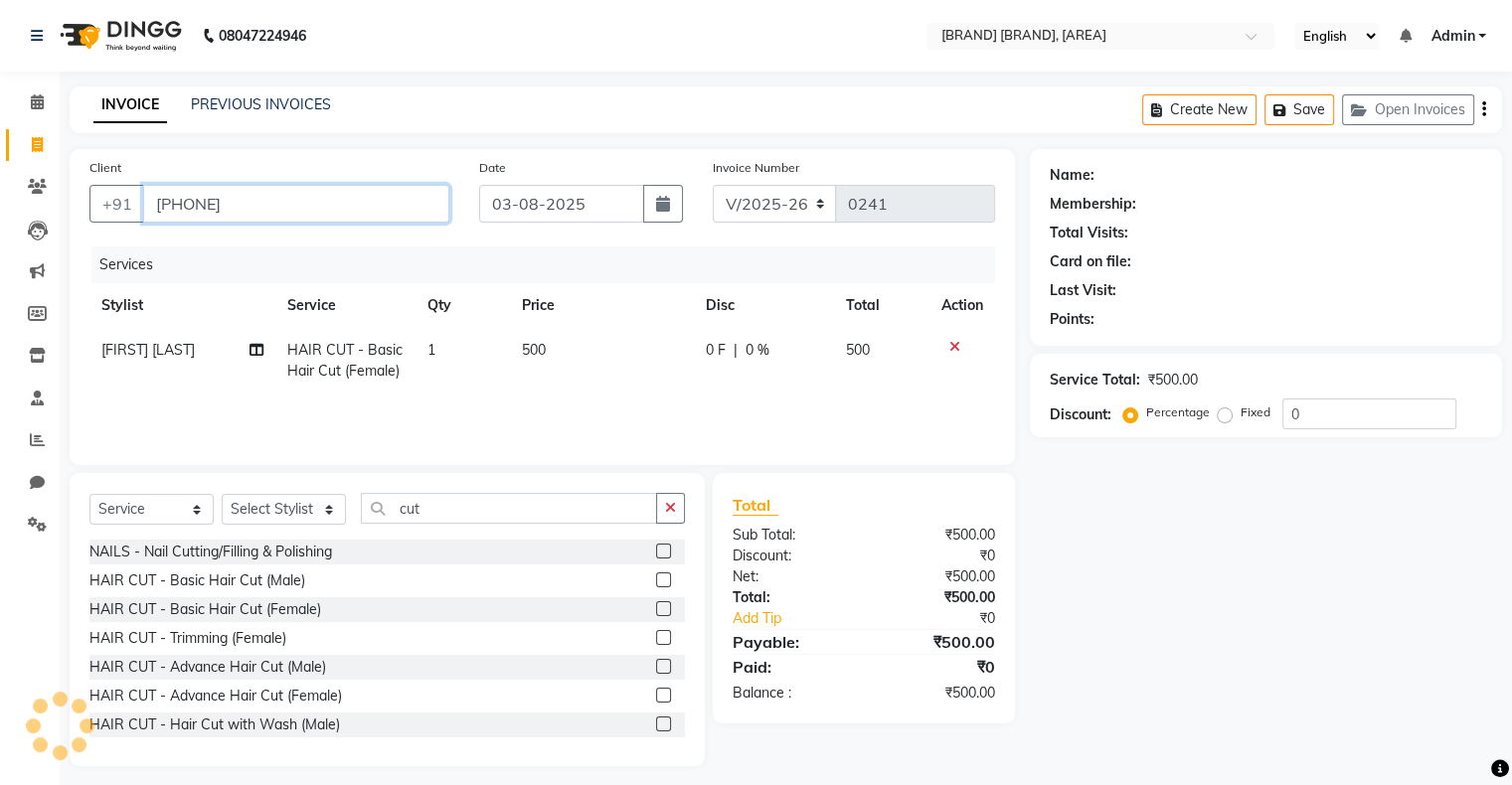 type on "7039698281" 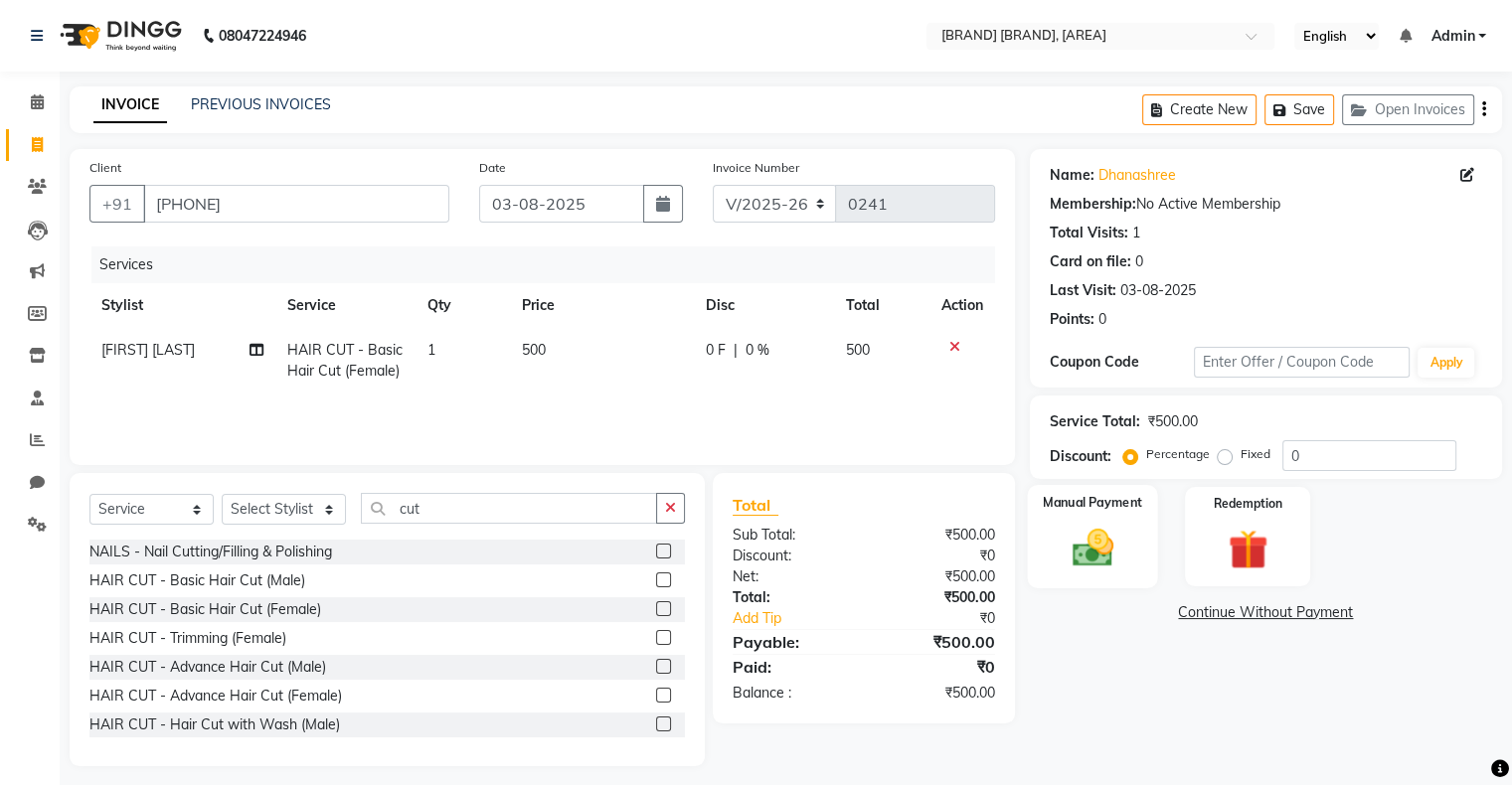click 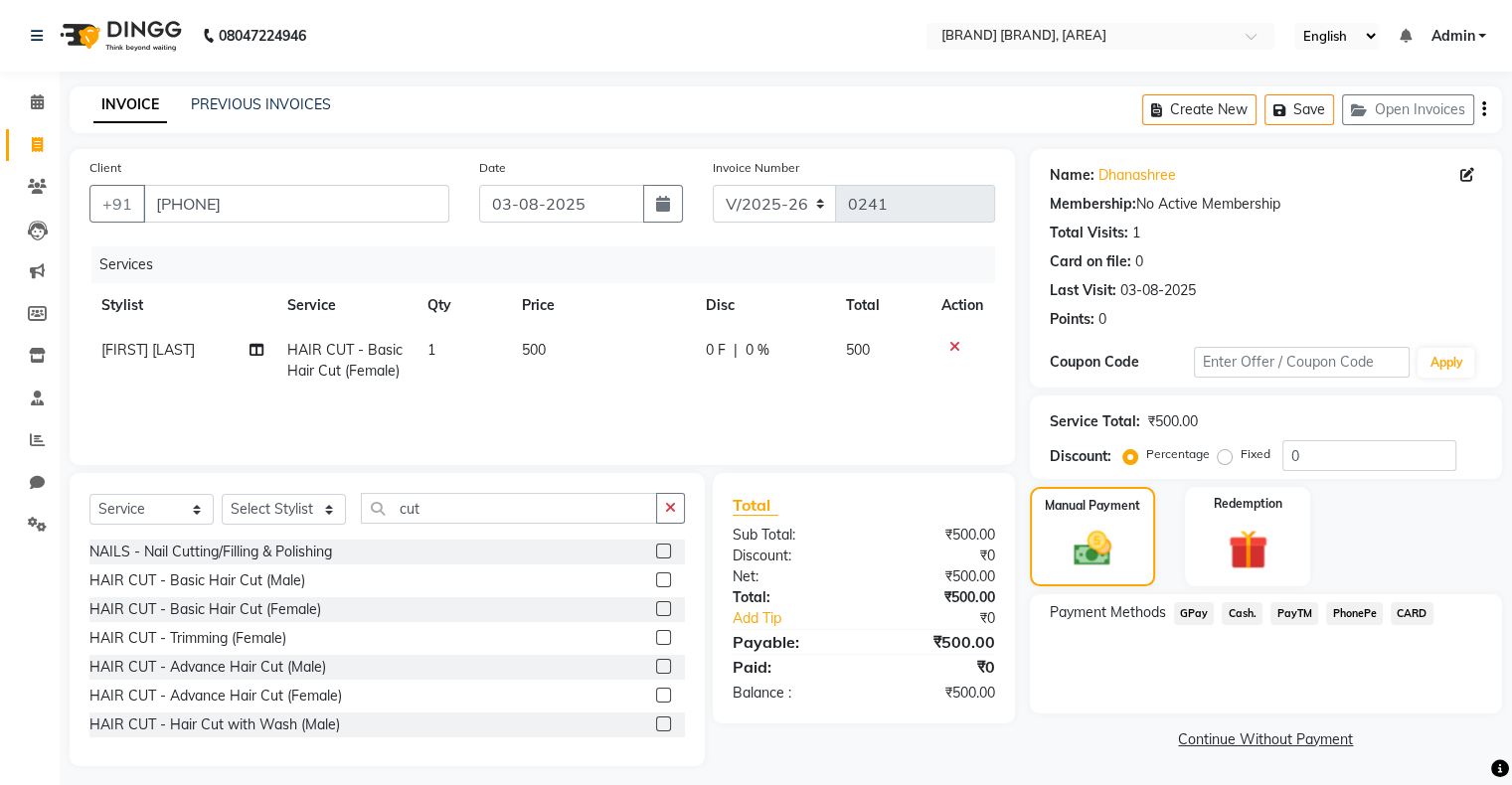 click on "PhonePe" 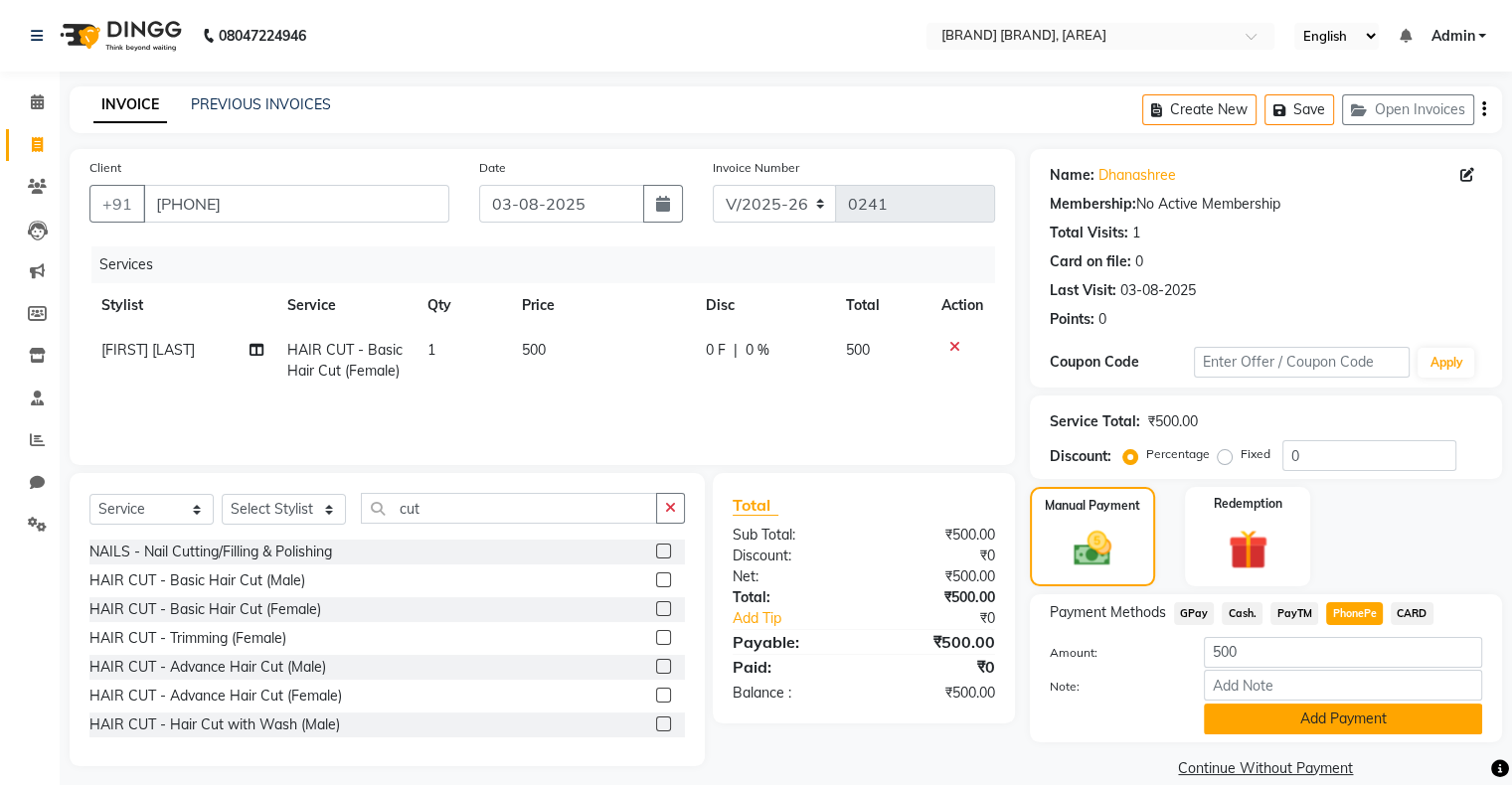 click on "Add Payment" 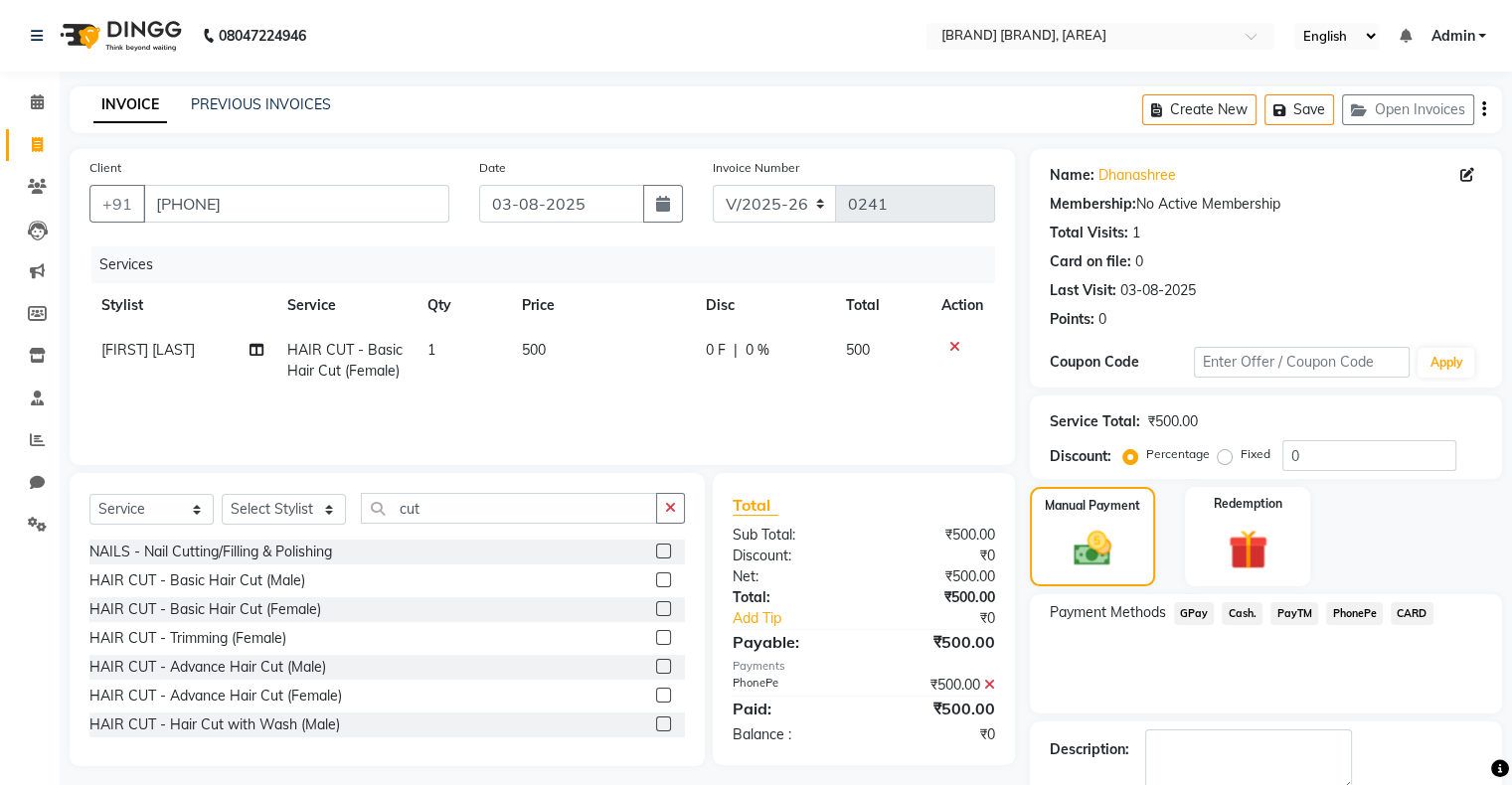 scroll, scrollTop: 109, scrollLeft: 0, axis: vertical 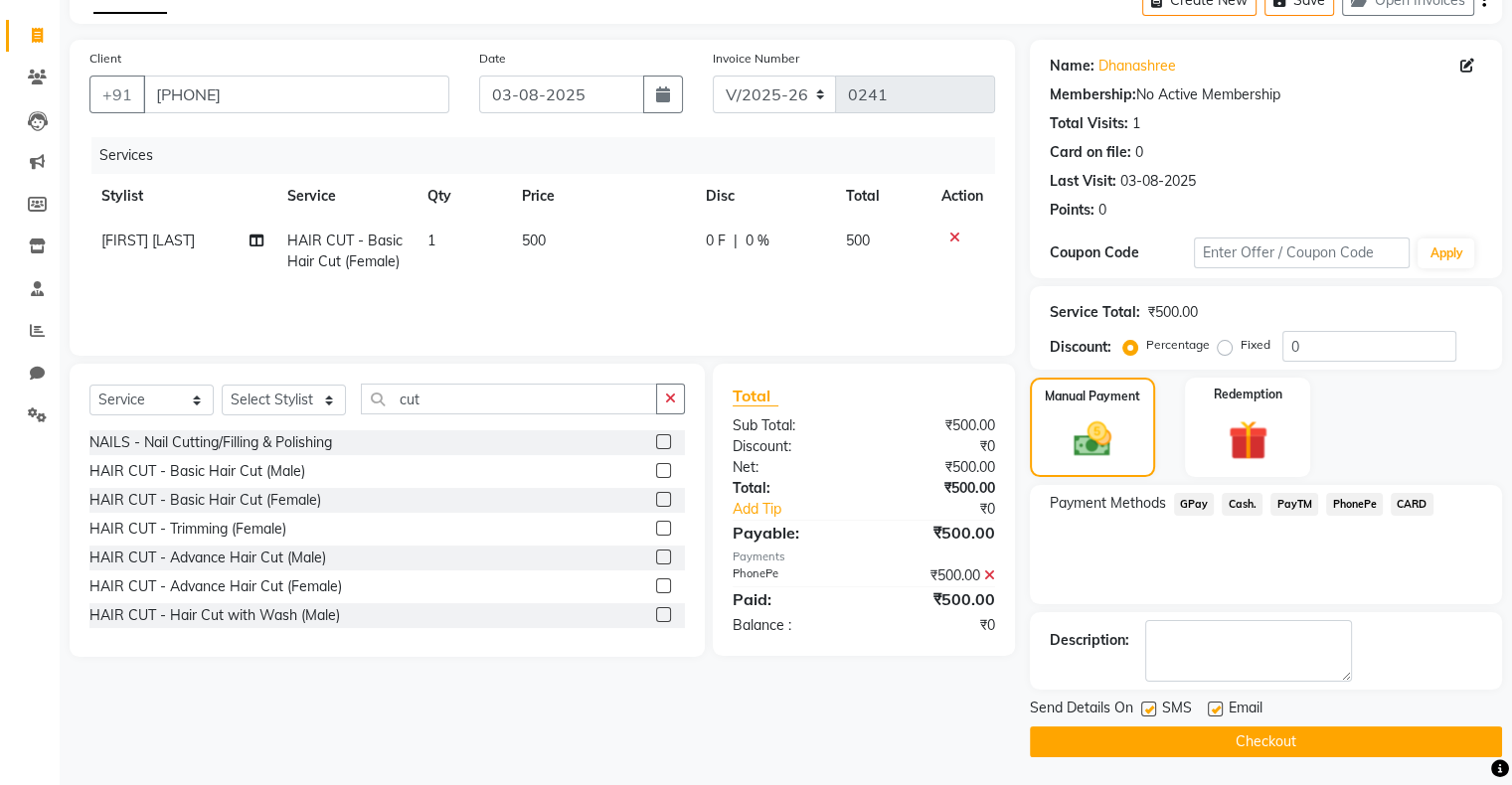 click on "Checkout" 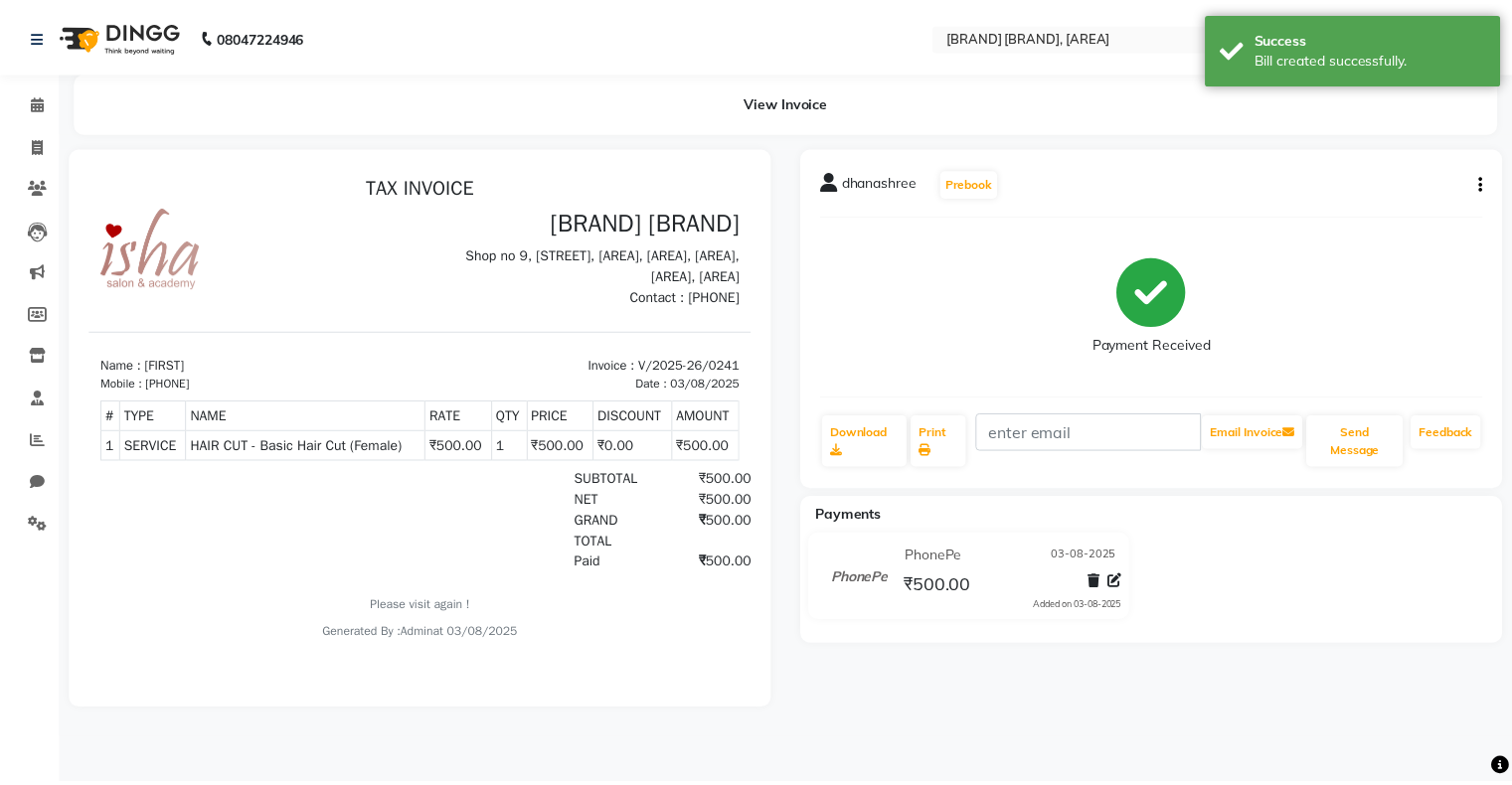 scroll, scrollTop: 0, scrollLeft: 0, axis: both 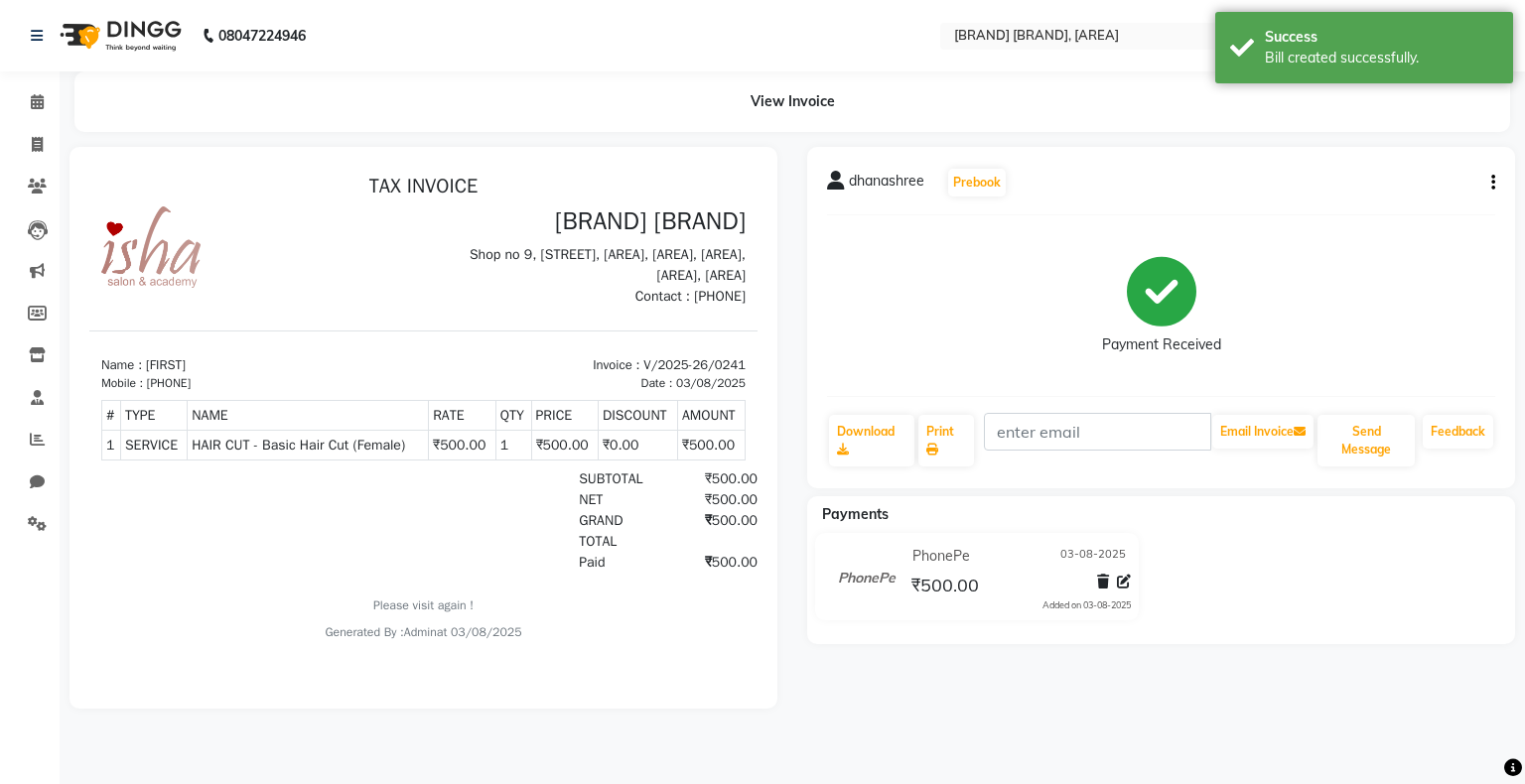 select on "service" 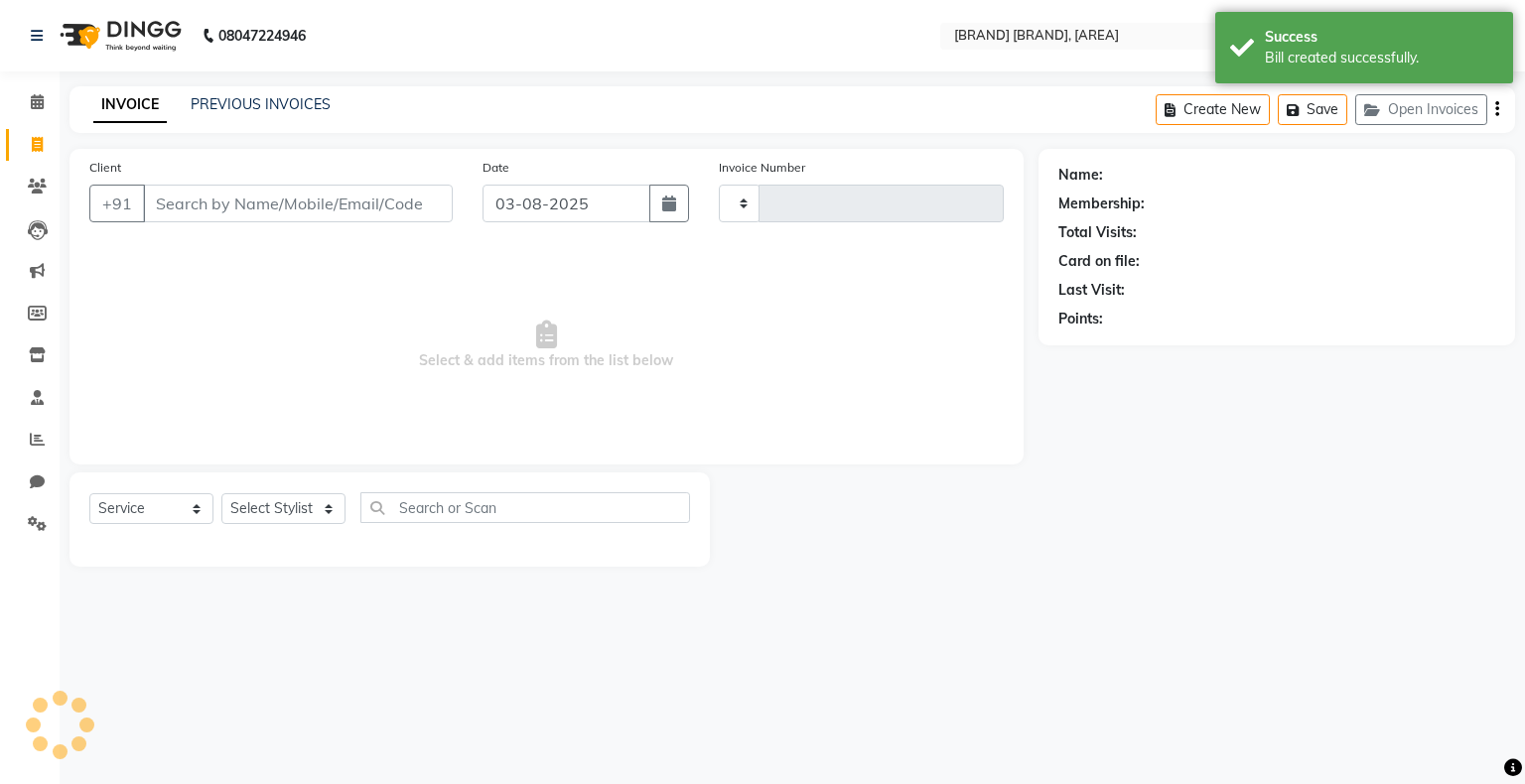 type on "0242" 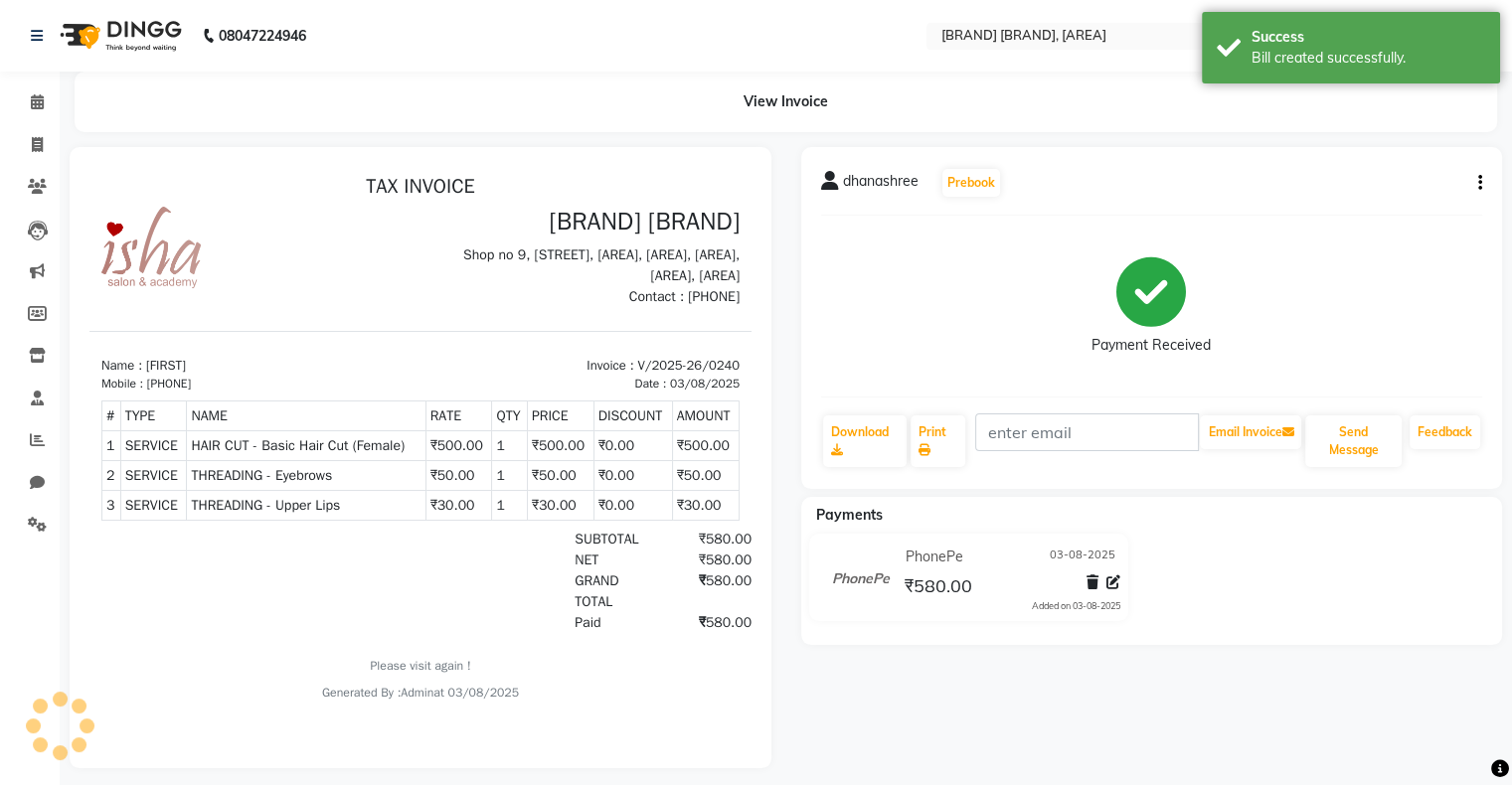 scroll, scrollTop: 0, scrollLeft: 0, axis: both 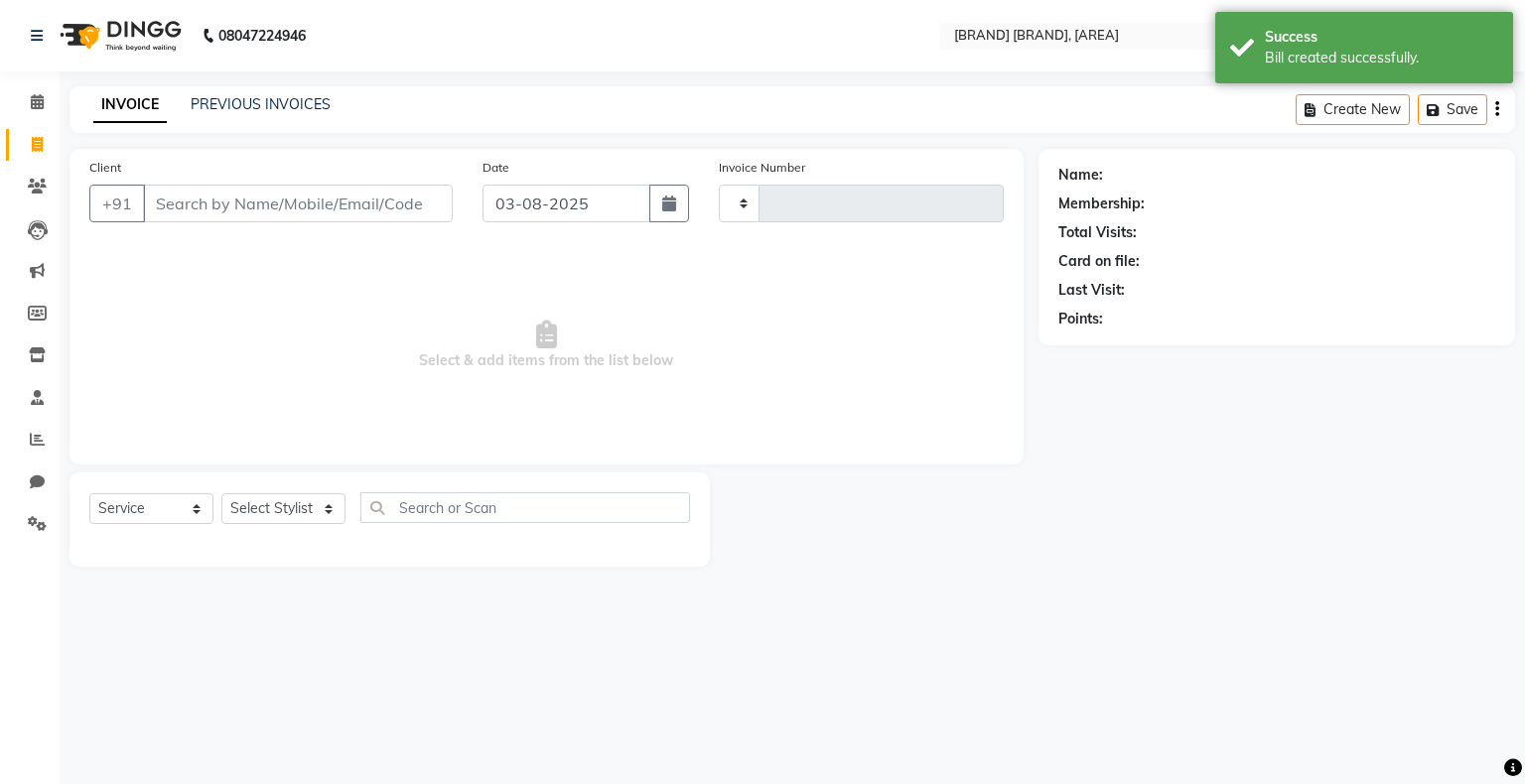 type on "0242" 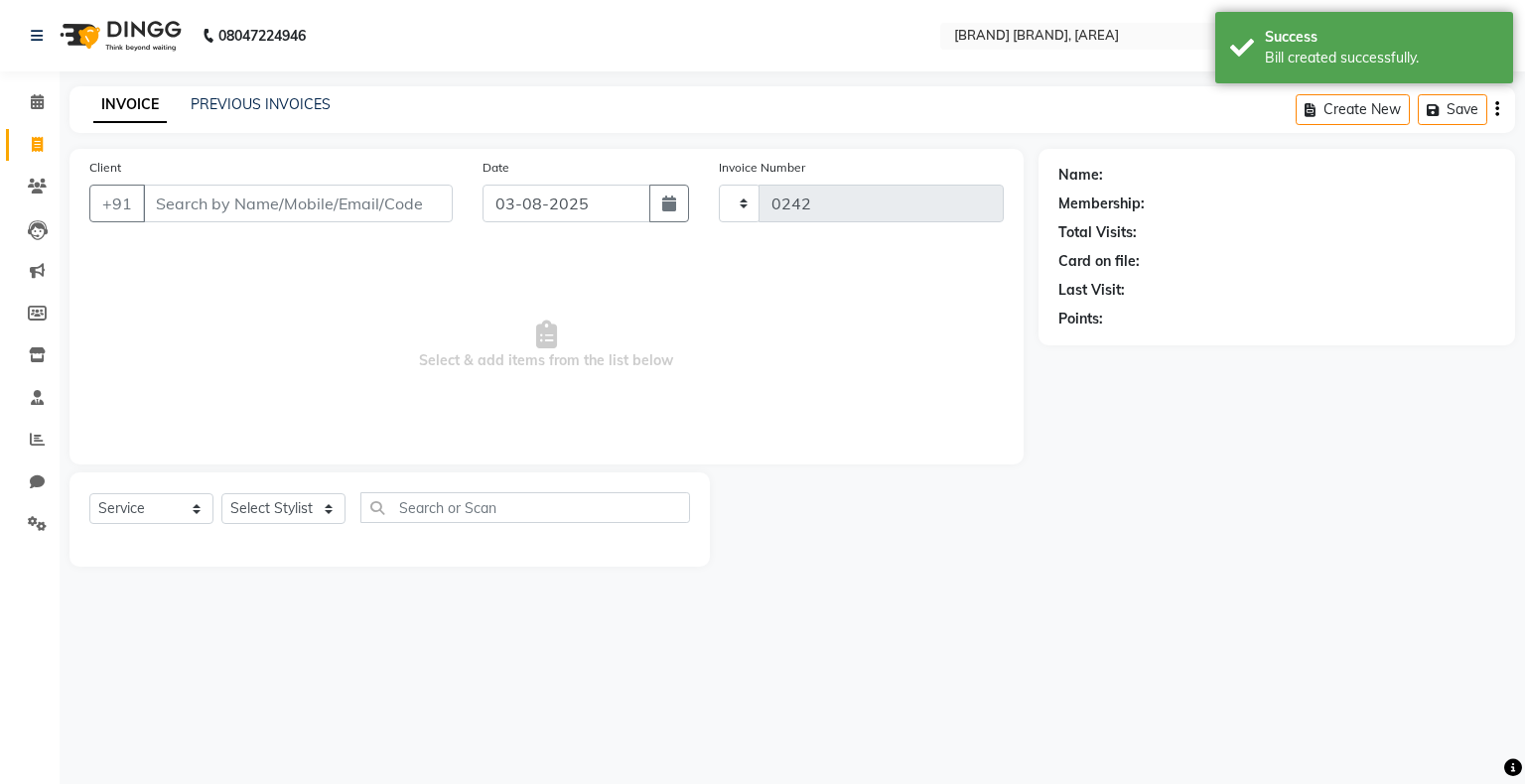 select on "8203" 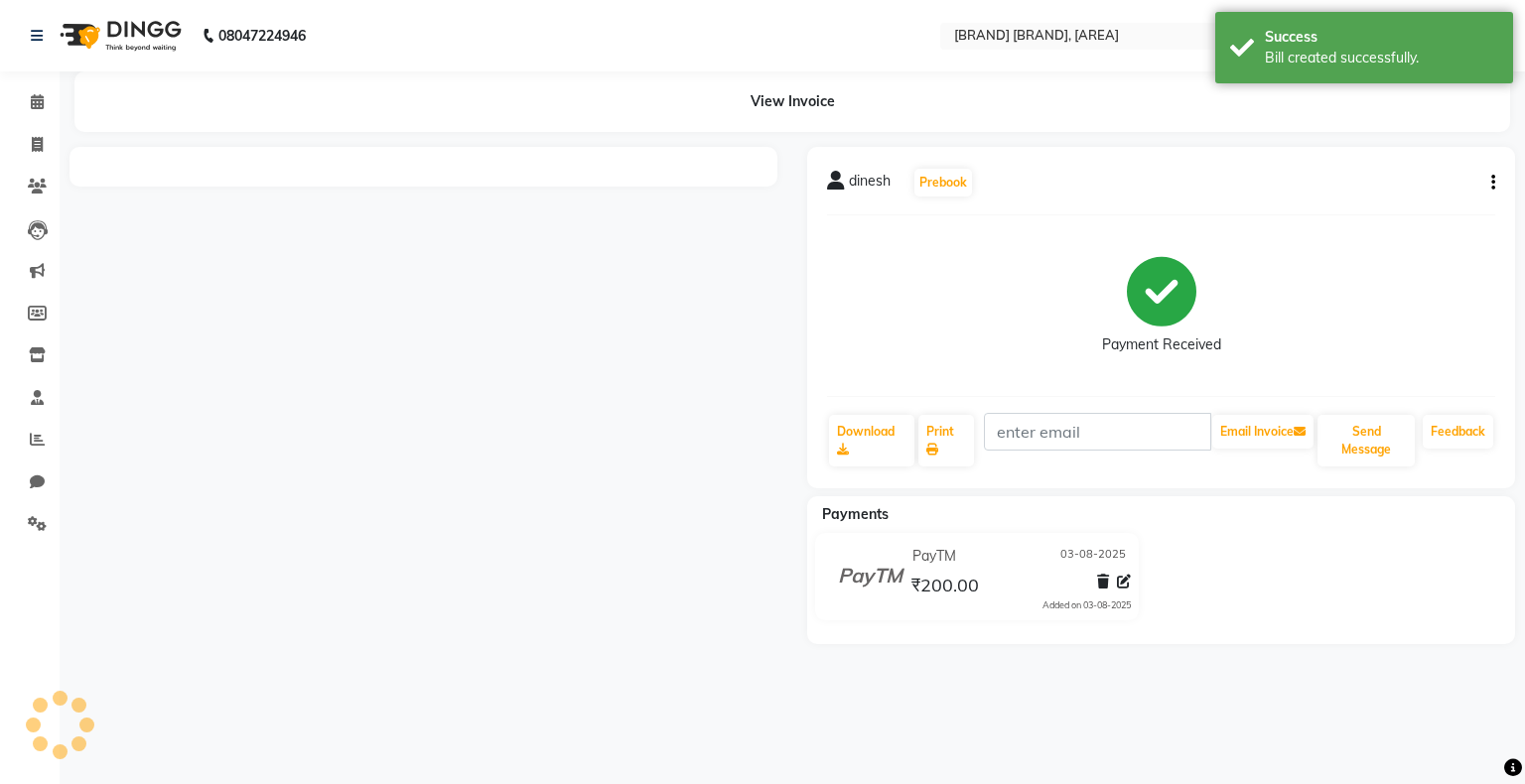 select on "service" 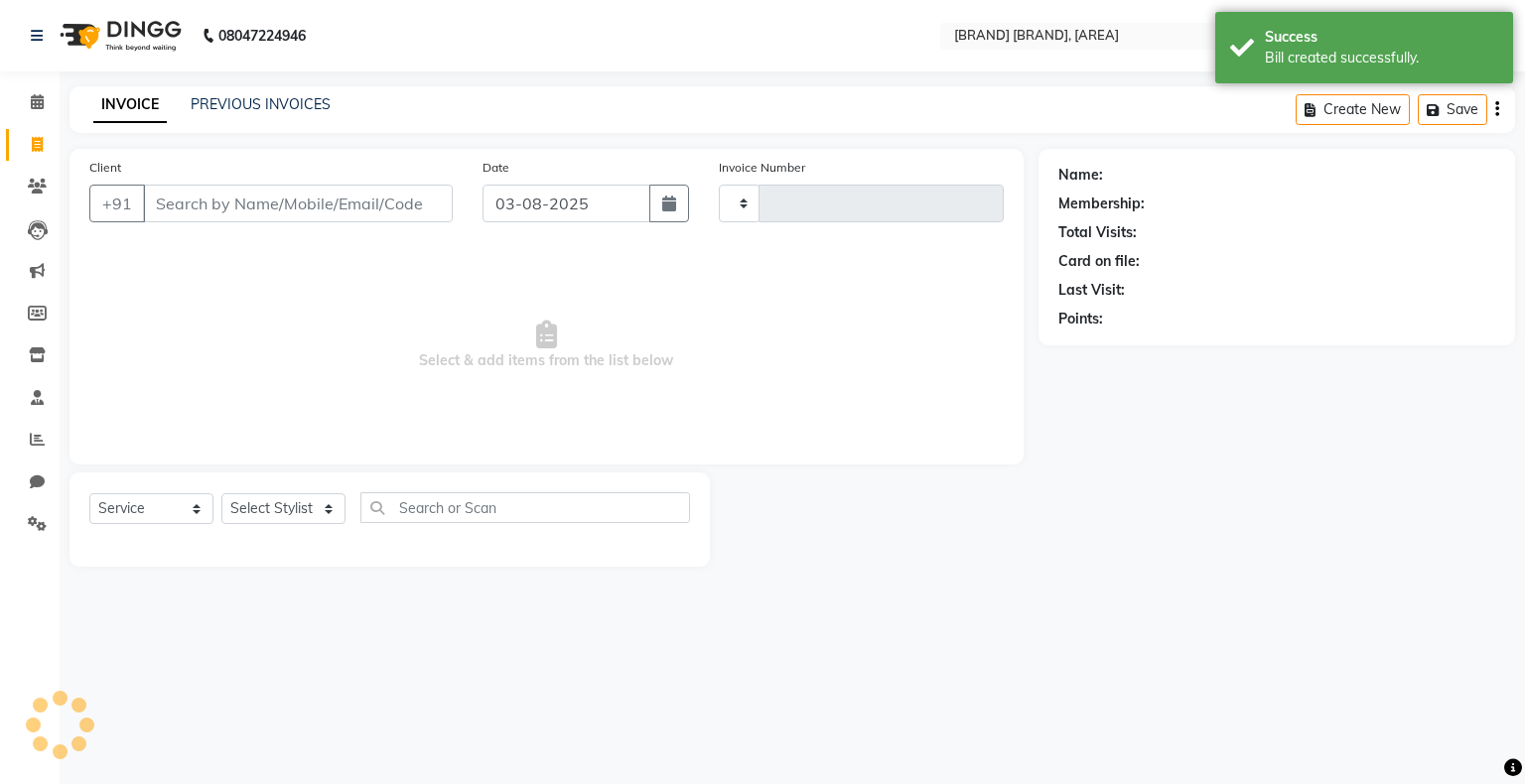 type on "0242" 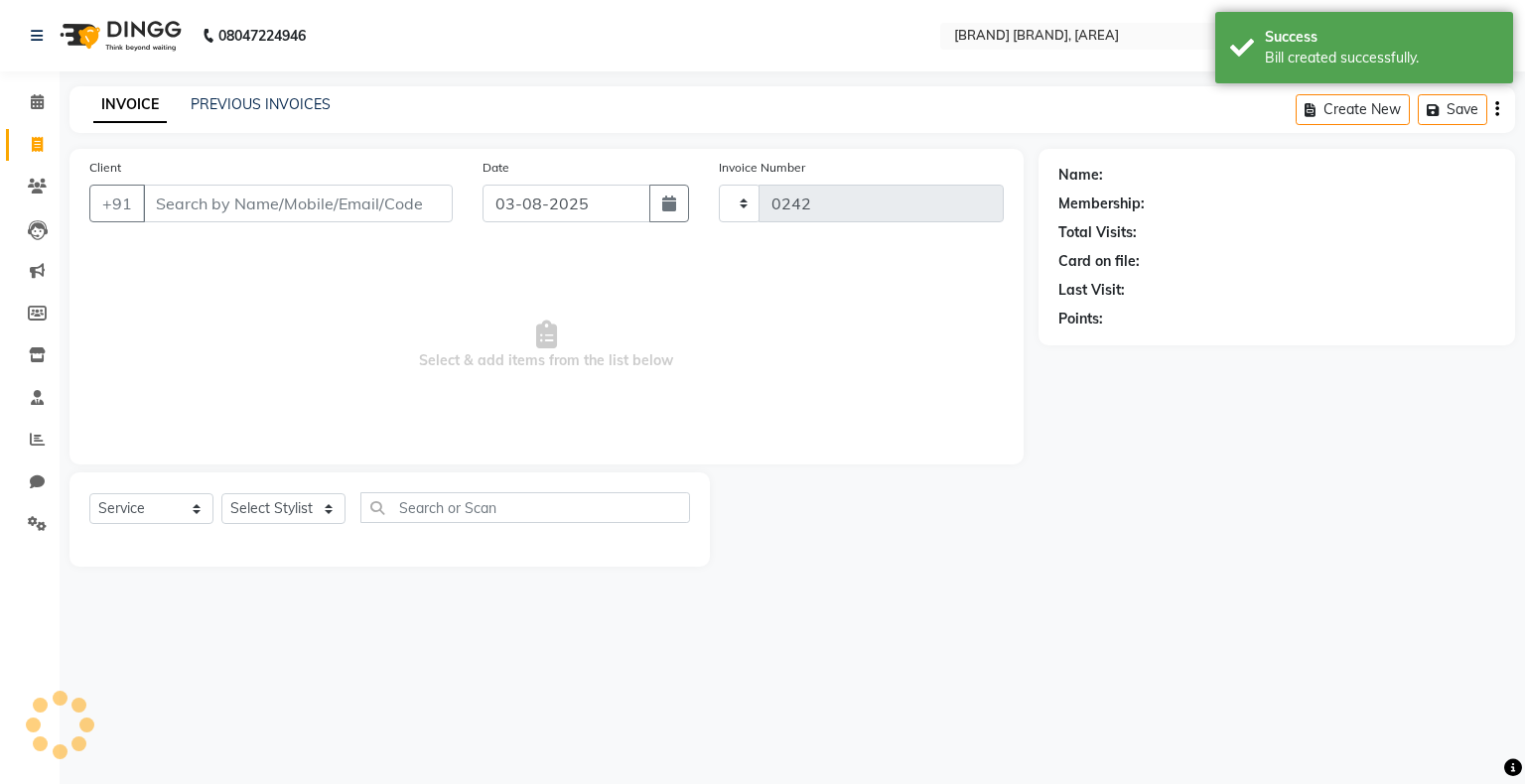 select on "8203" 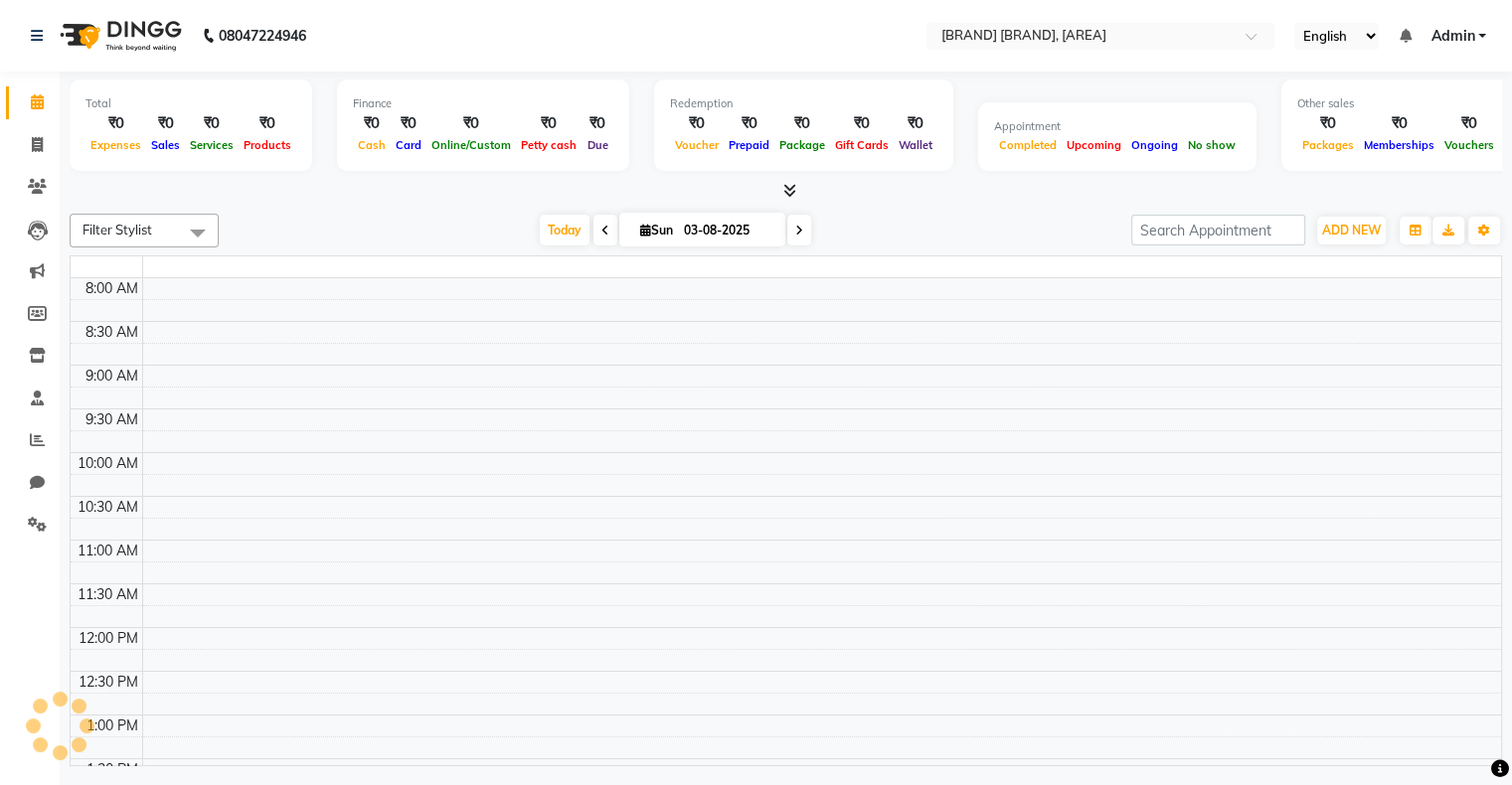 scroll, scrollTop: 0, scrollLeft: 0, axis: both 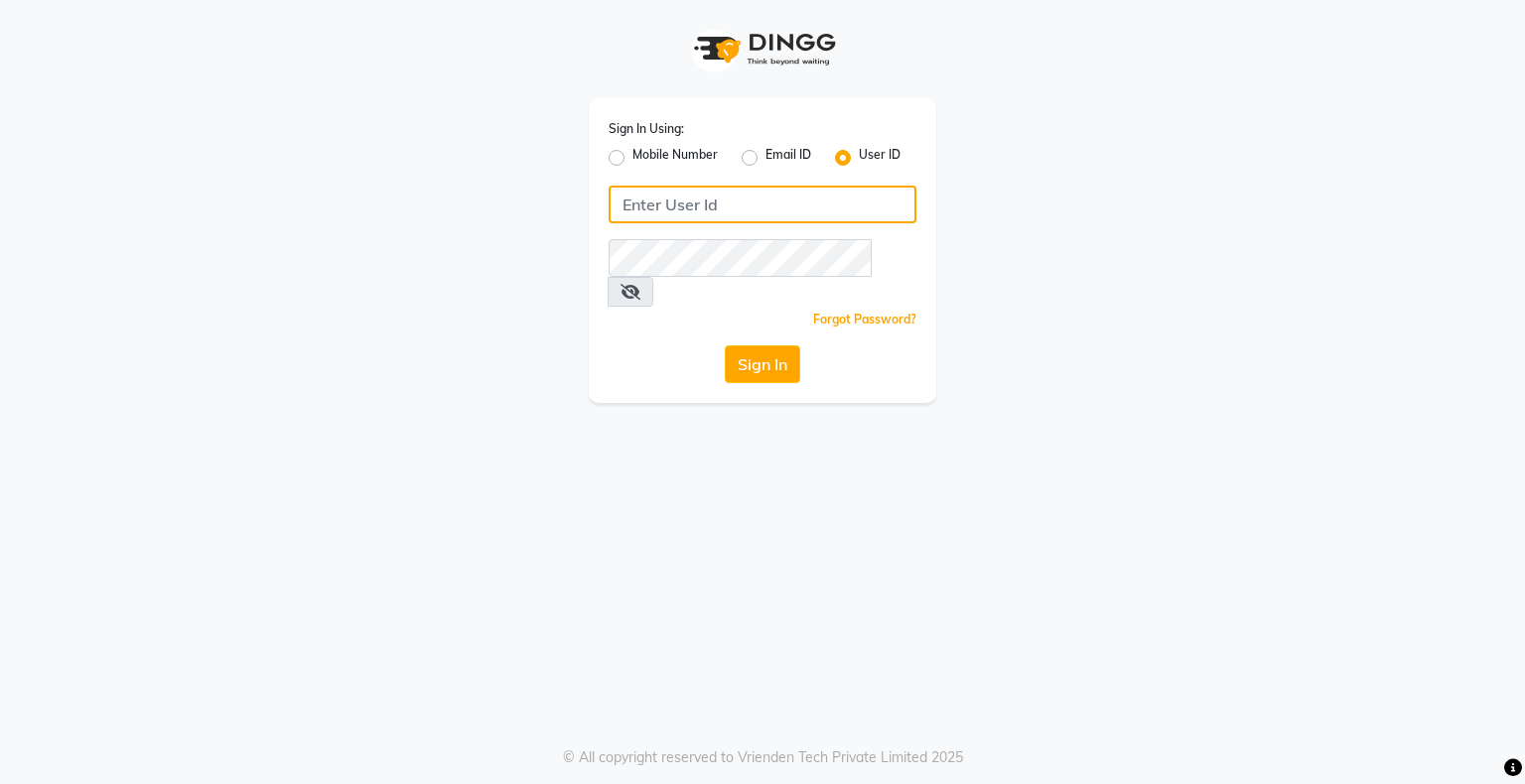 type on "ishasalon" 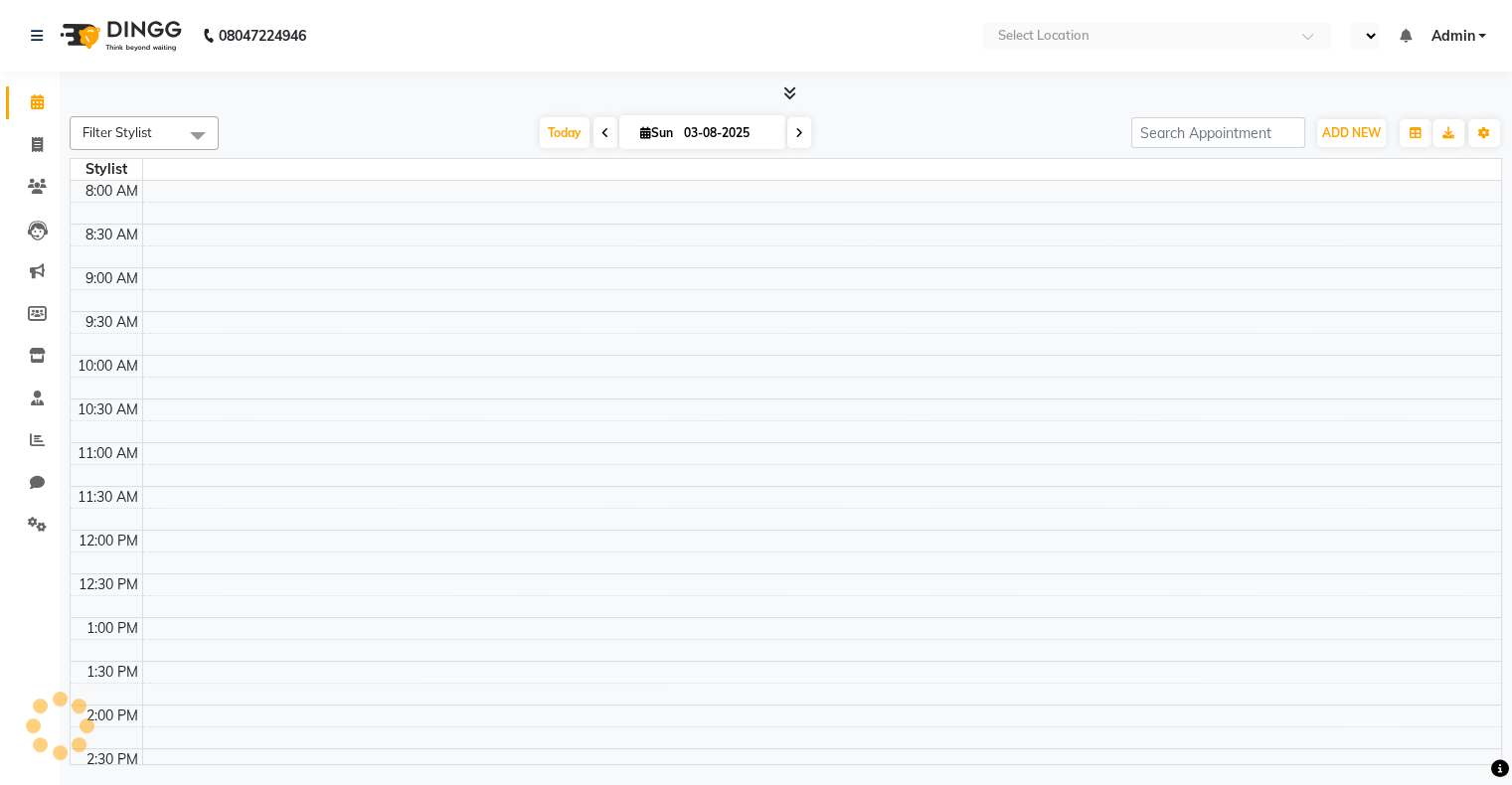 select on "en" 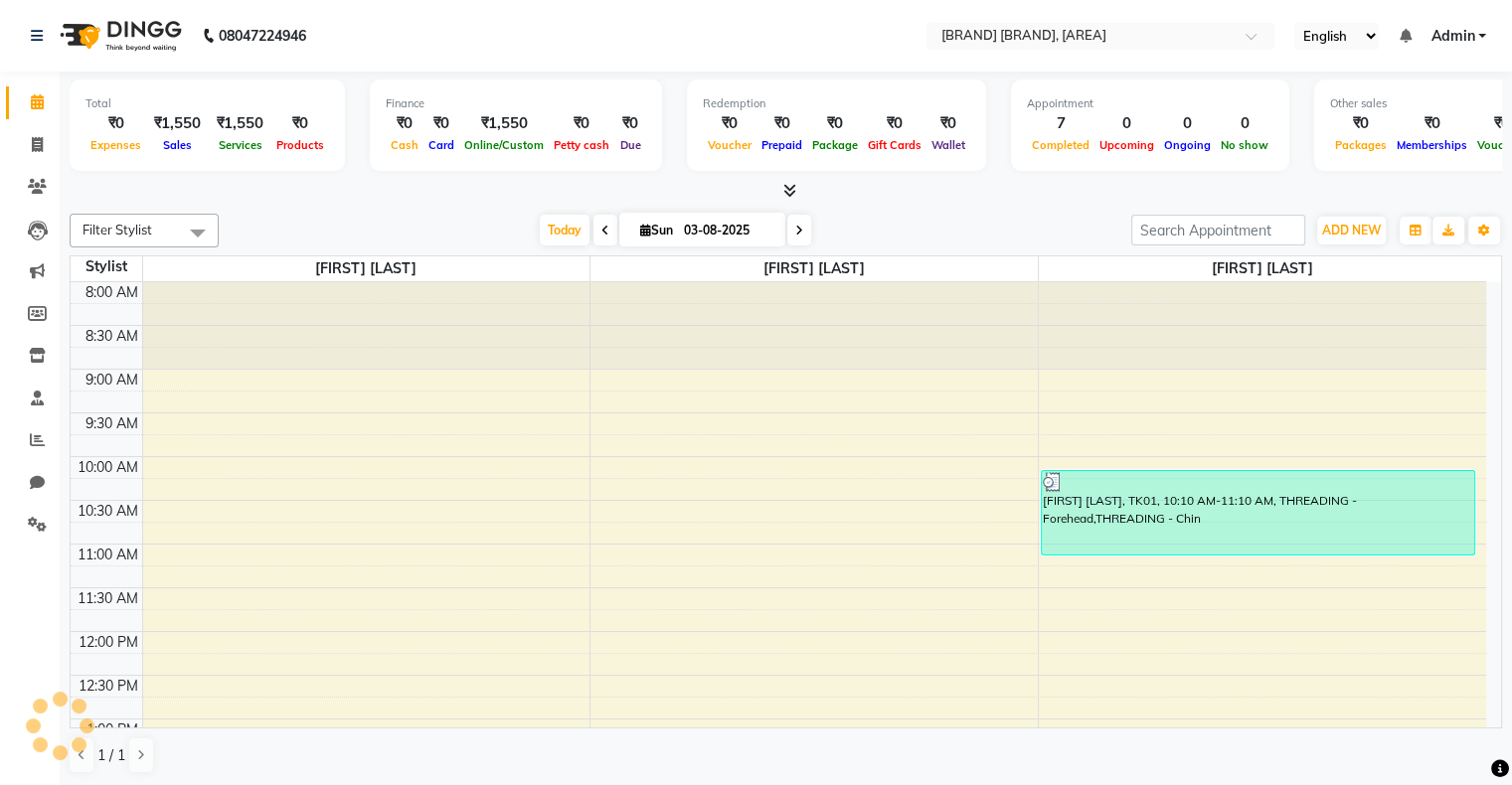 scroll, scrollTop: 0, scrollLeft: 0, axis: both 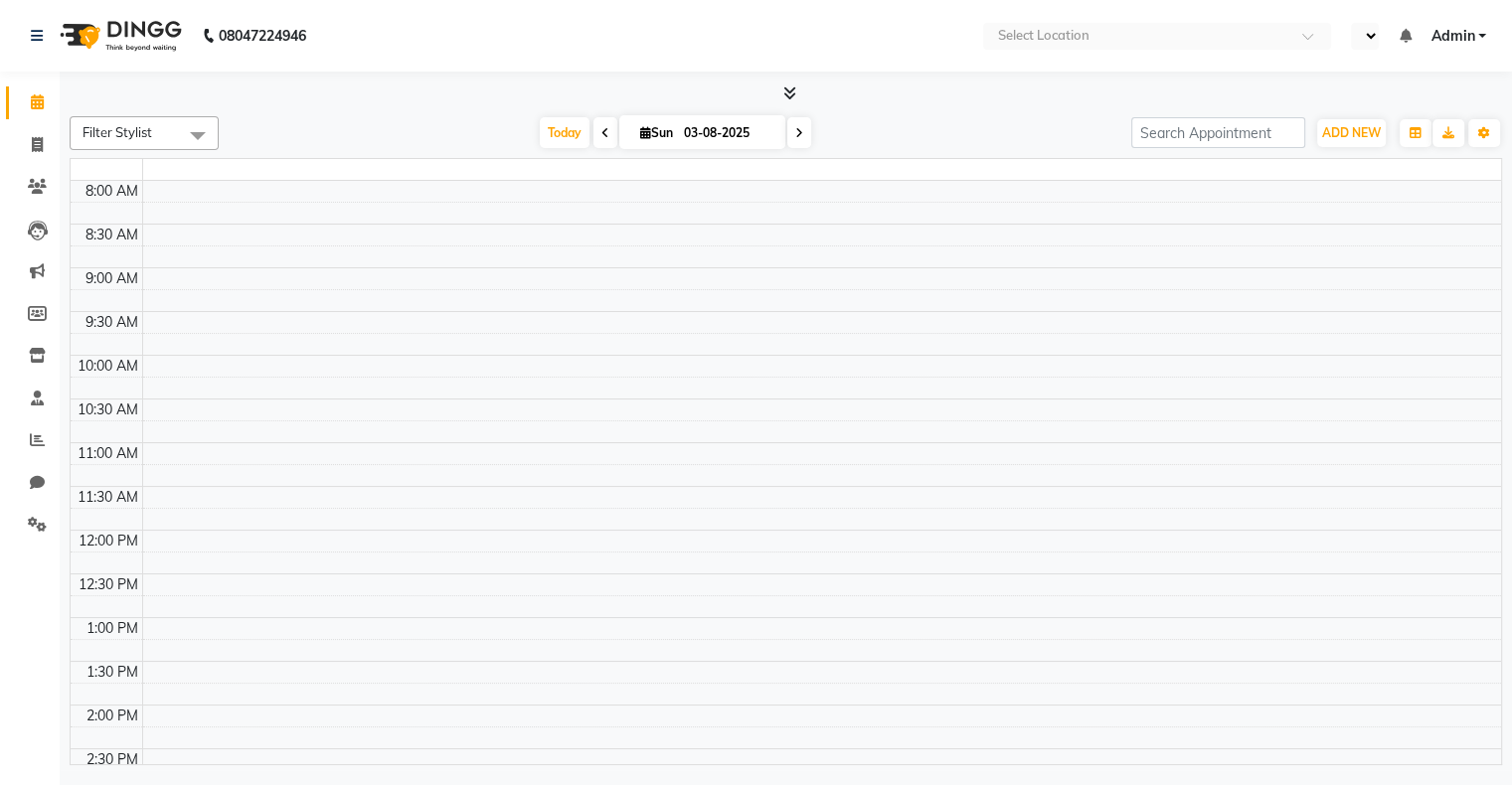select on "en" 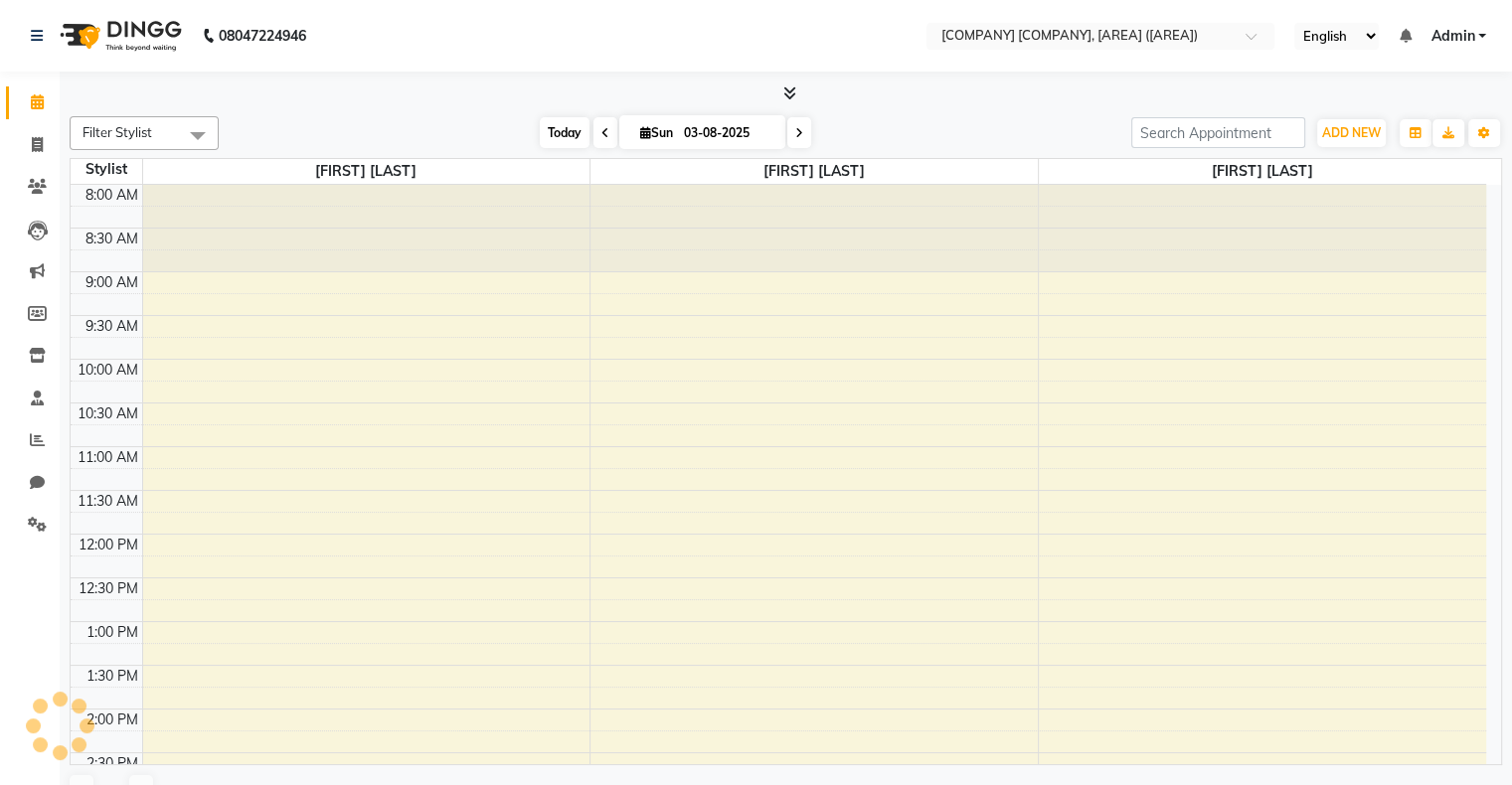 scroll, scrollTop: 718, scrollLeft: 0, axis: vertical 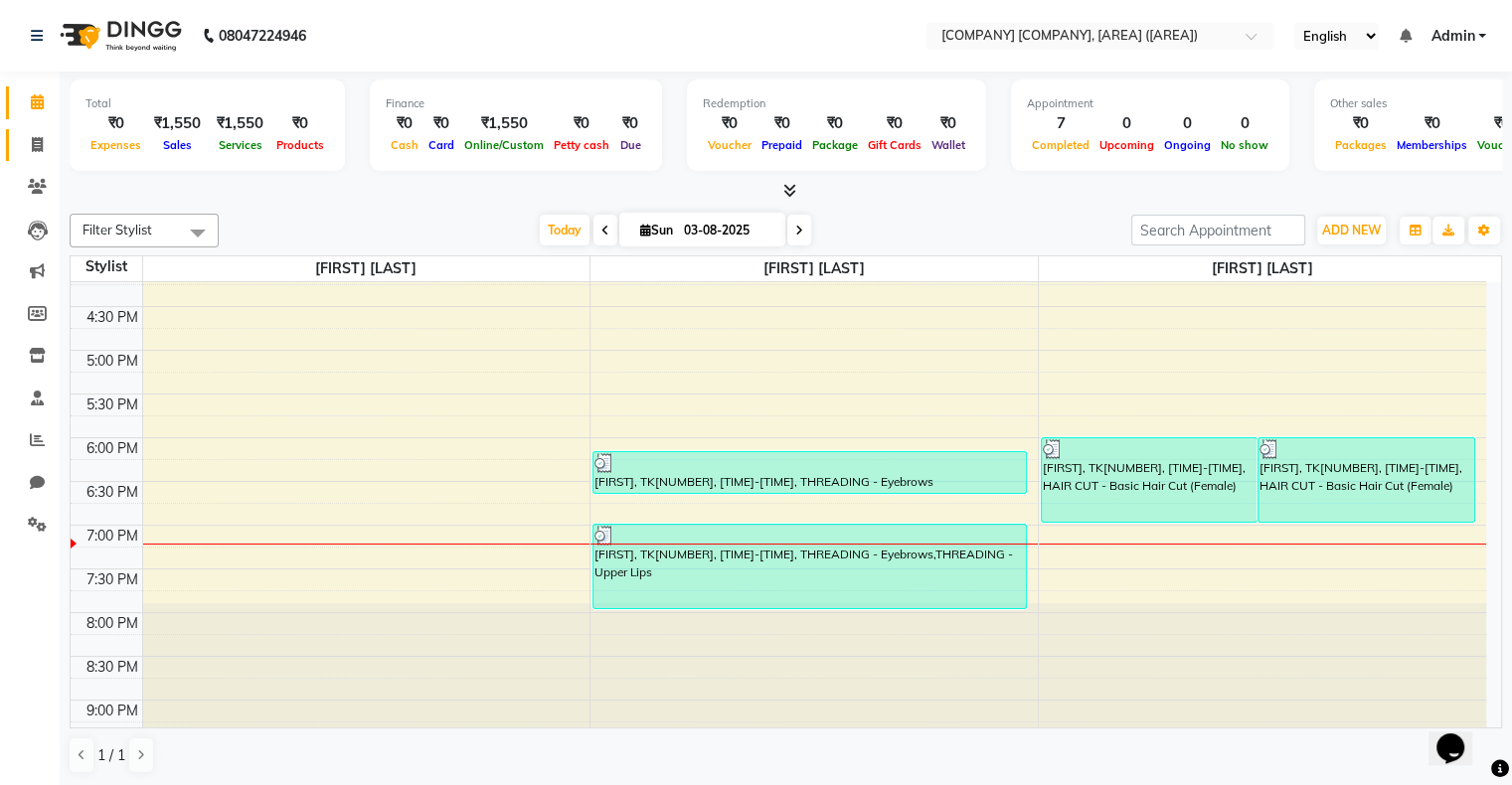 click on "Invoice" 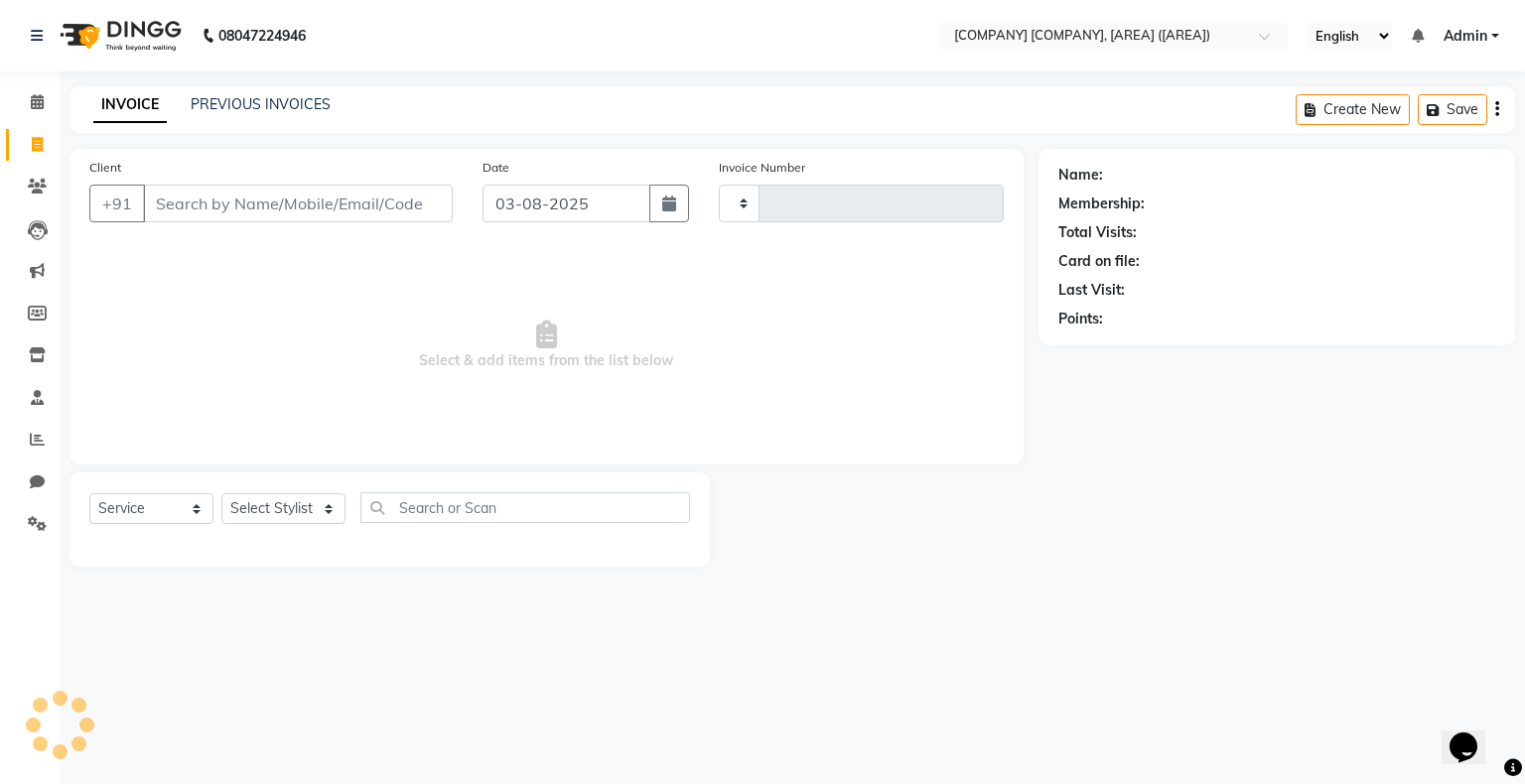 type on "0242" 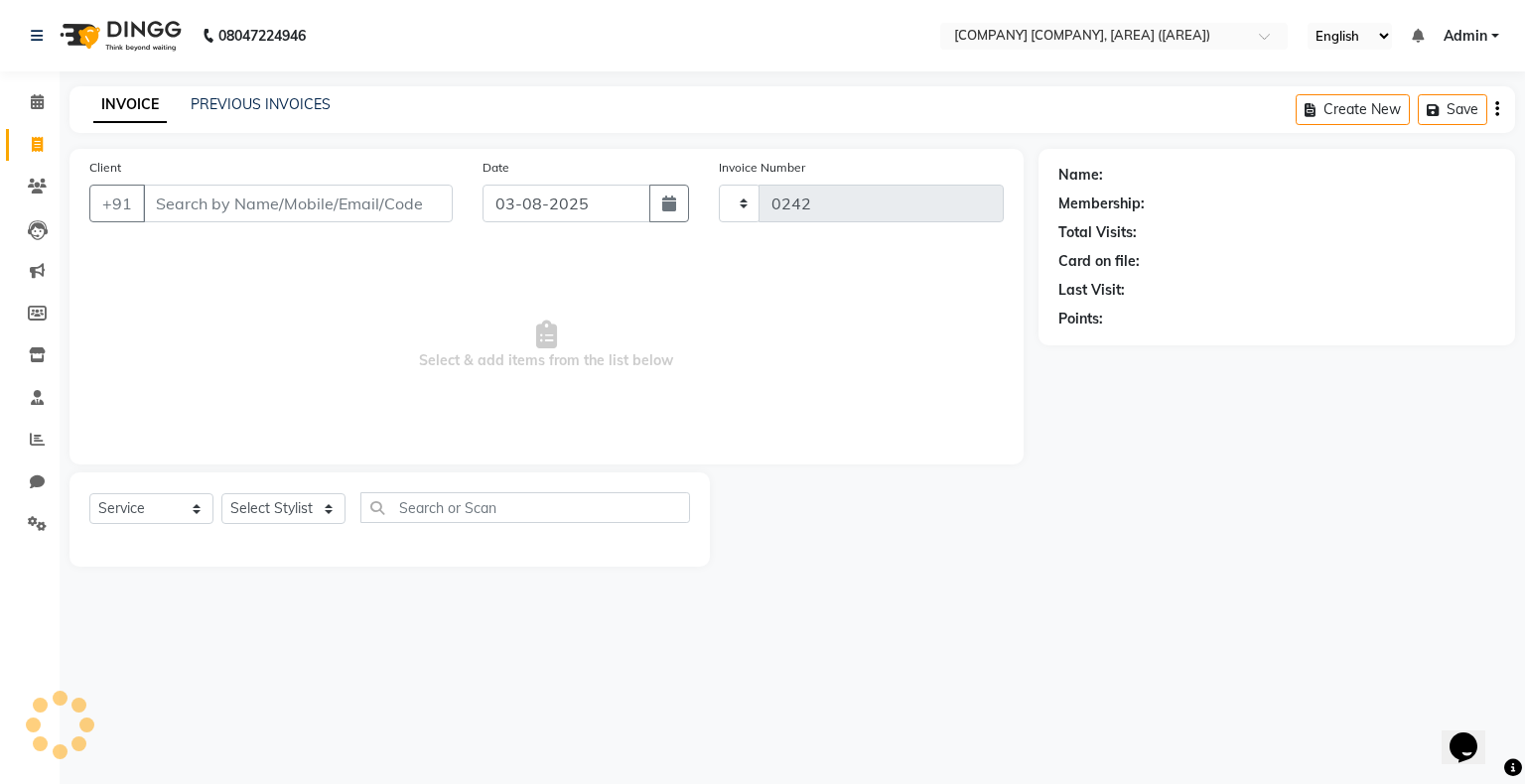 select on "8203" 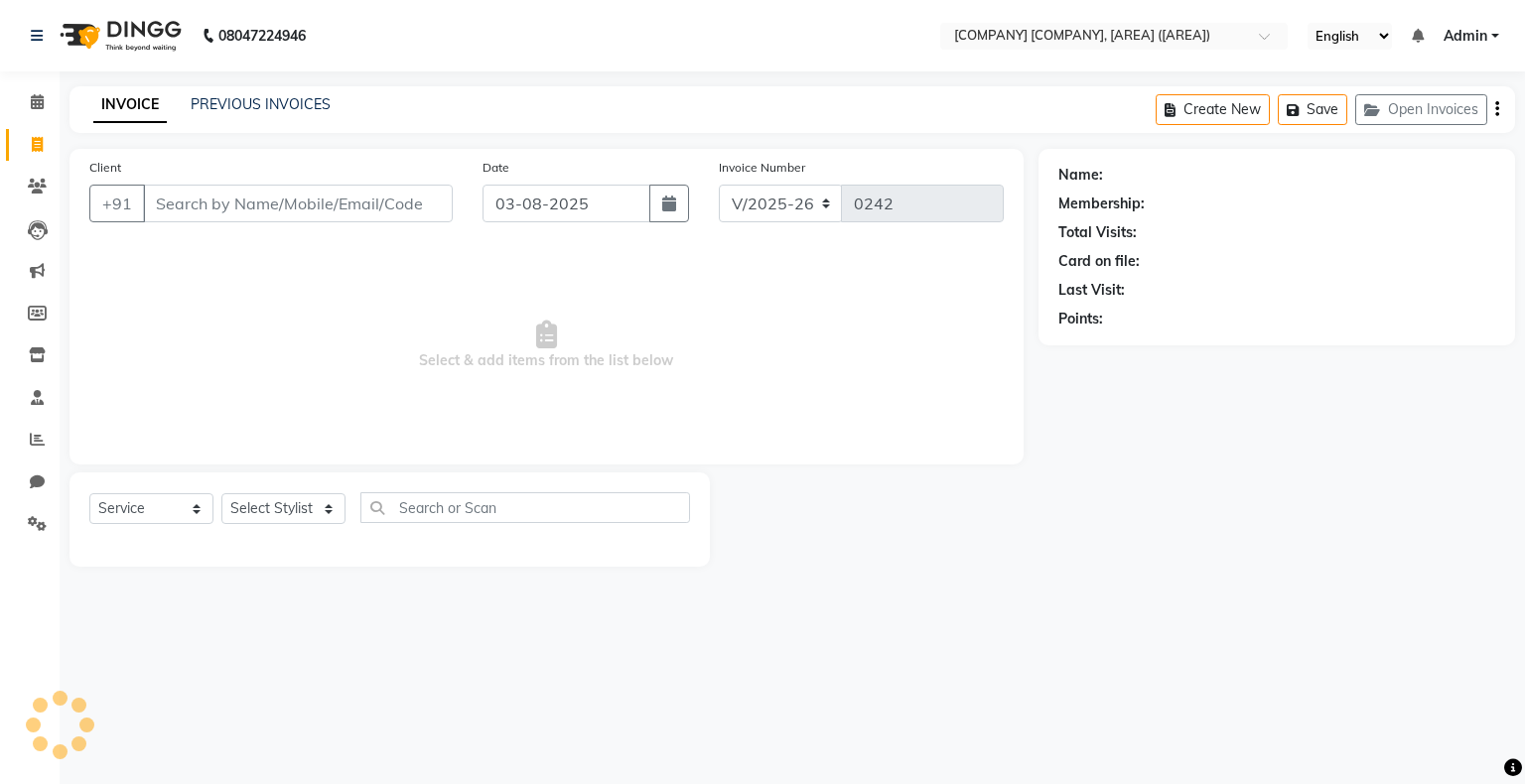 click on "Client" at bounding box center (298, 203) 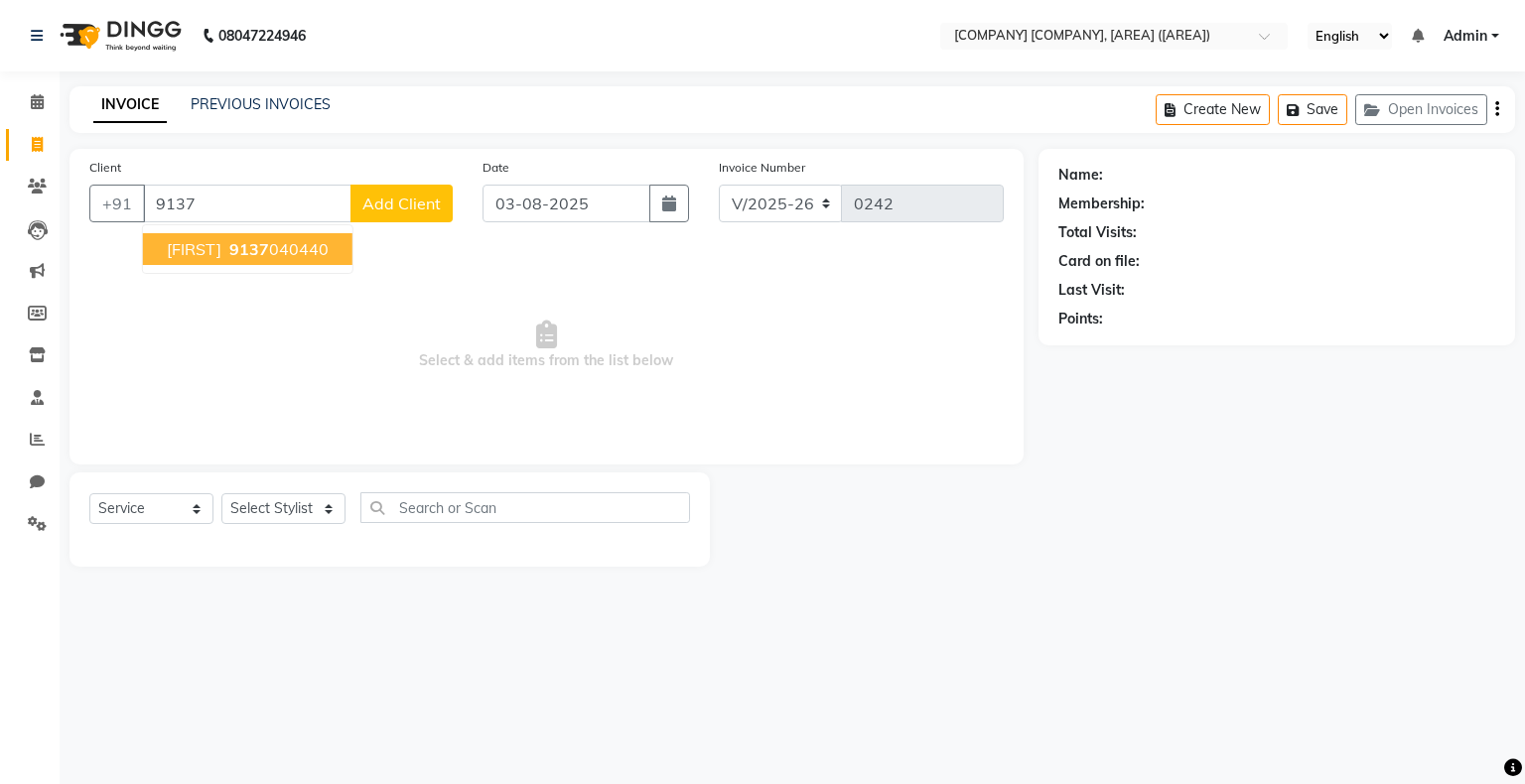 click on "9137 040440" at bounding box center (277, 249) 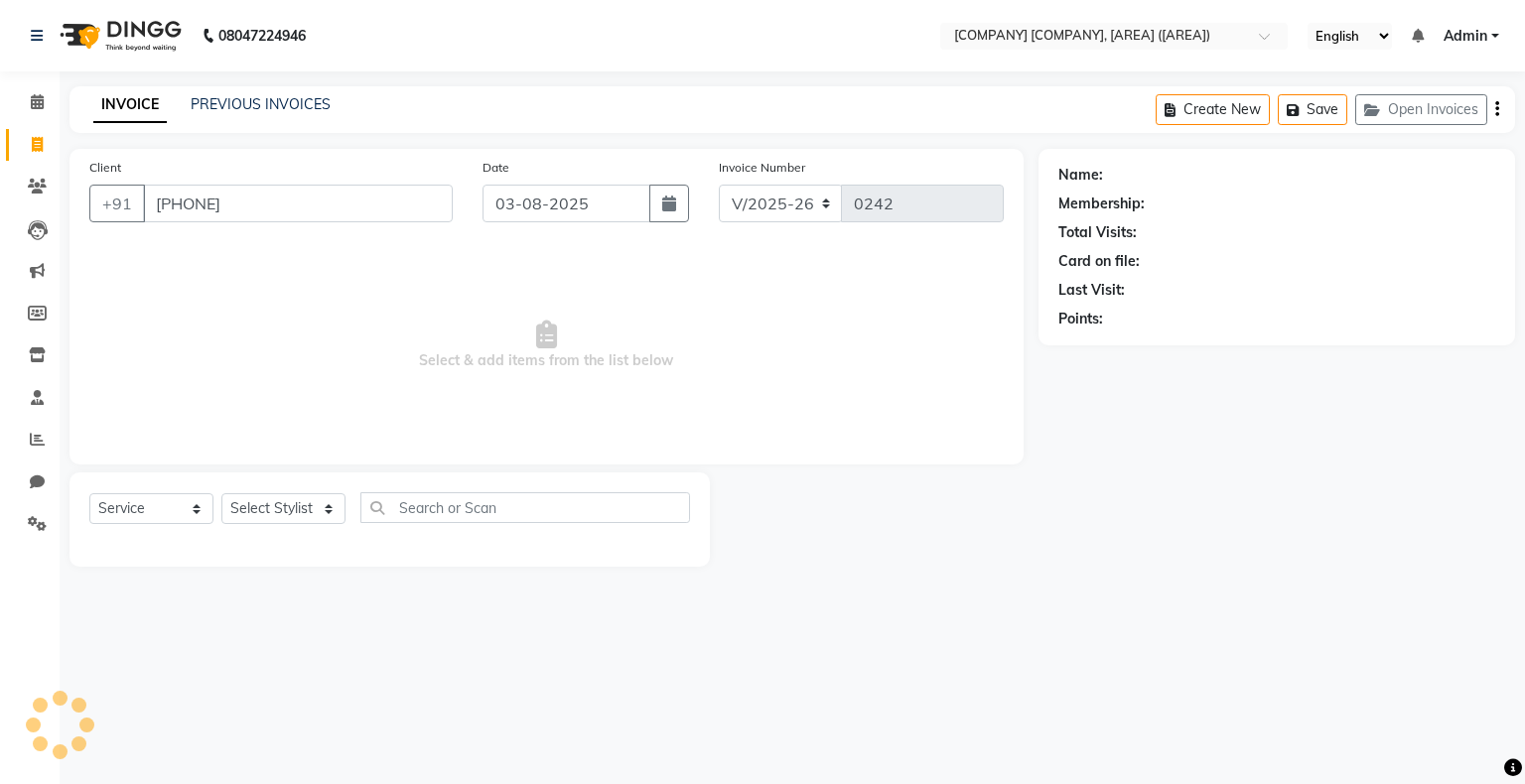 type on "9137040440" 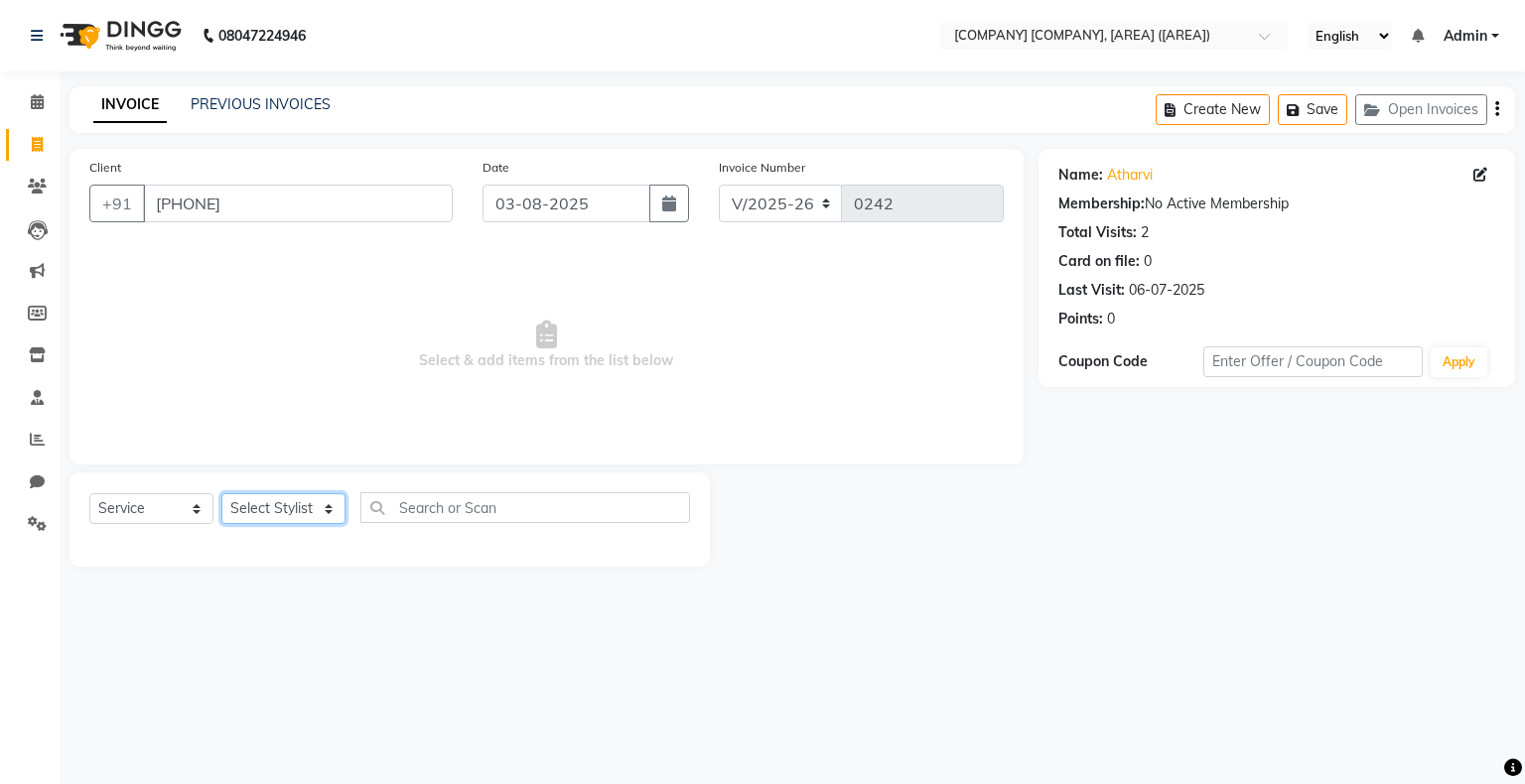 click on "Select Stylist Neelam shilal Sachin sharma Vijaylaxmi Gupta" 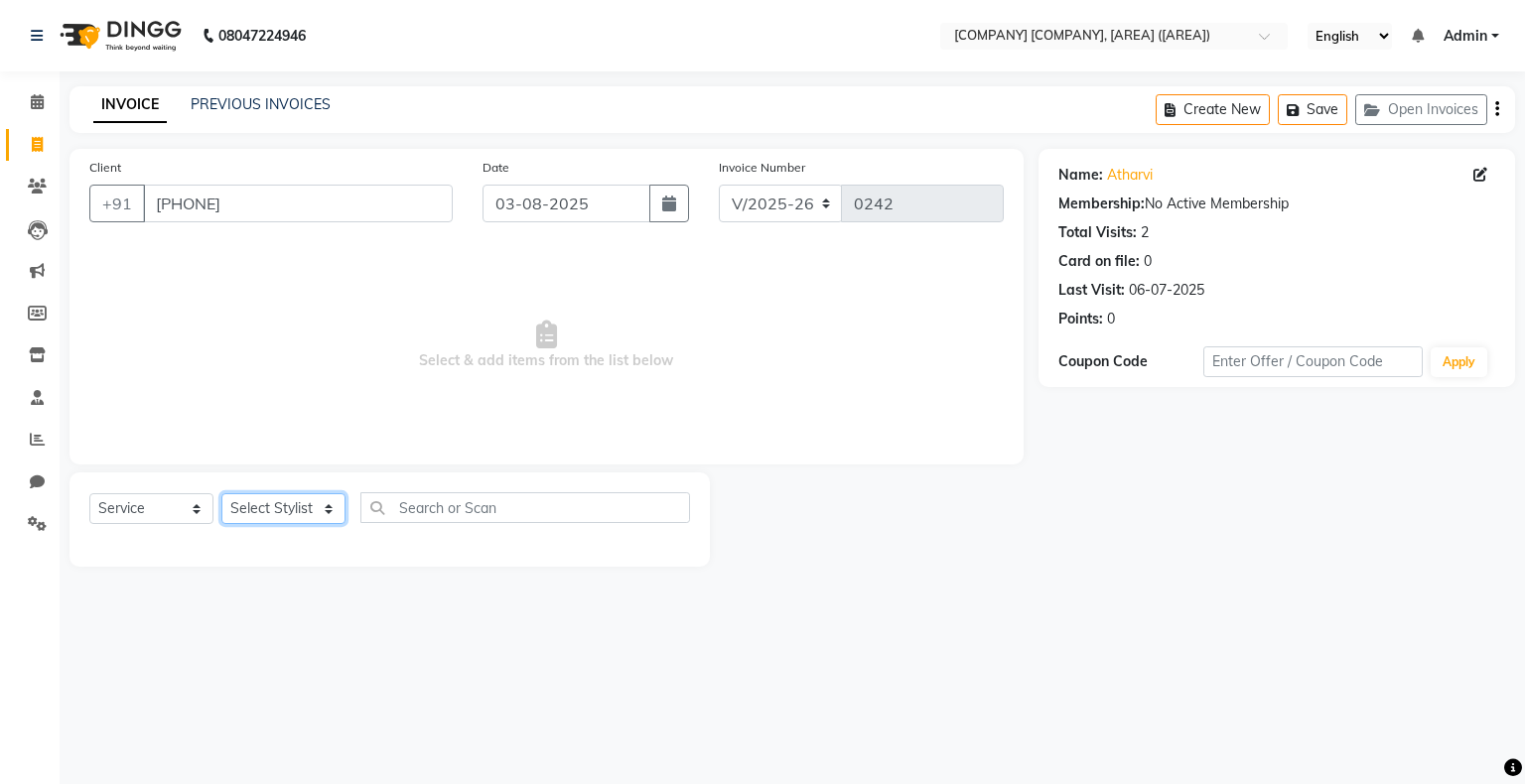 select on "[PHONE]" 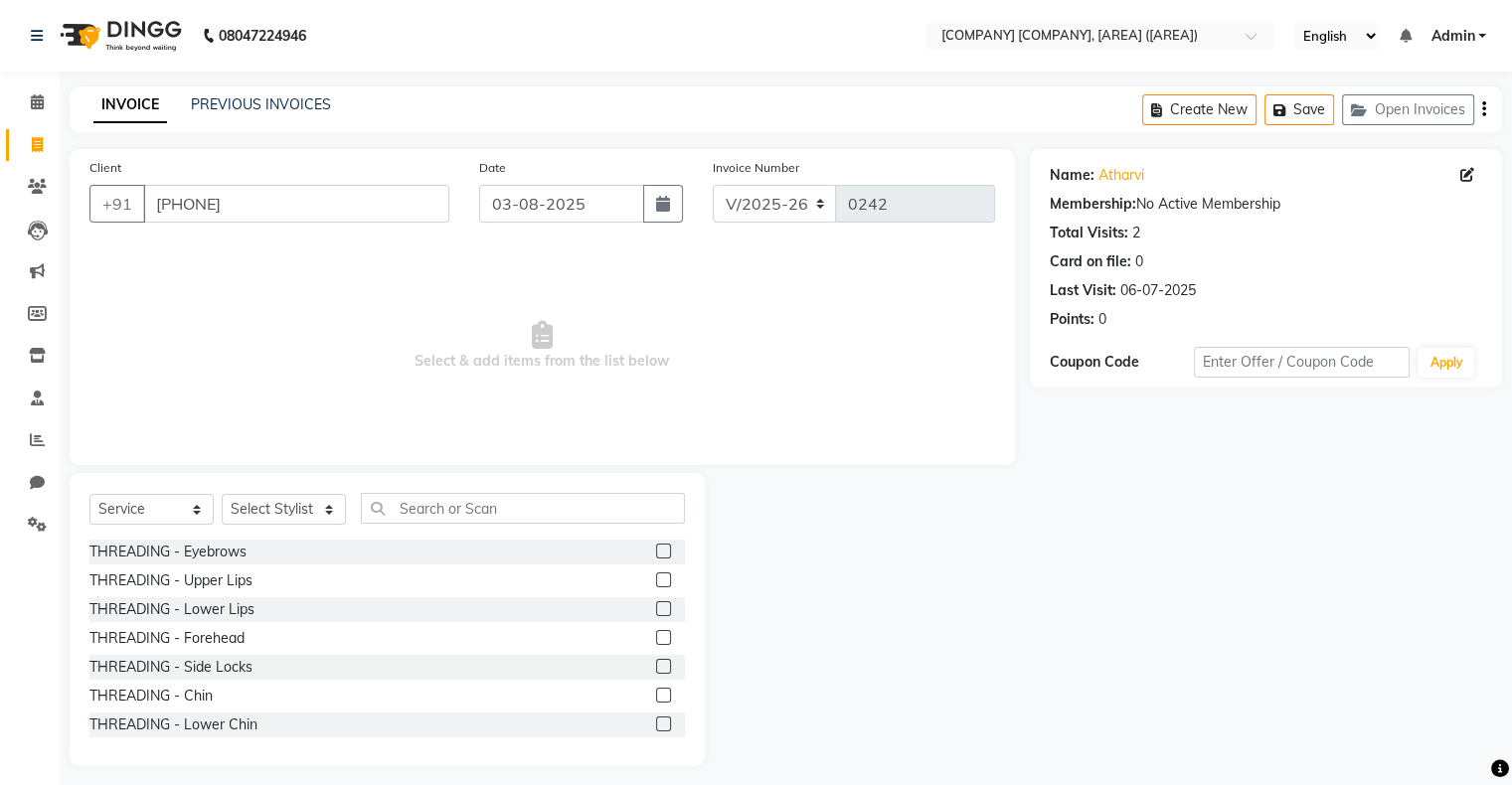 click 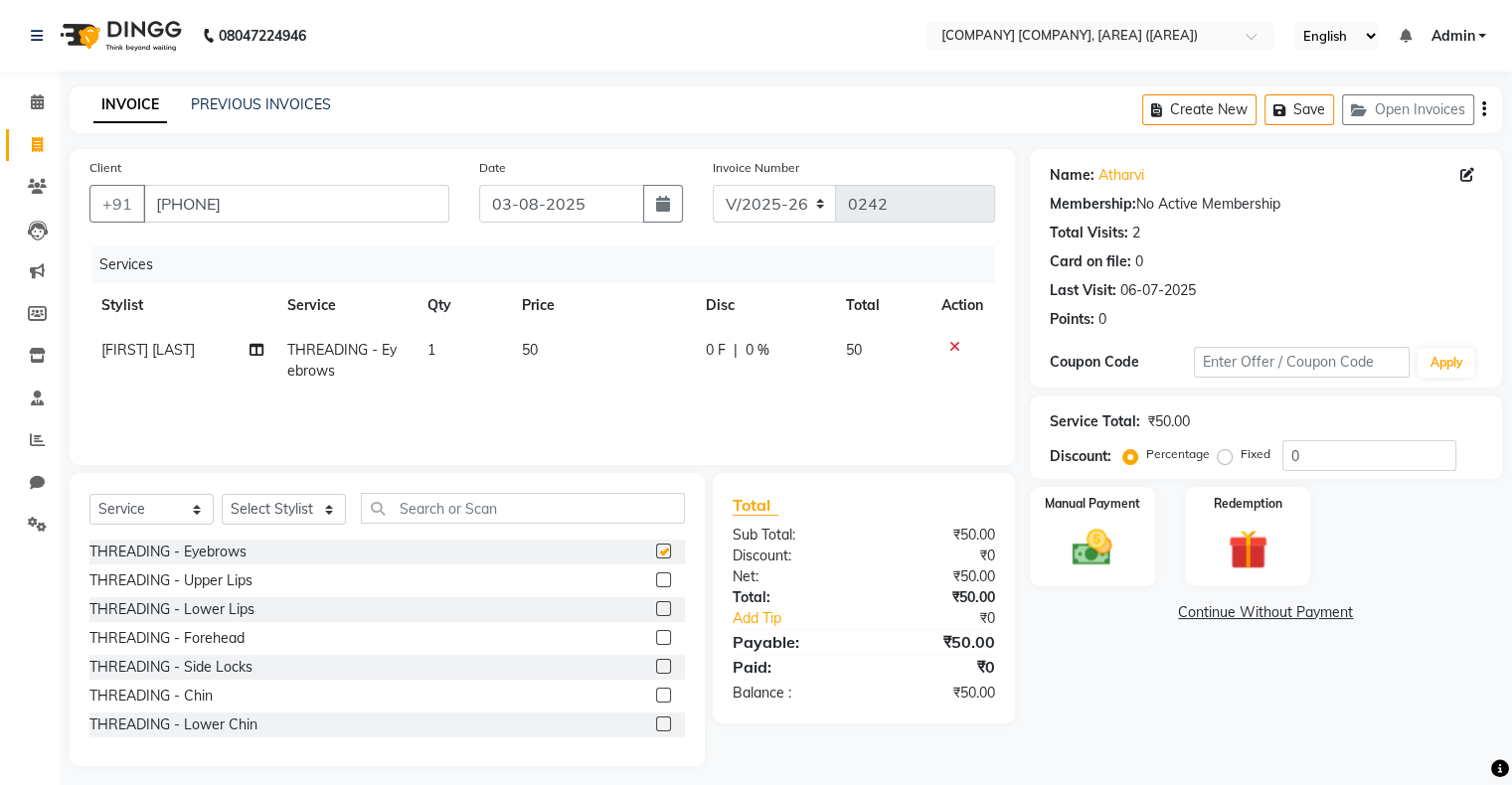 checkbox on "false" 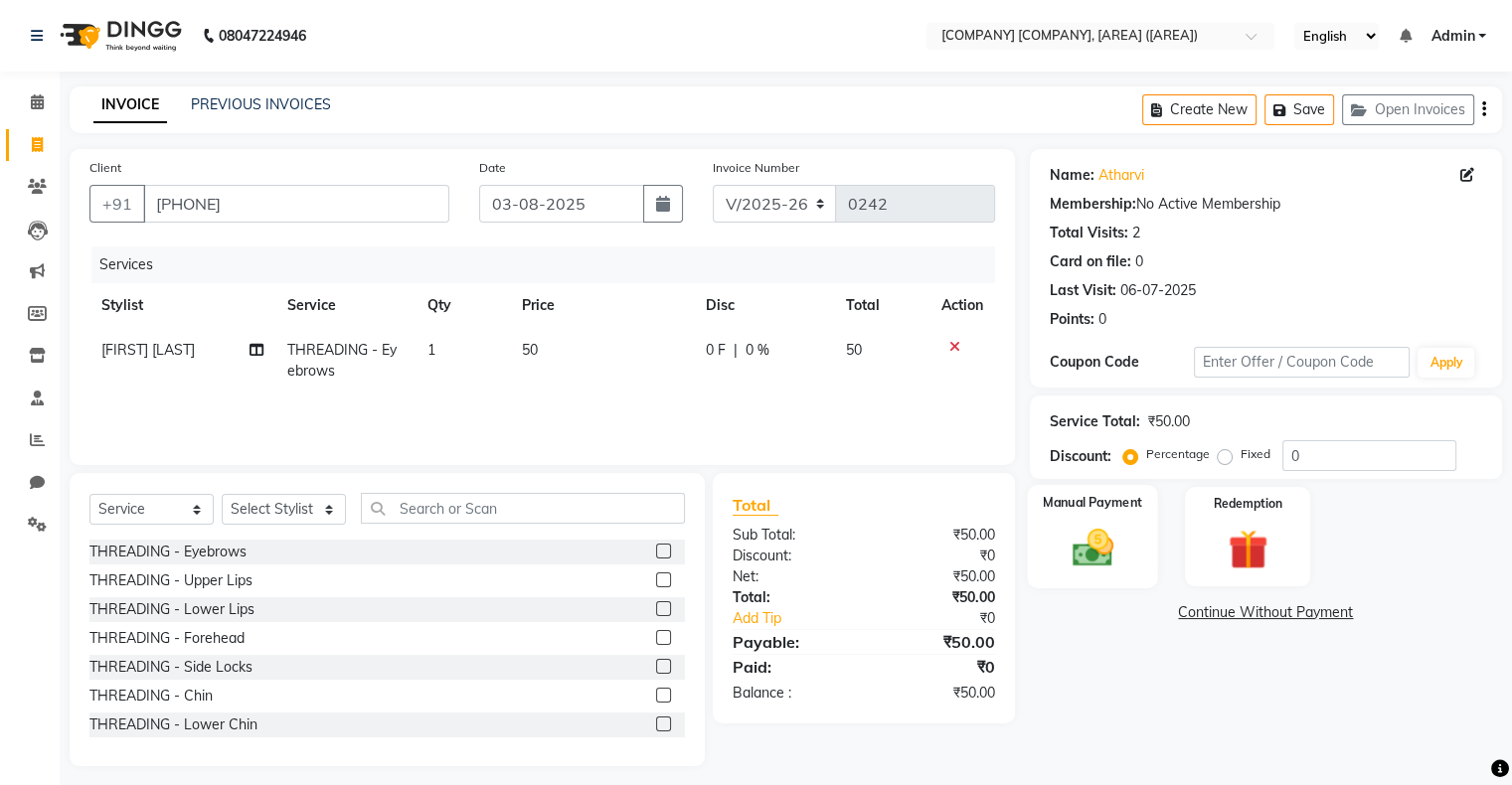 click 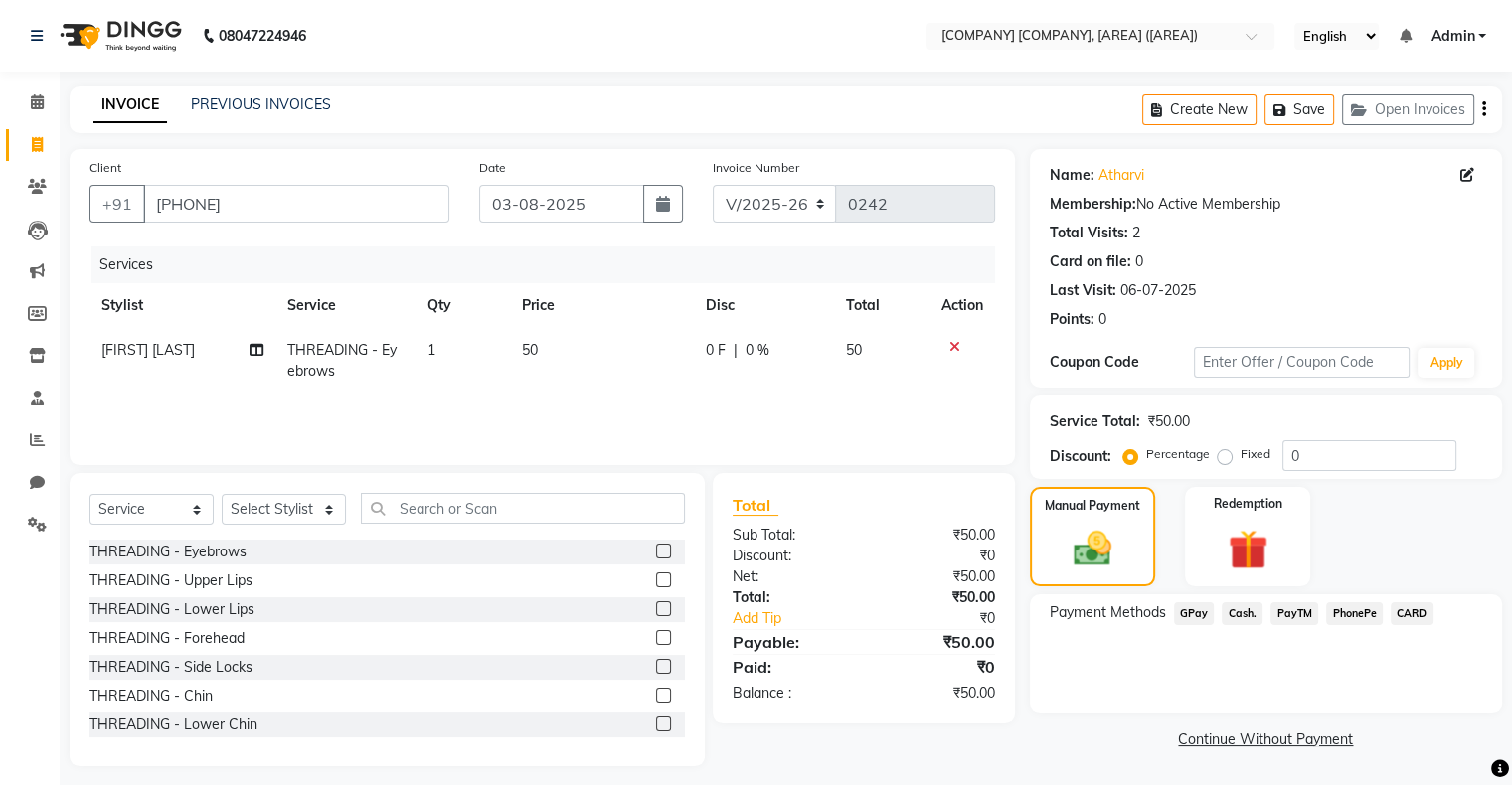 click on "PhonePe" 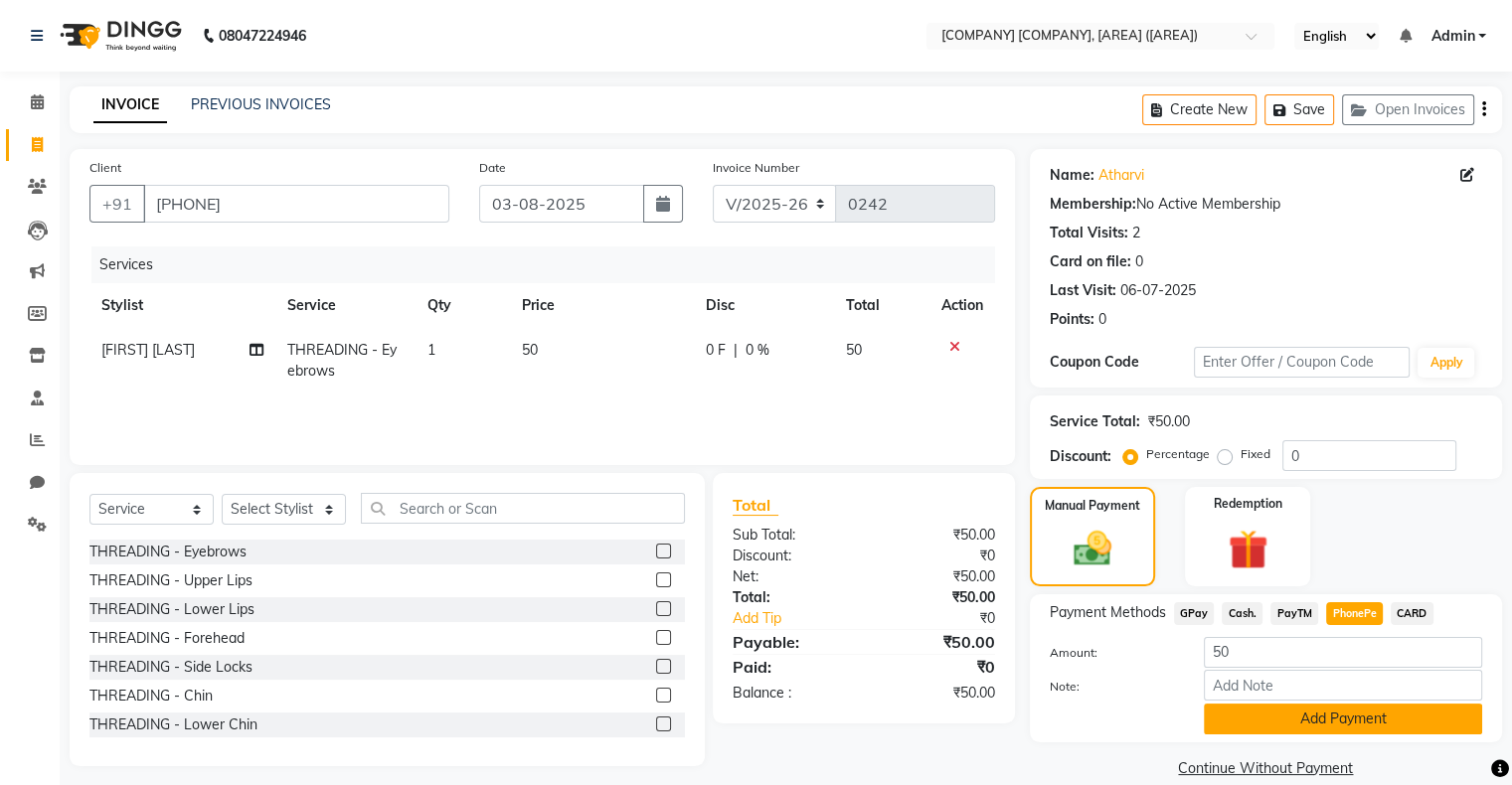 click on "Add Payment" 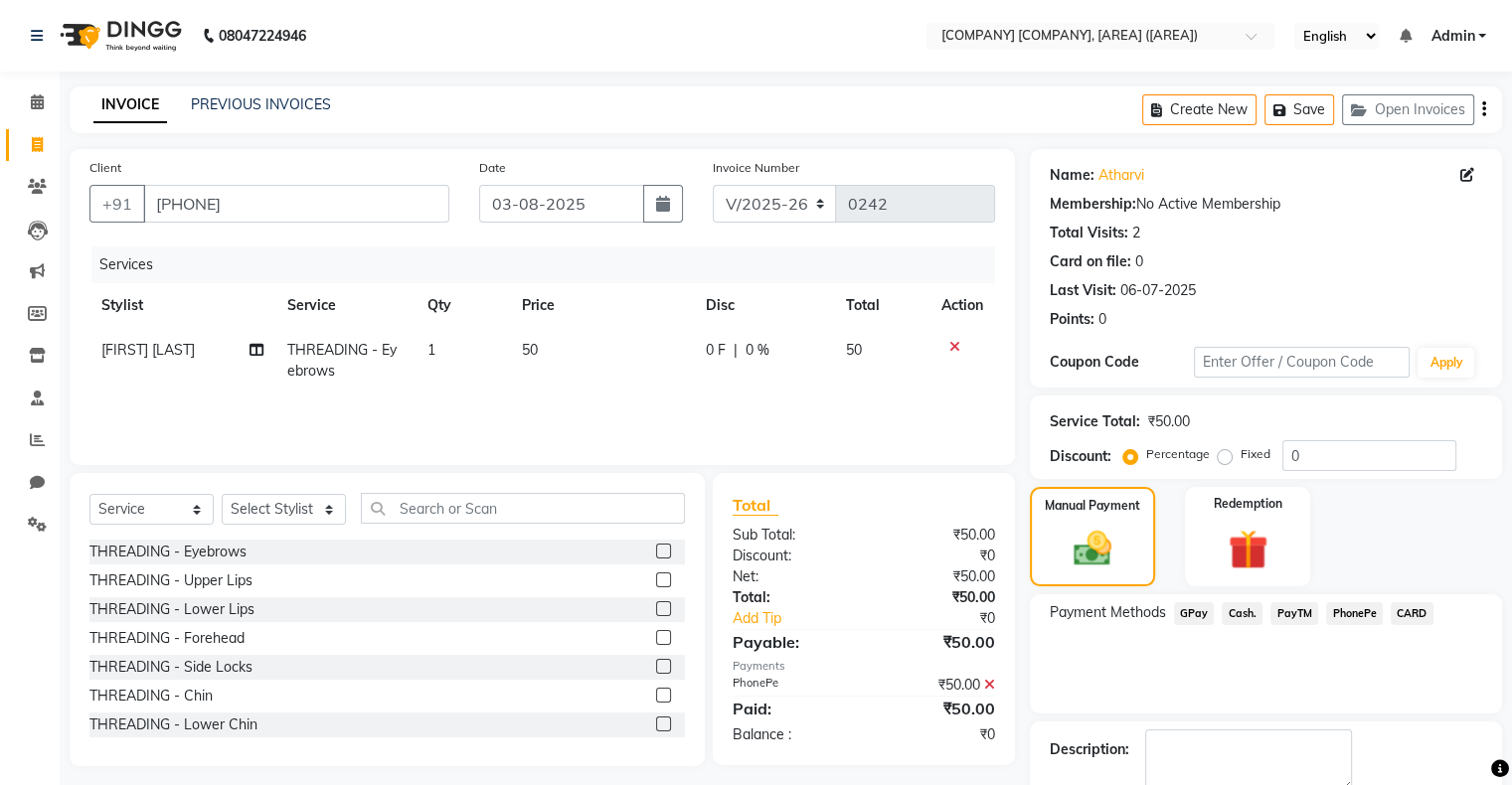scroll, scrollTop: 109, scrollLeft: 0, axis: vertical 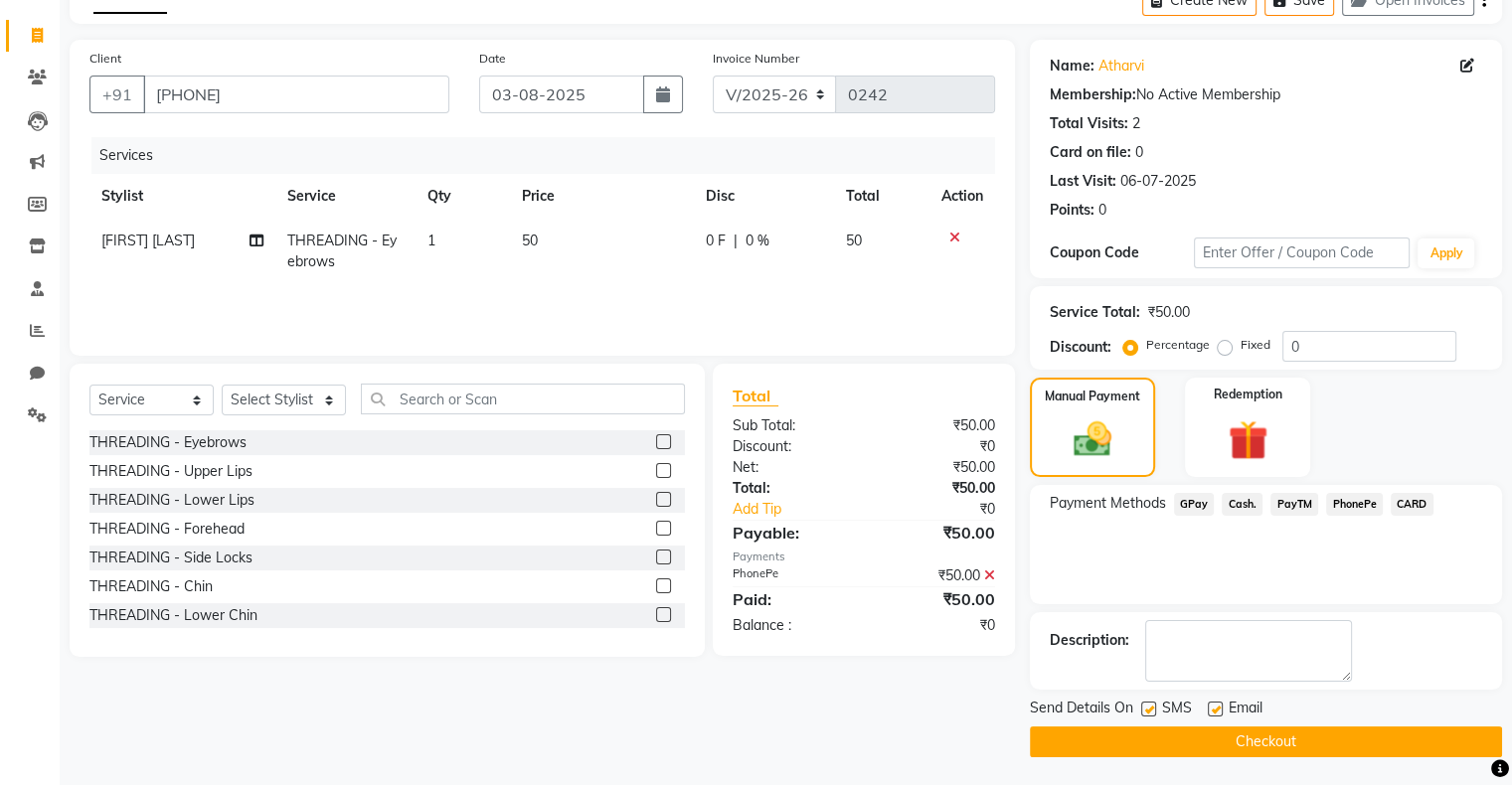 click on "Checkout" 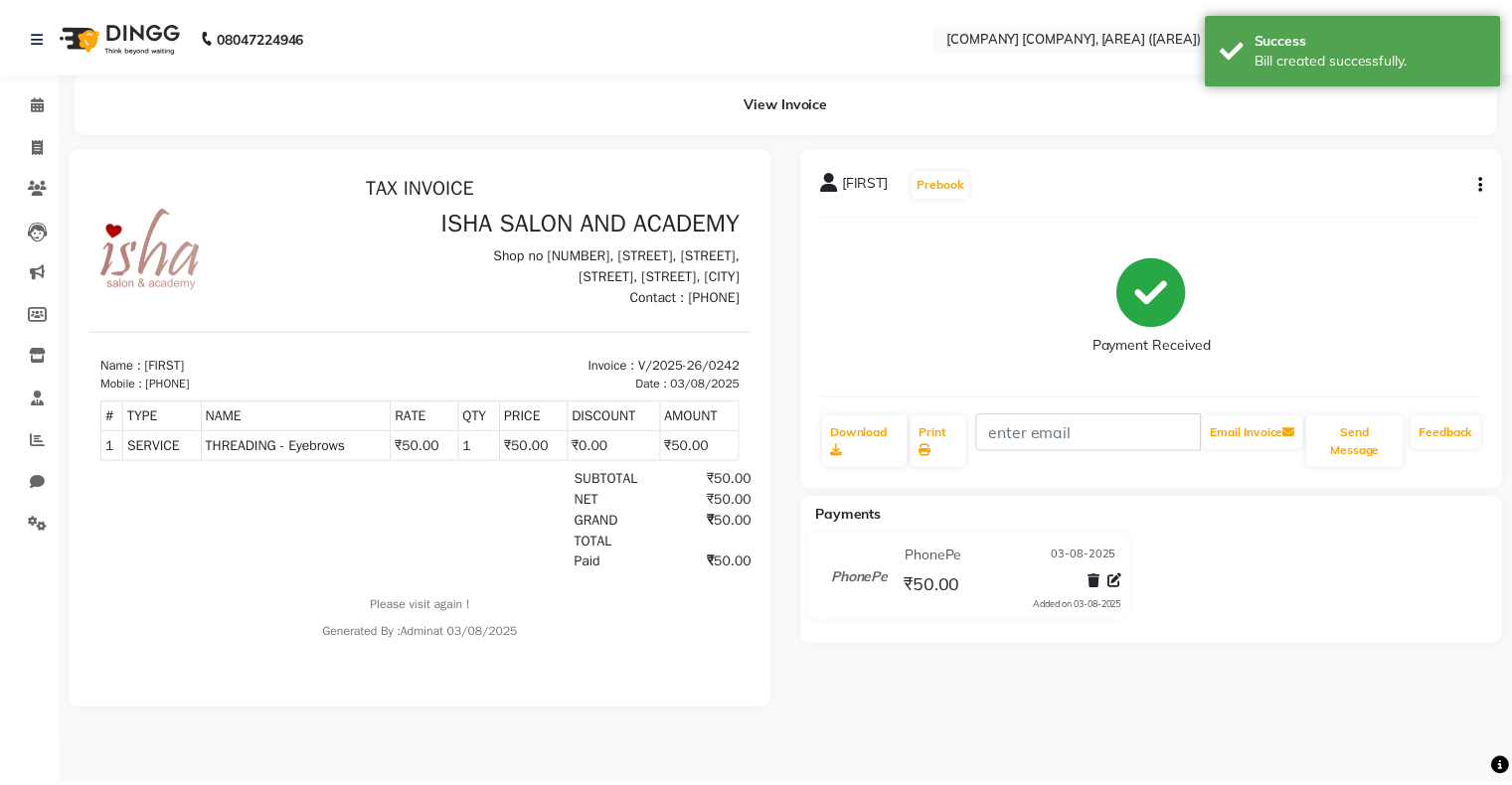 scroll, scrollTop: 0, scrollLeft: 0, axis: both 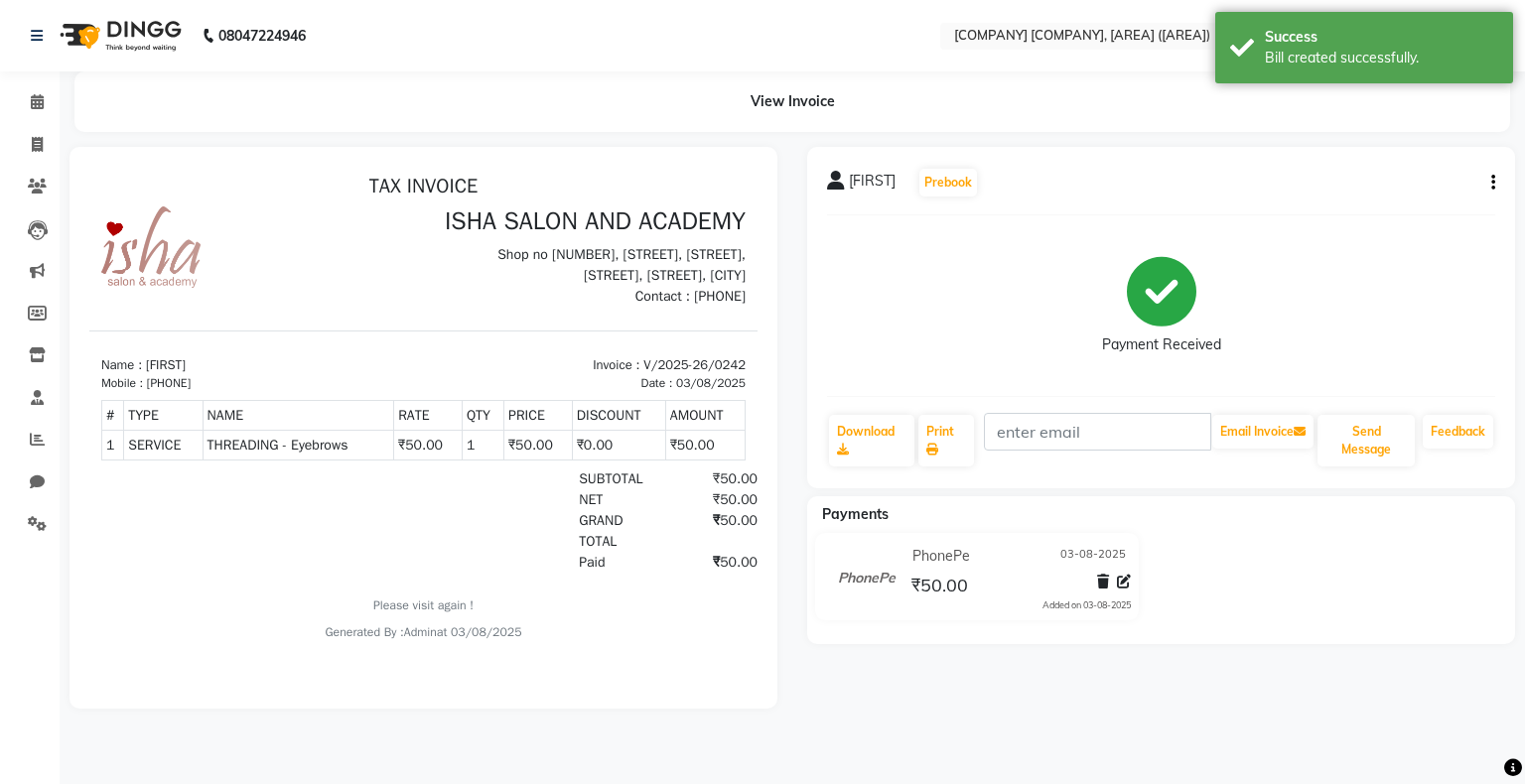 select on "service" 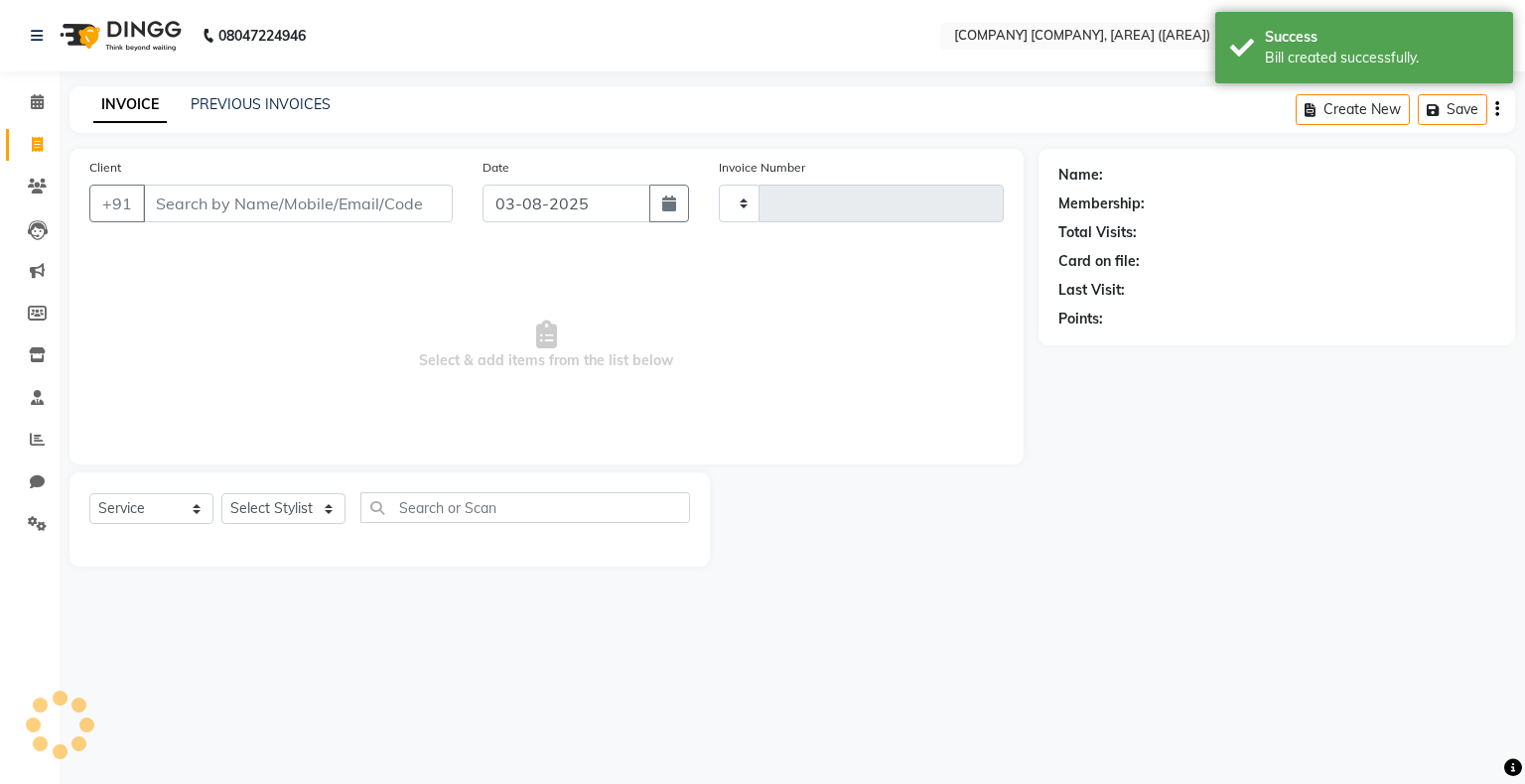 type on "0243" 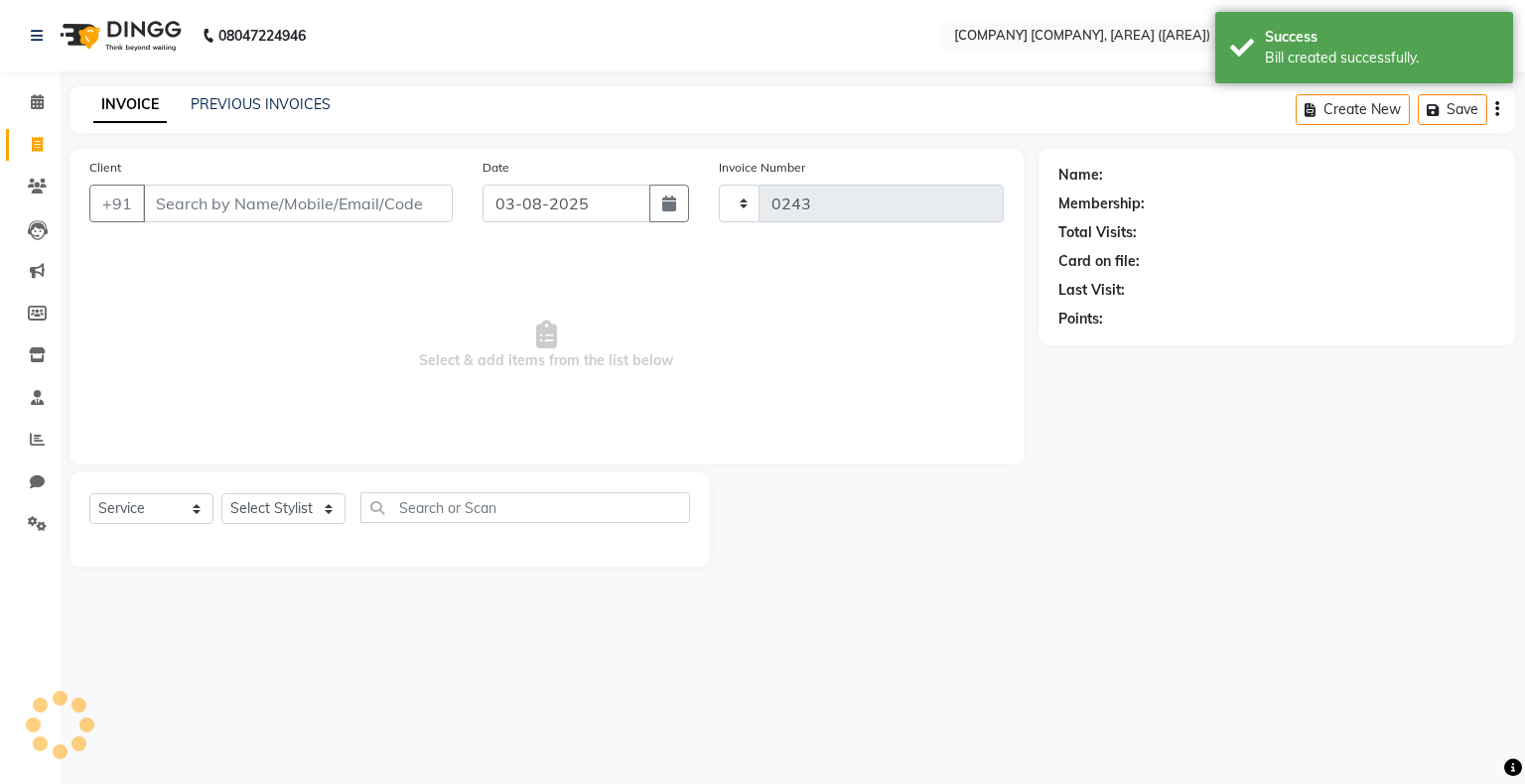 select on "8203" 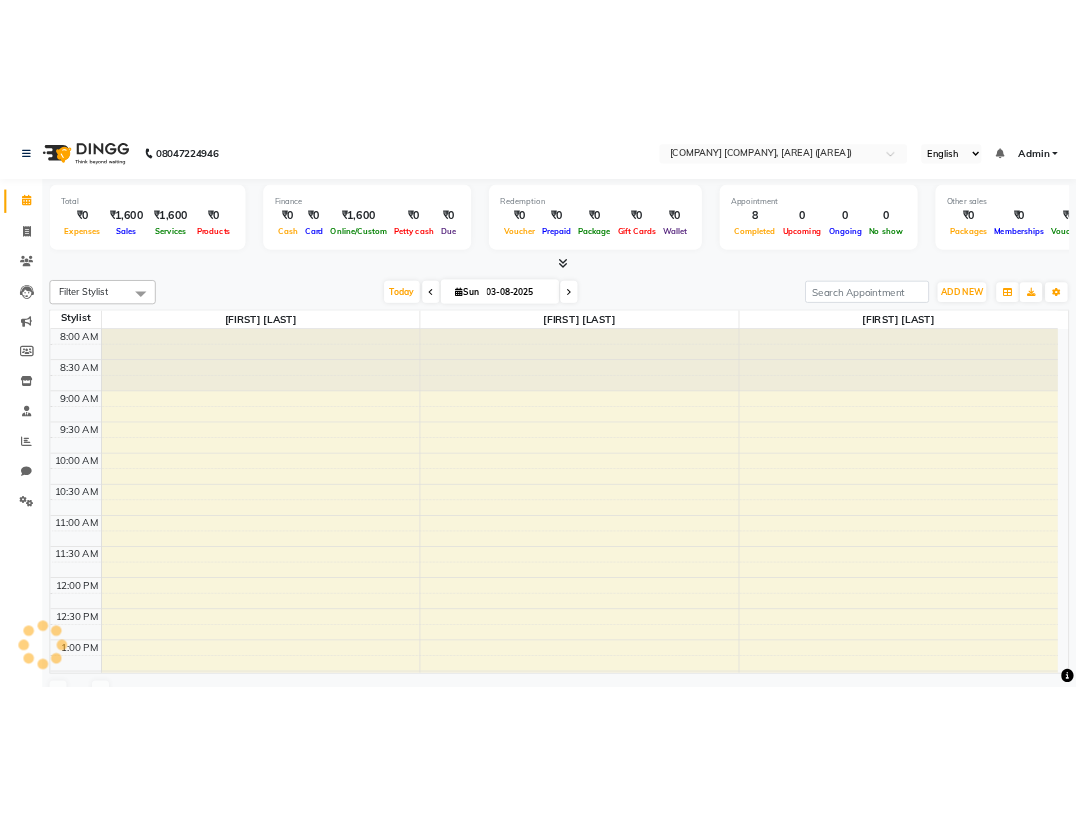 scroll, scrollTop: 0, scrollLeft: 0, axis: both 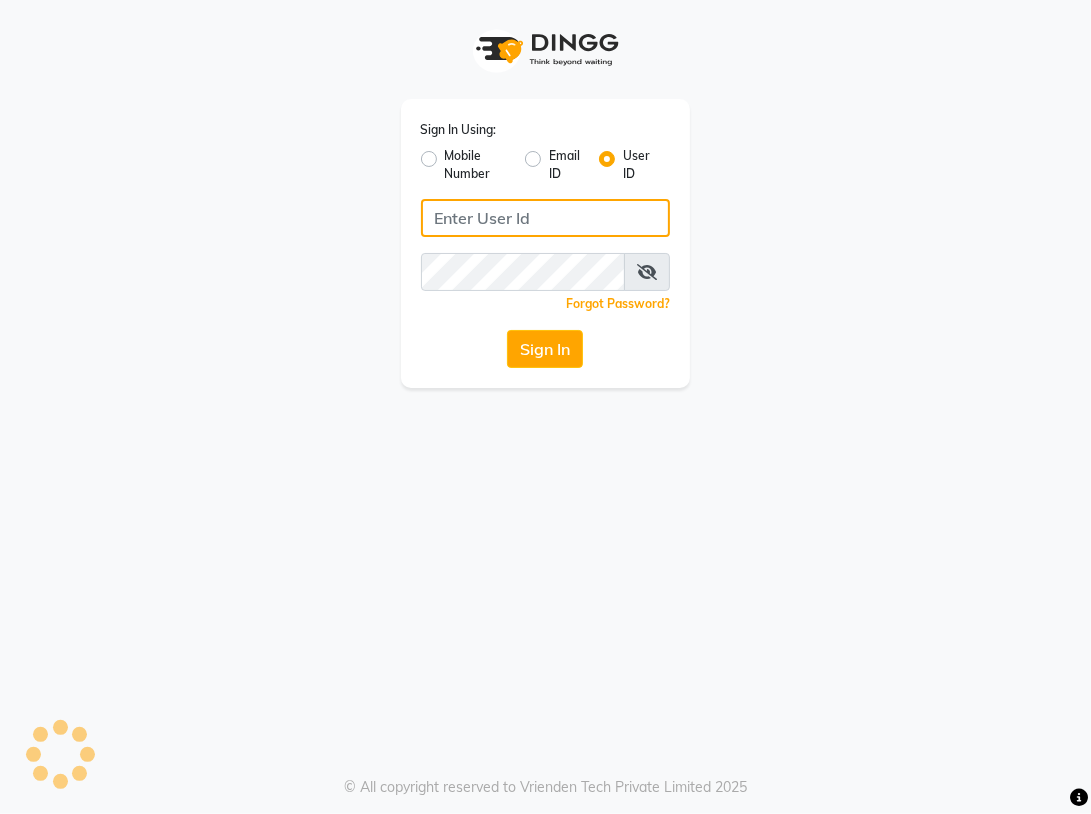 type on "ishasalon" 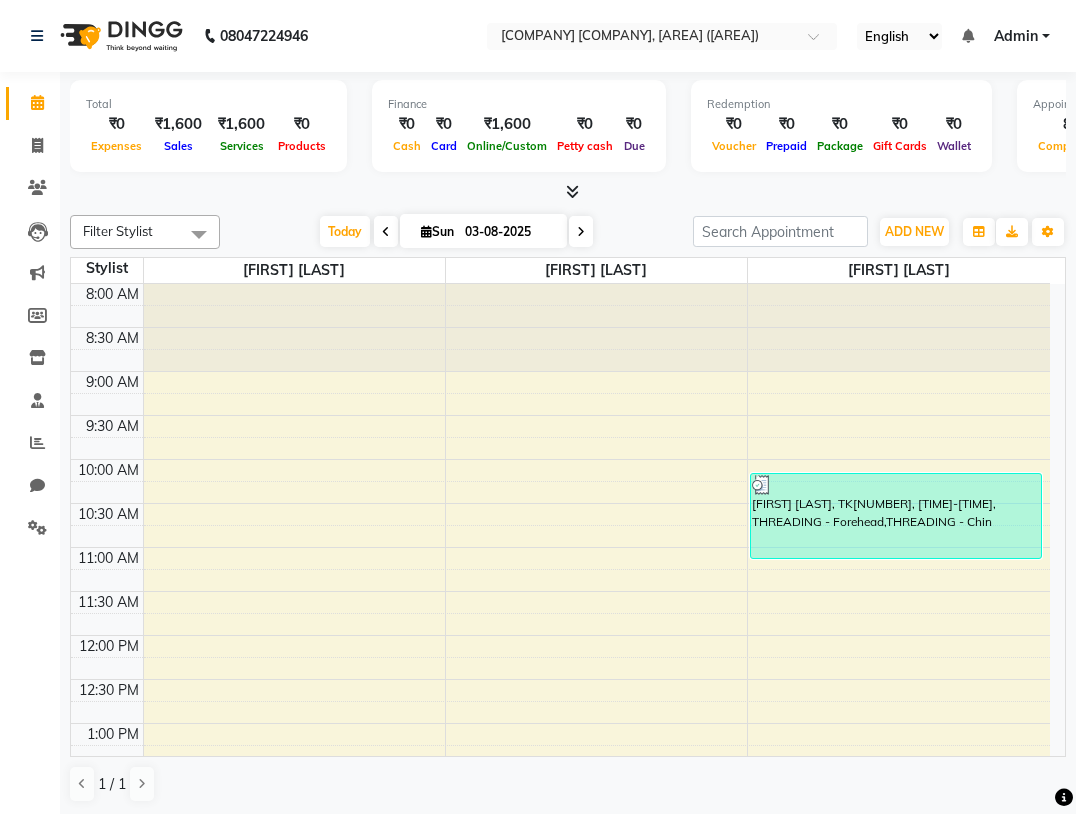 scroll, scrollTop: 0, scrollLeft: 0, axis: both 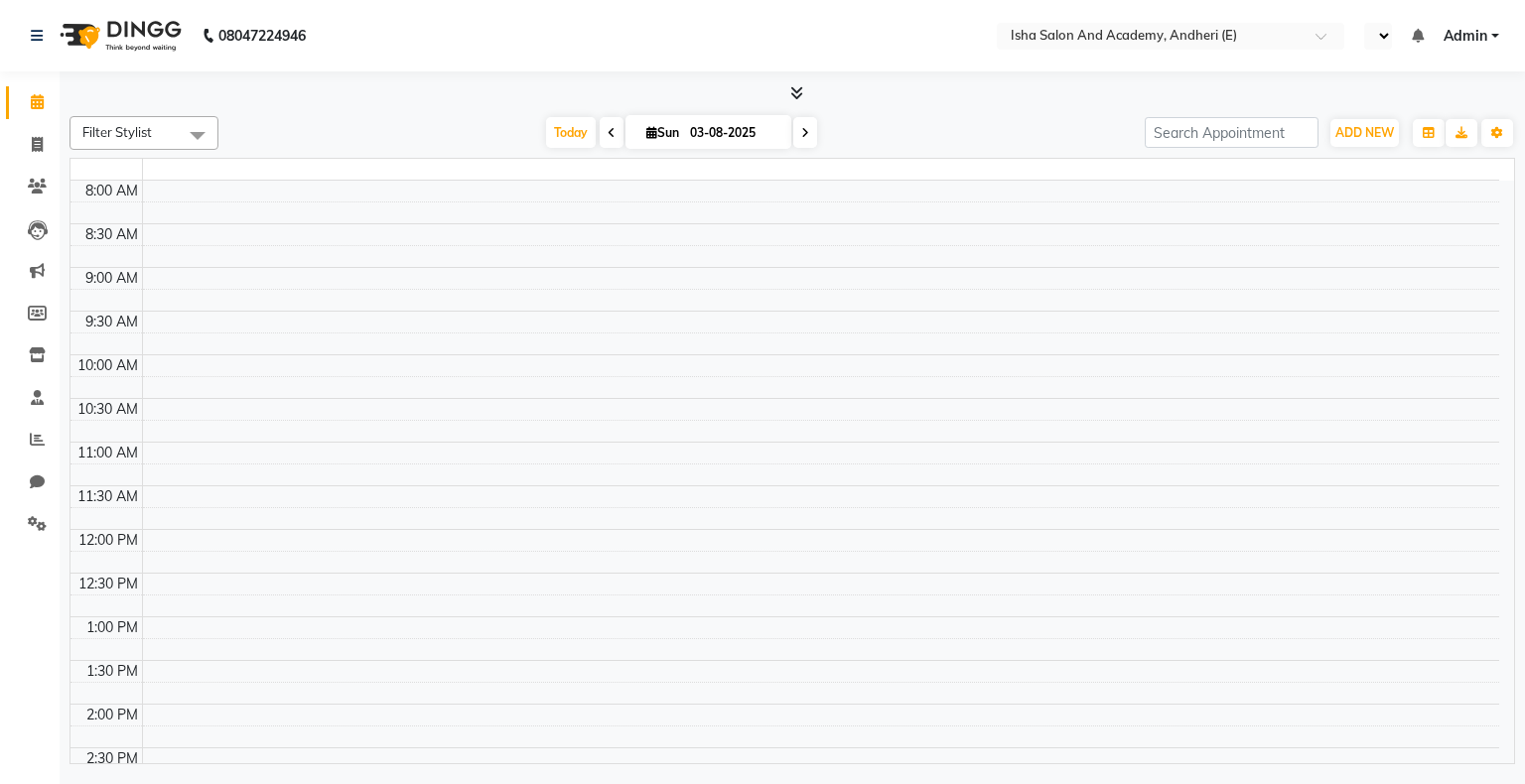 click at bounding box center (820, 343) 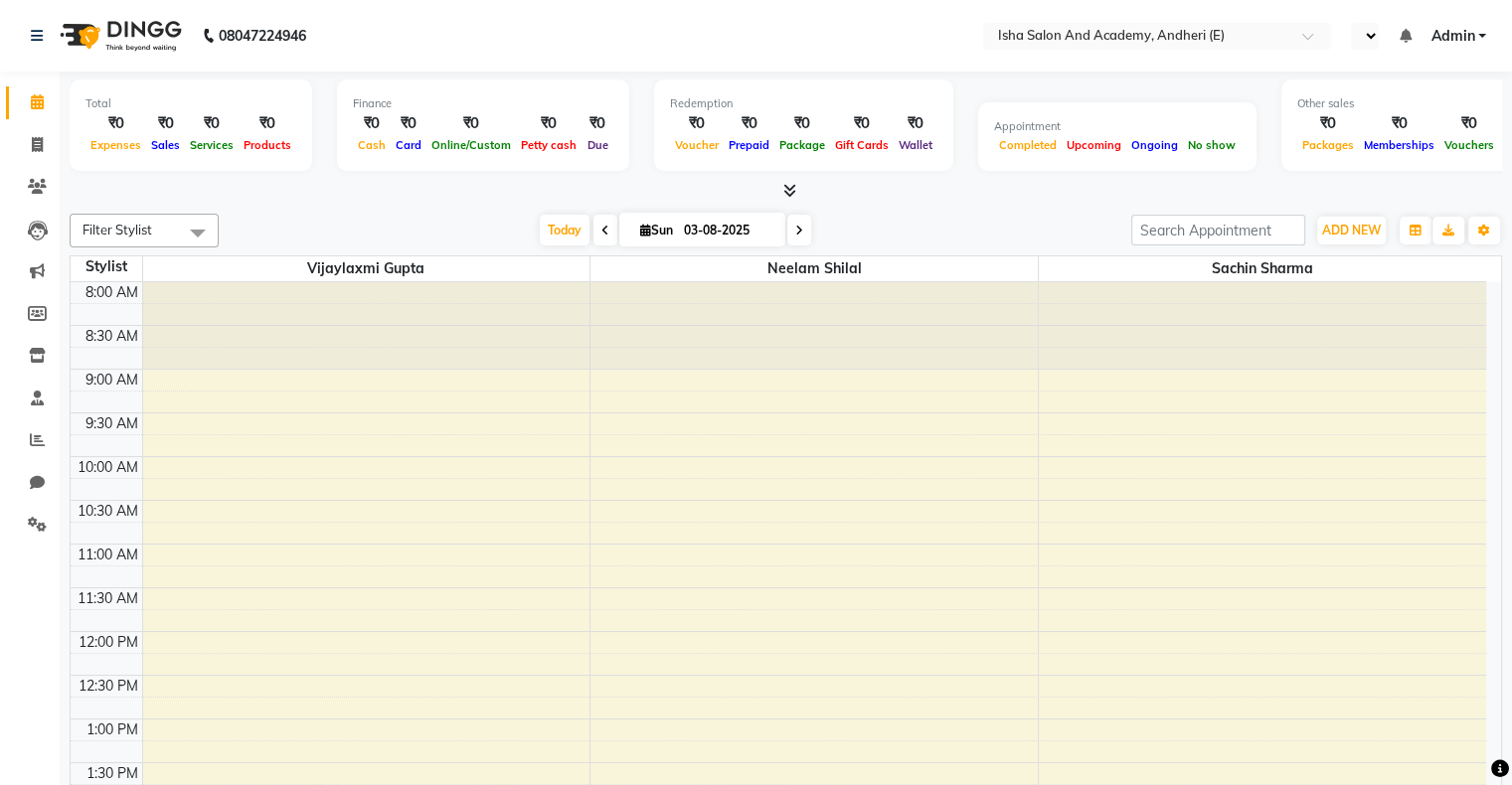 select on "en" 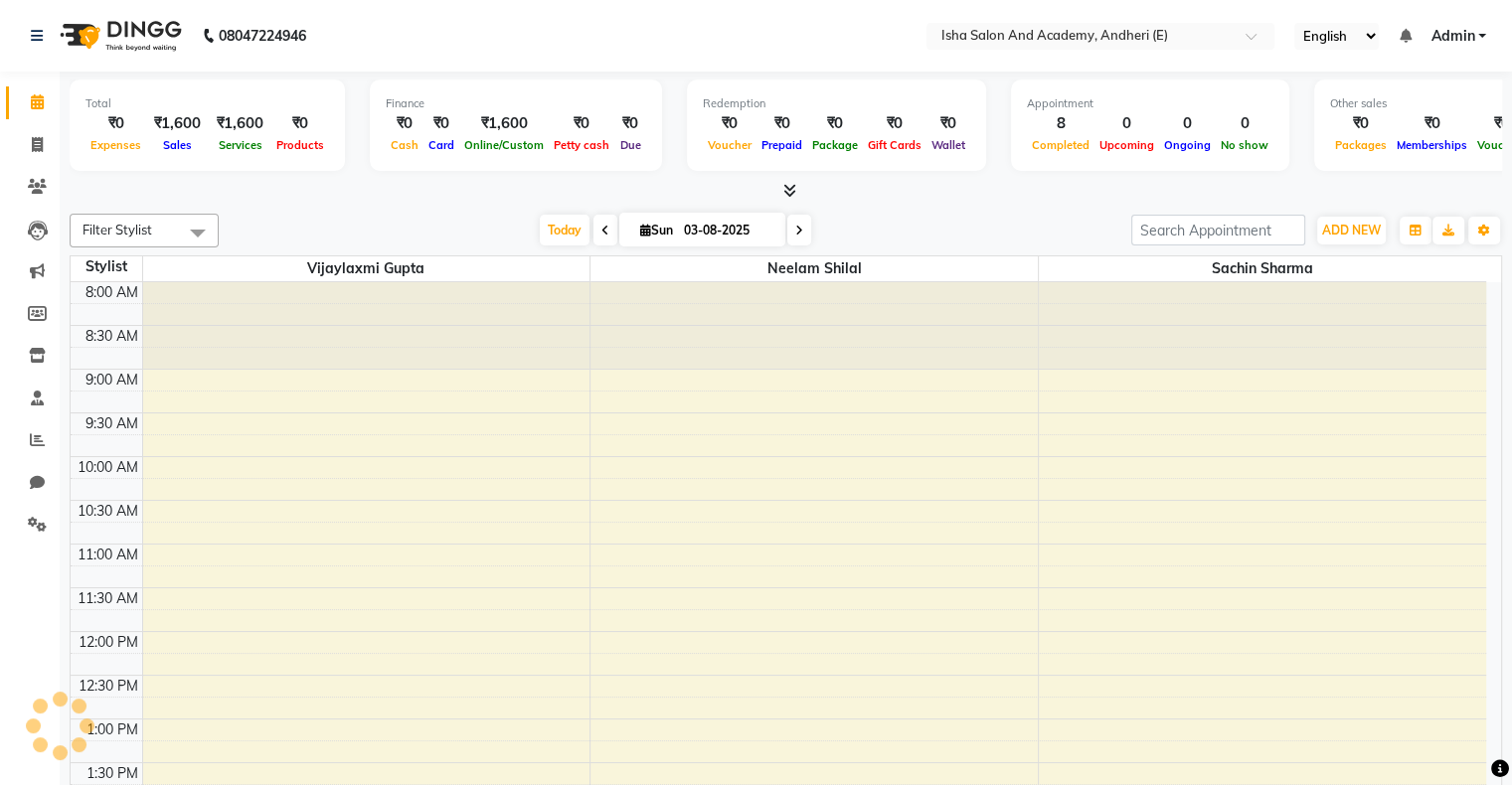 scroll, scrollTop: 0, scrollLeft: 0, axis: both 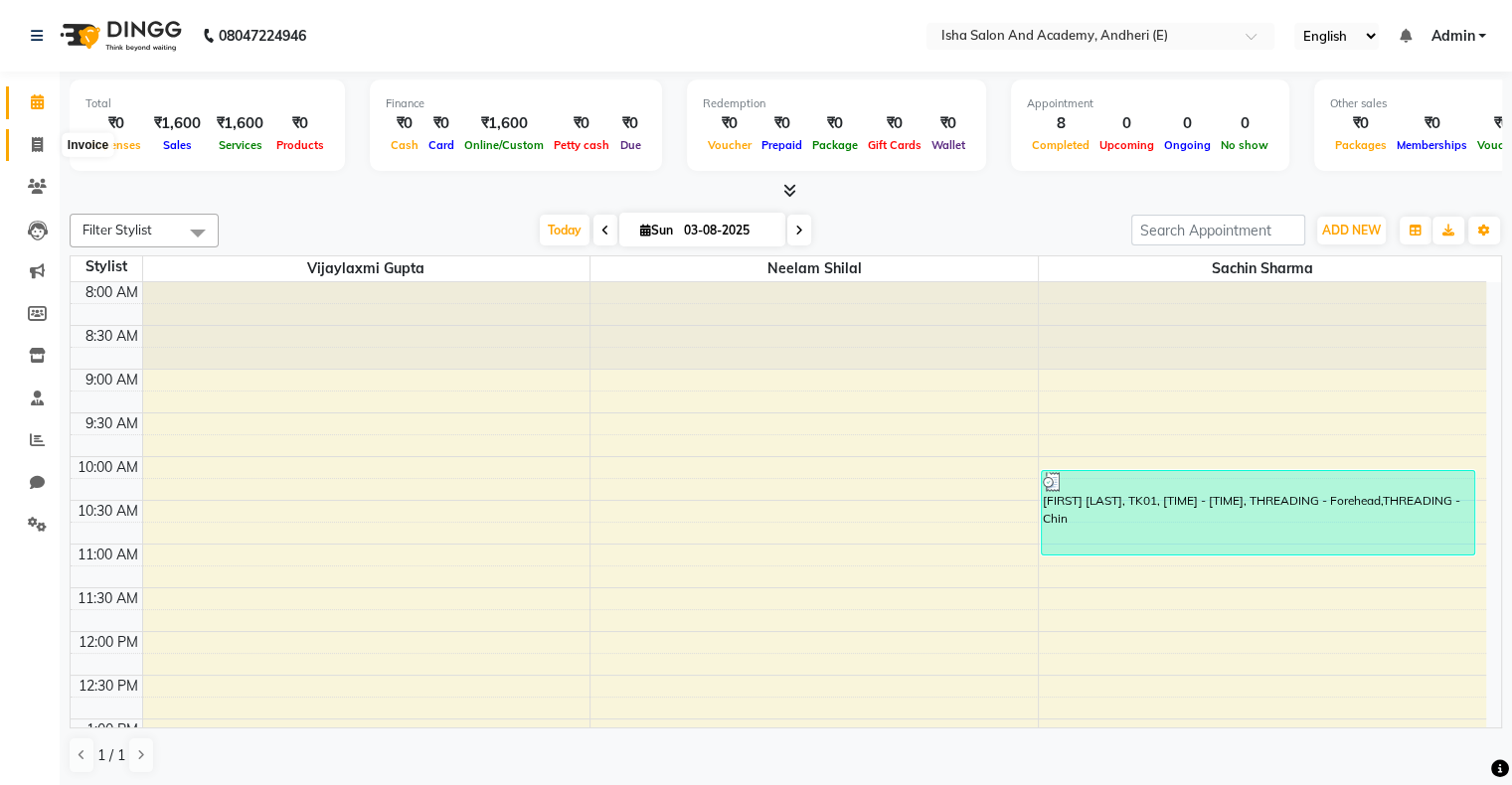 click 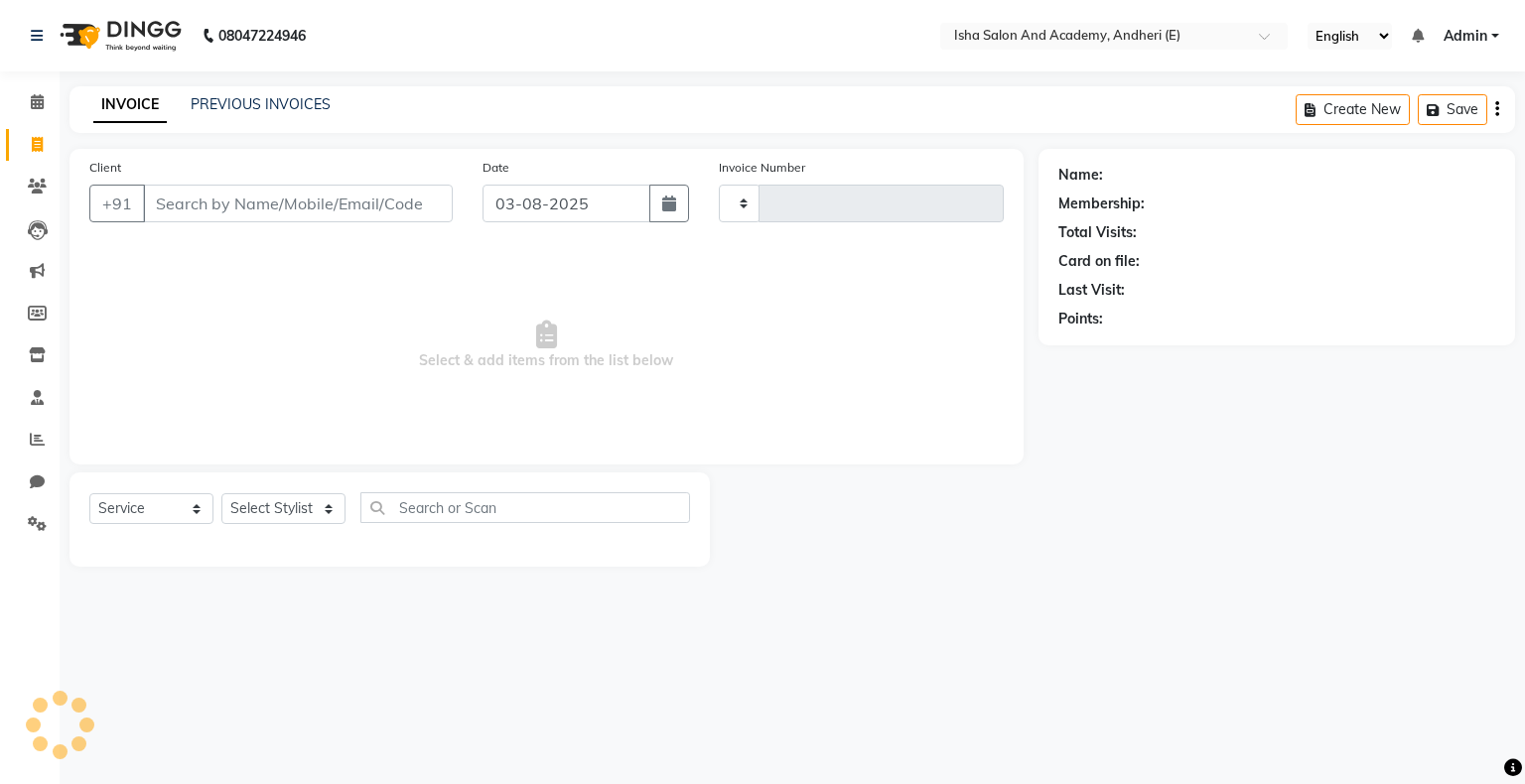 type on "0243" 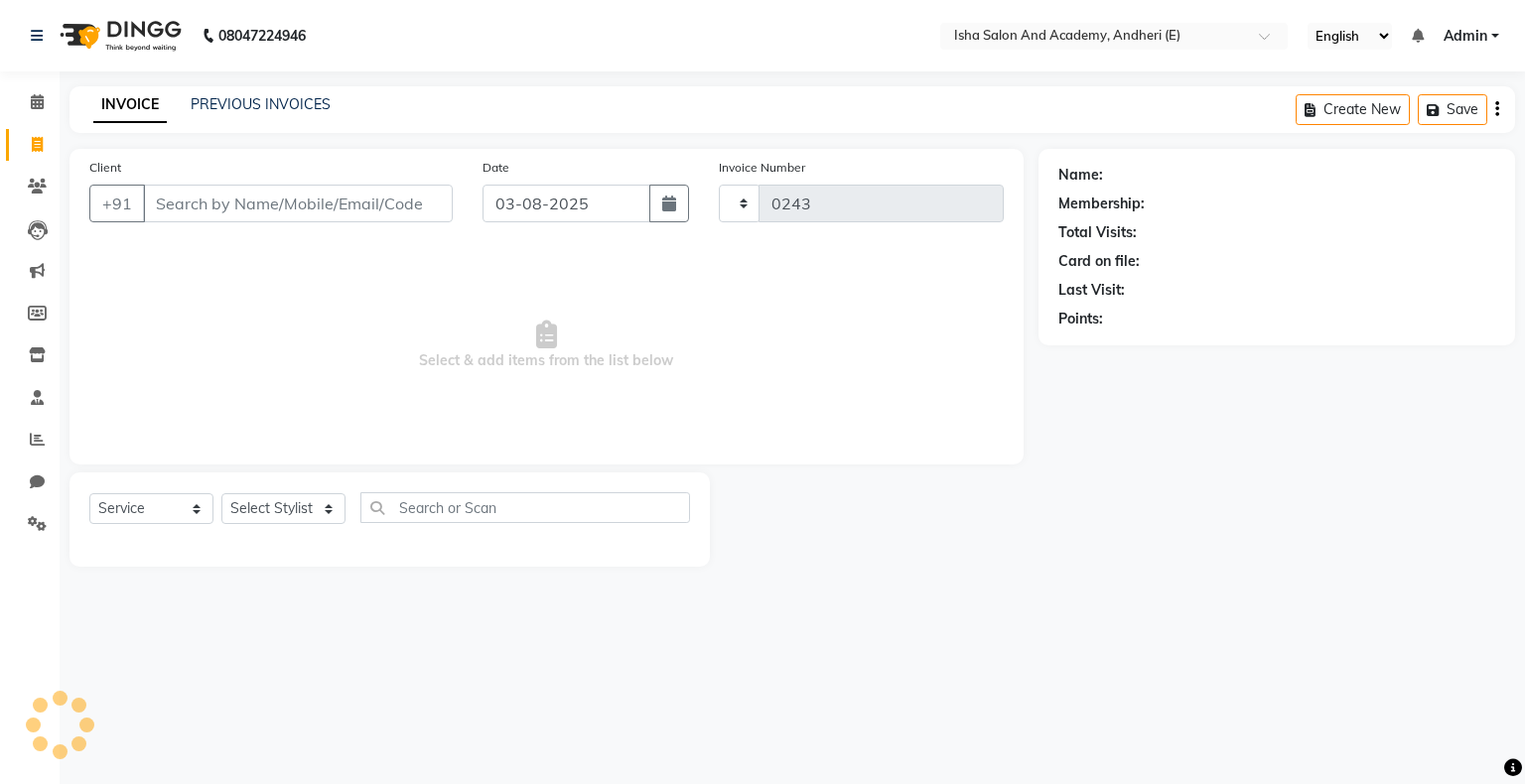 select on "8203" 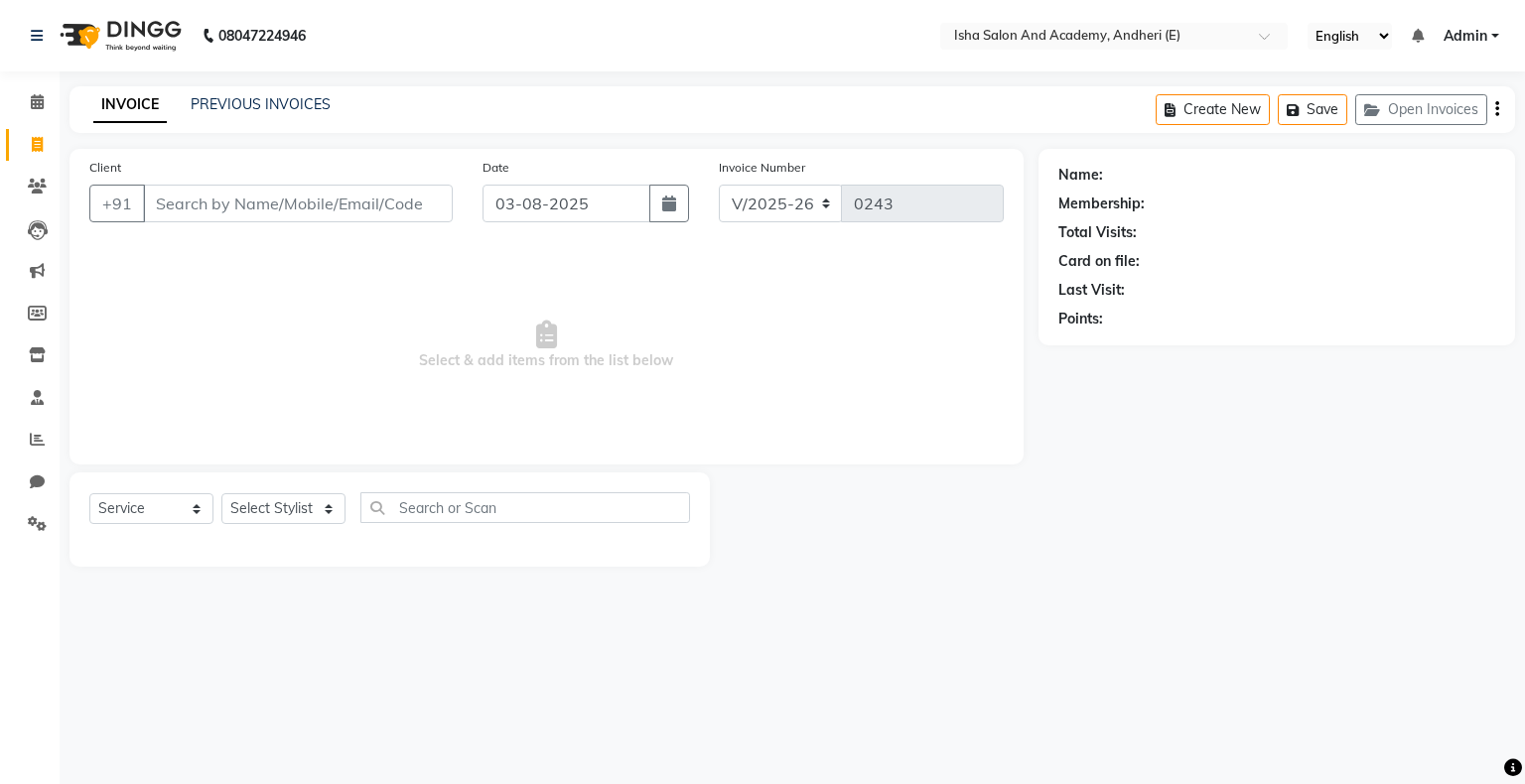 click on "Client" at bounding box center (298, 203) 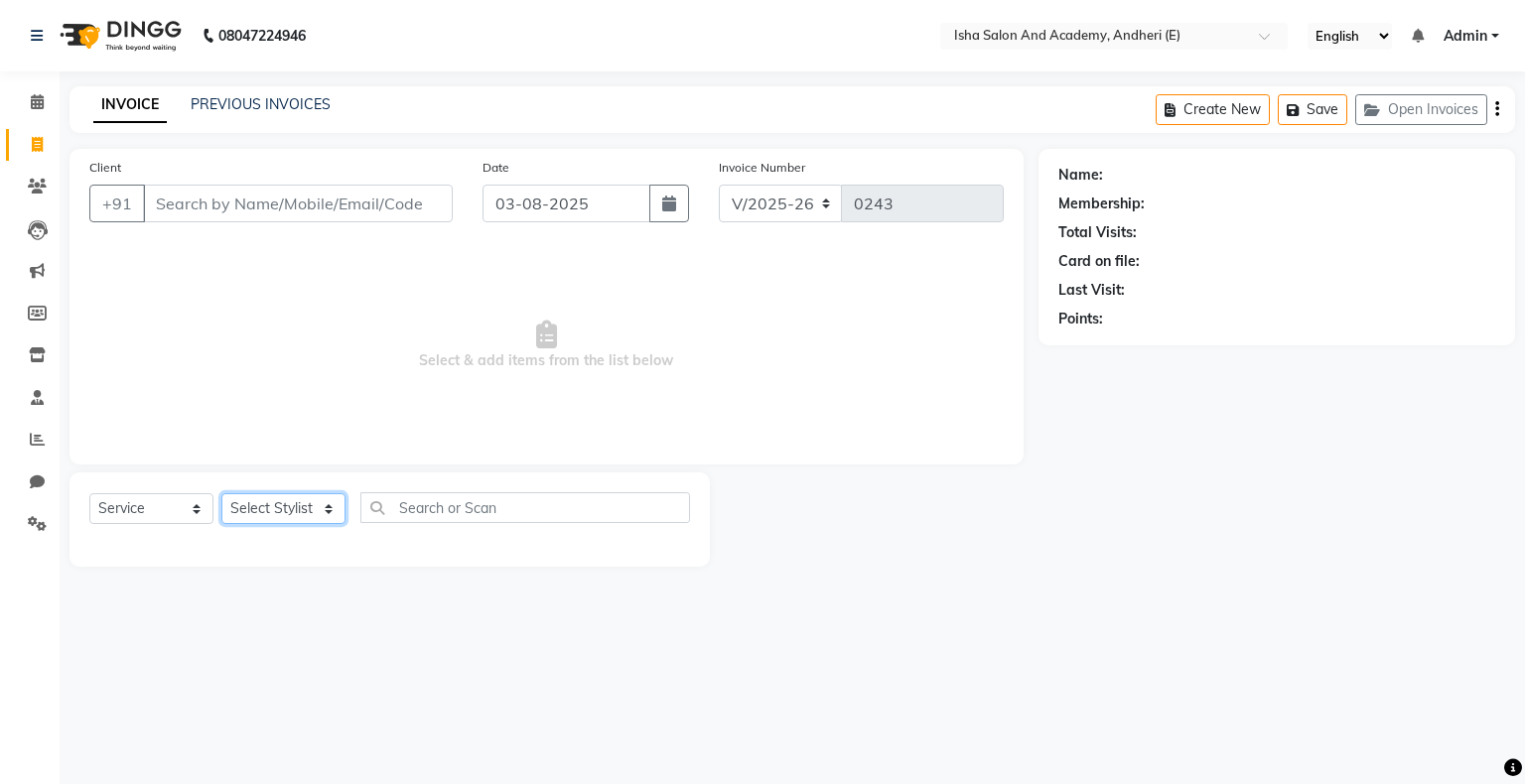 click on "Select Stylist [FIRST] [LAST] [FIRST] [FIRST] [FIRST] [LAST]" 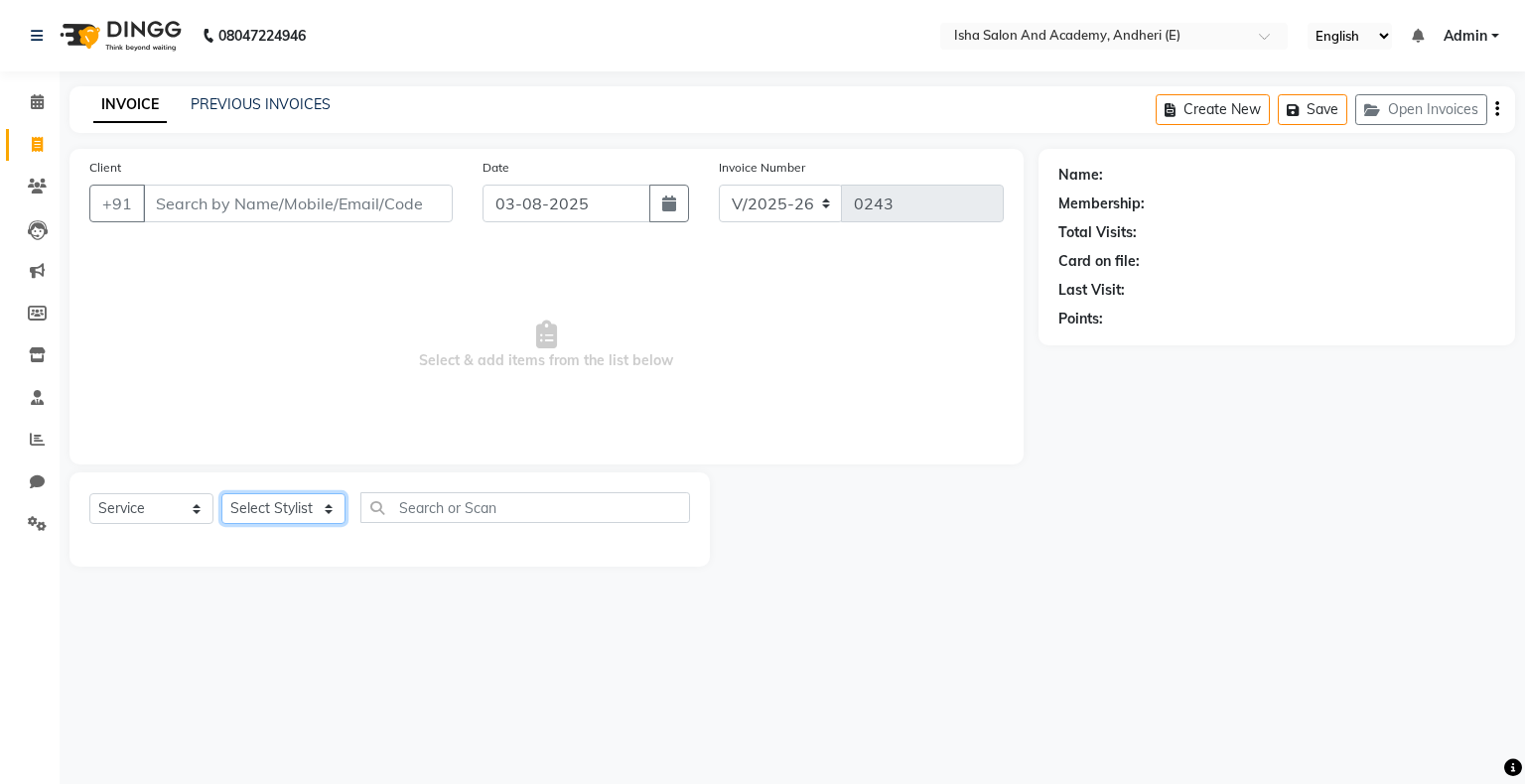 select on "77886" 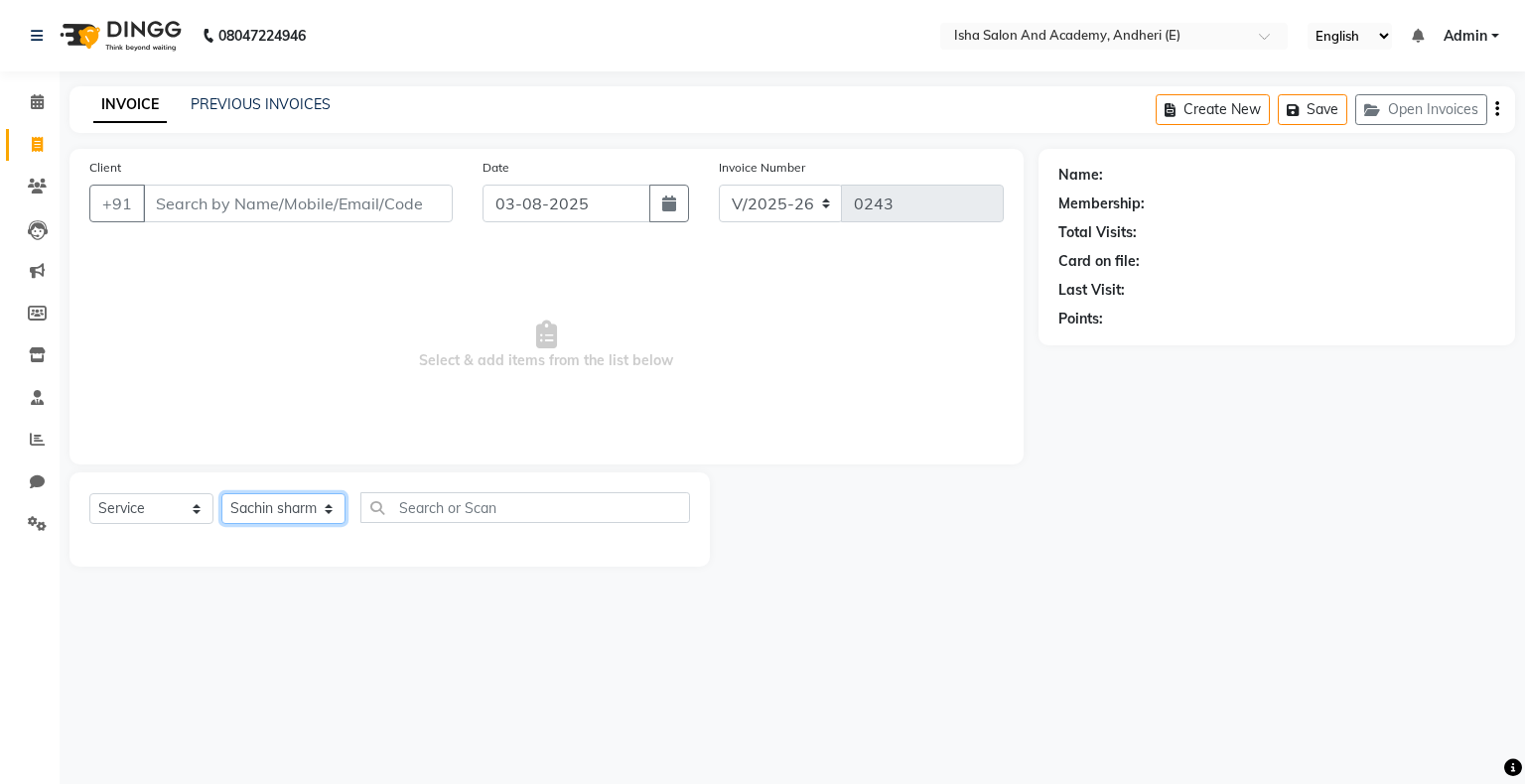 click on "Select Stylist [FIRST] [LAST] [FIRST] [FIRST] [FIRST] [LAST]" 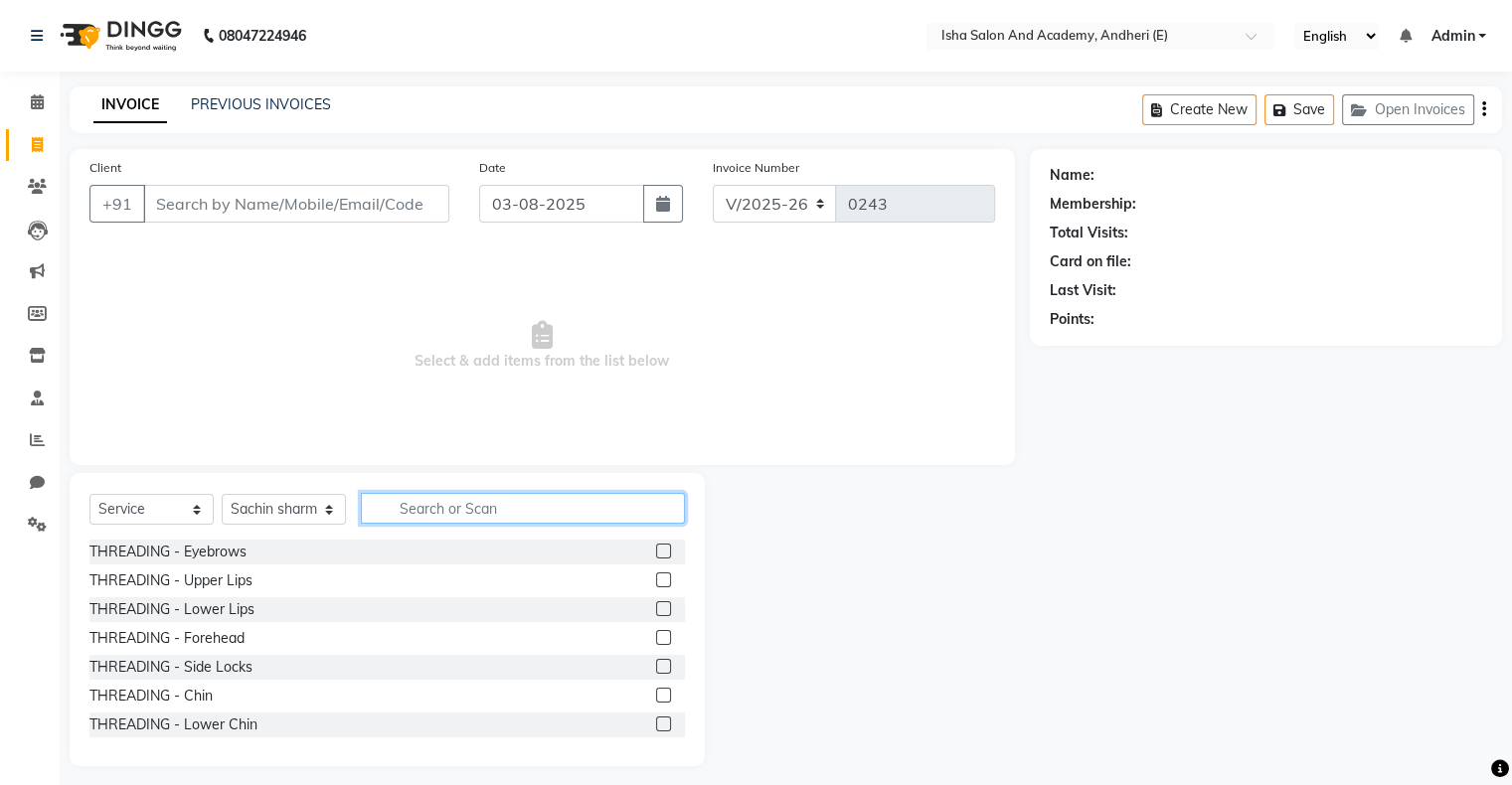 click 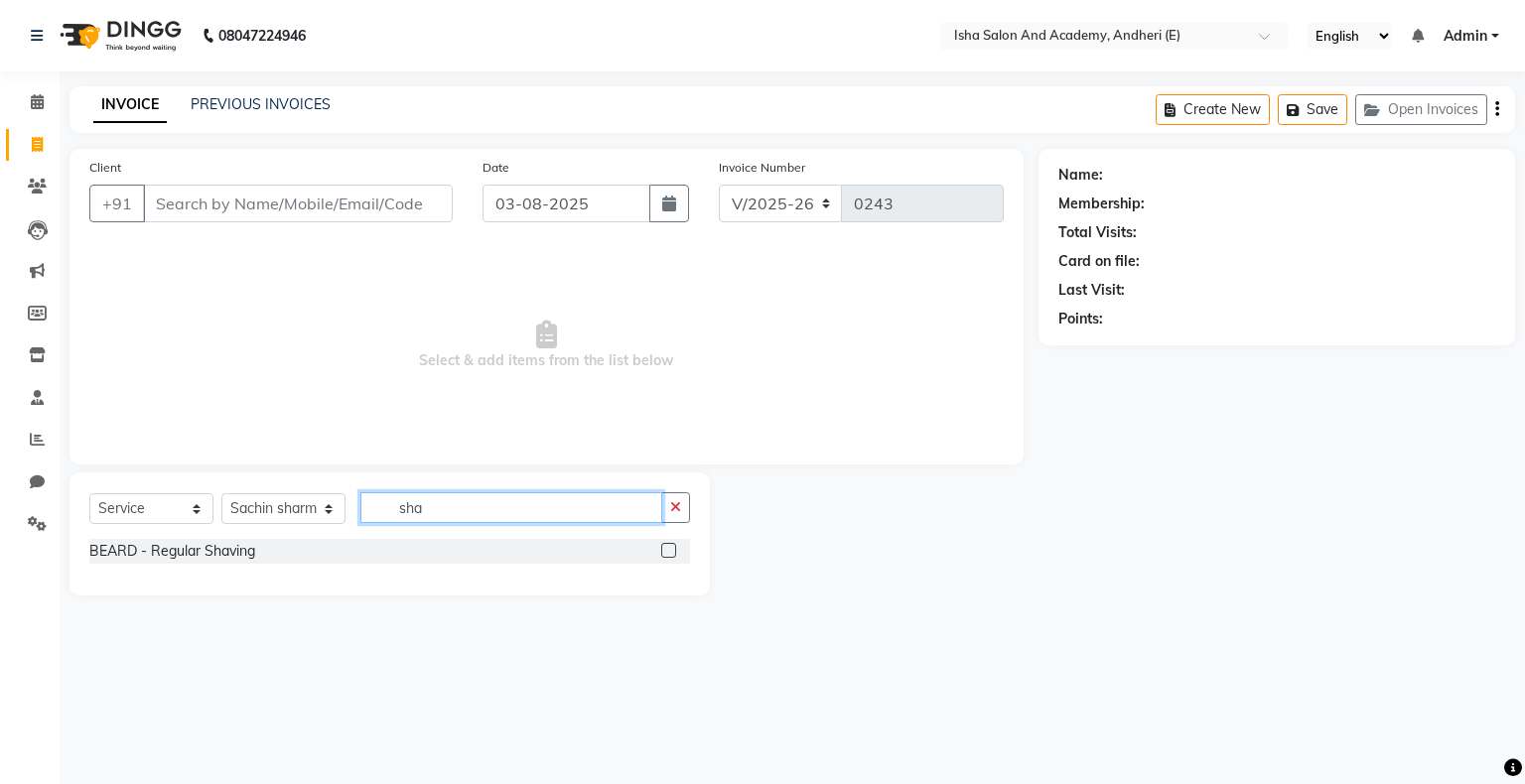 type on "sha" 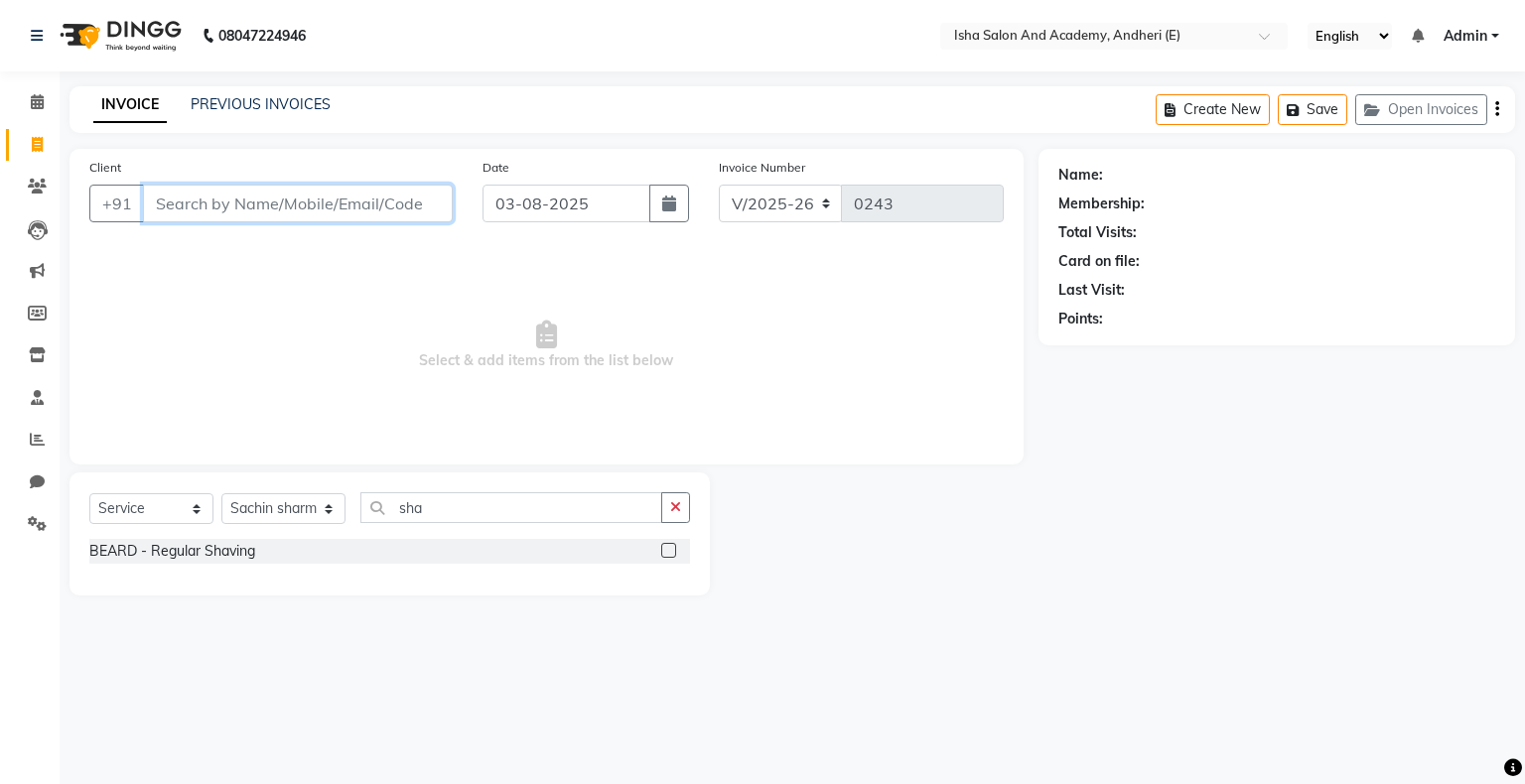 click on "Client" at bounding box center (298, 203) 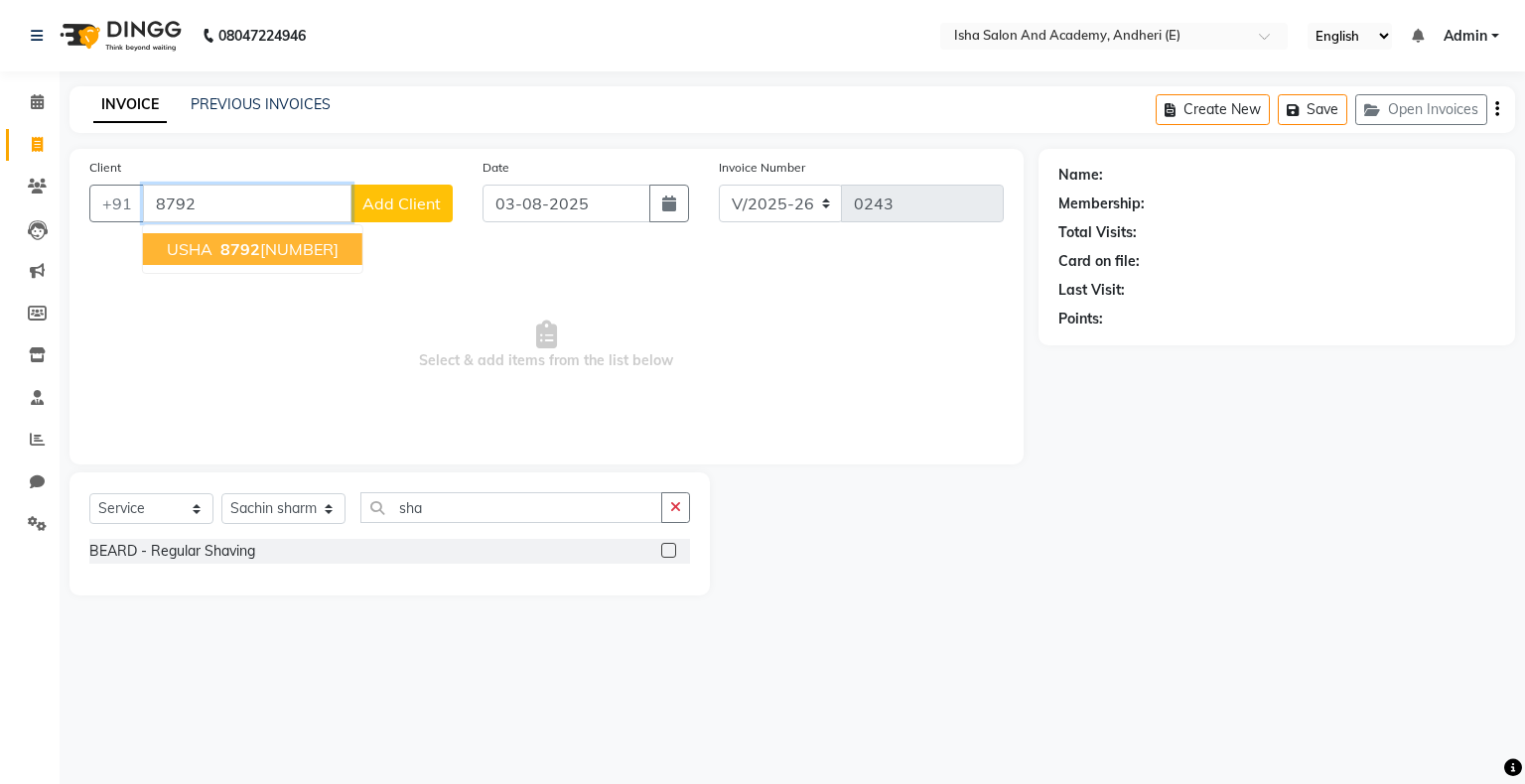 click on "8792" at bounding box center (240, 249) 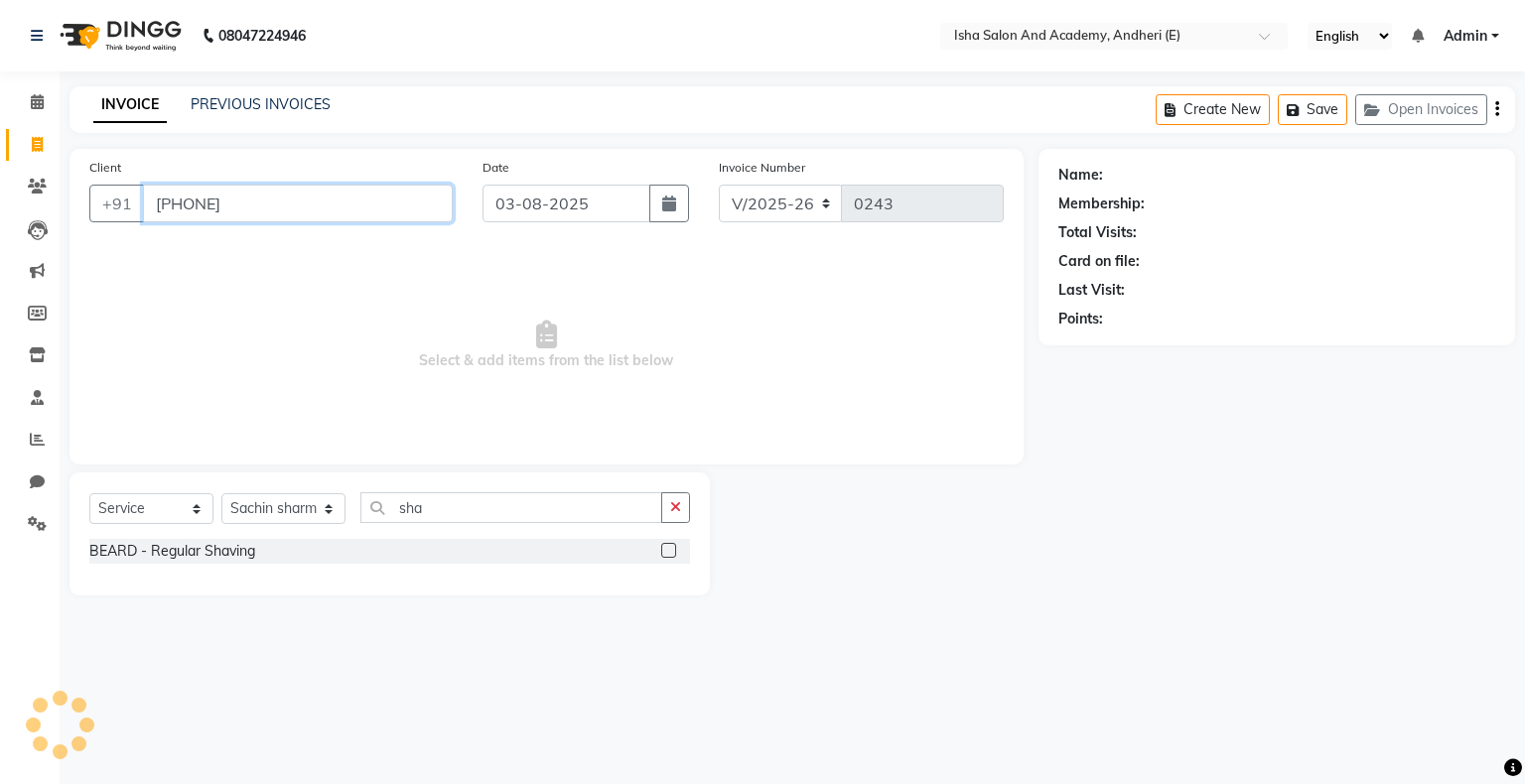 type on "[PHONE]" 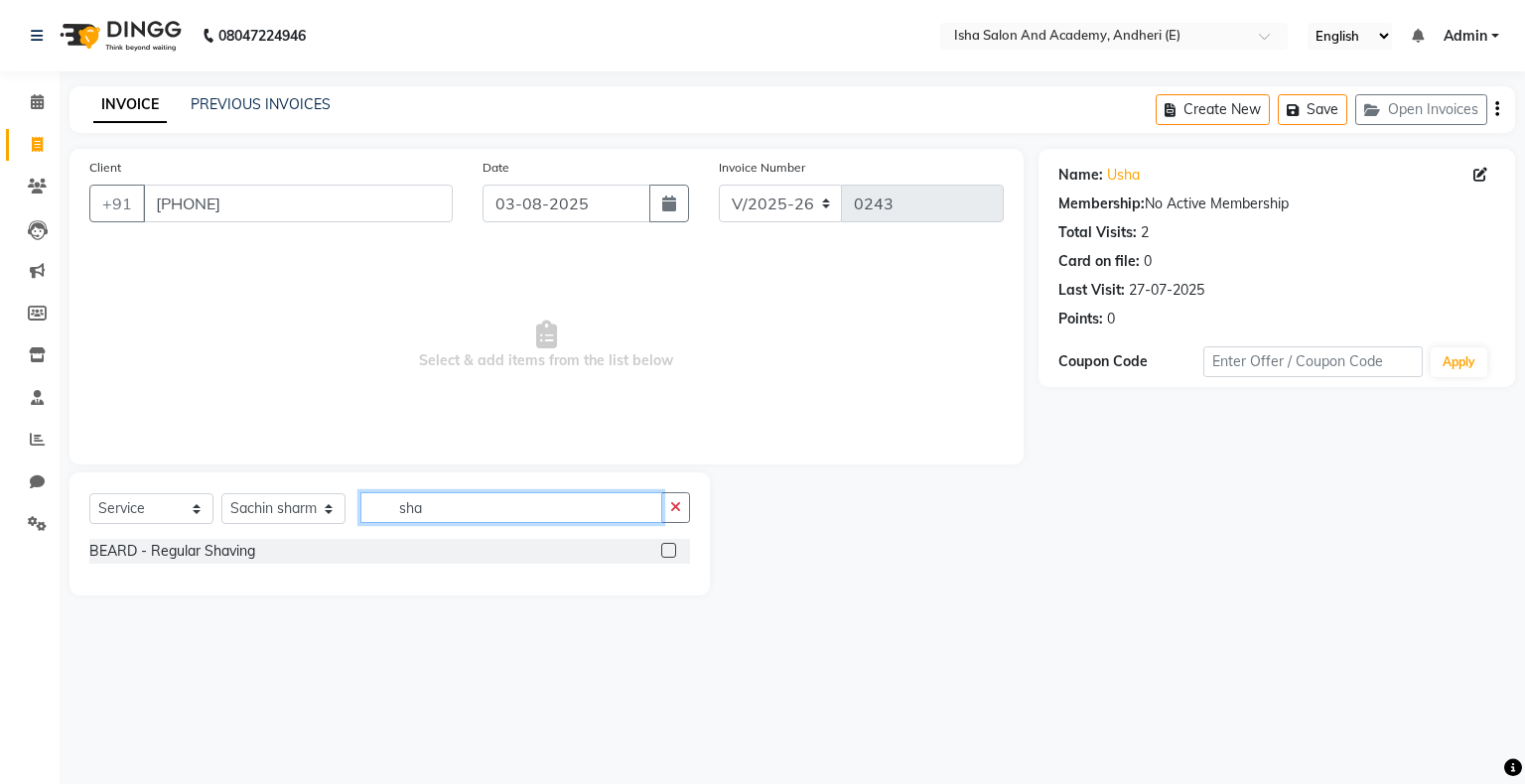 click on "sha" 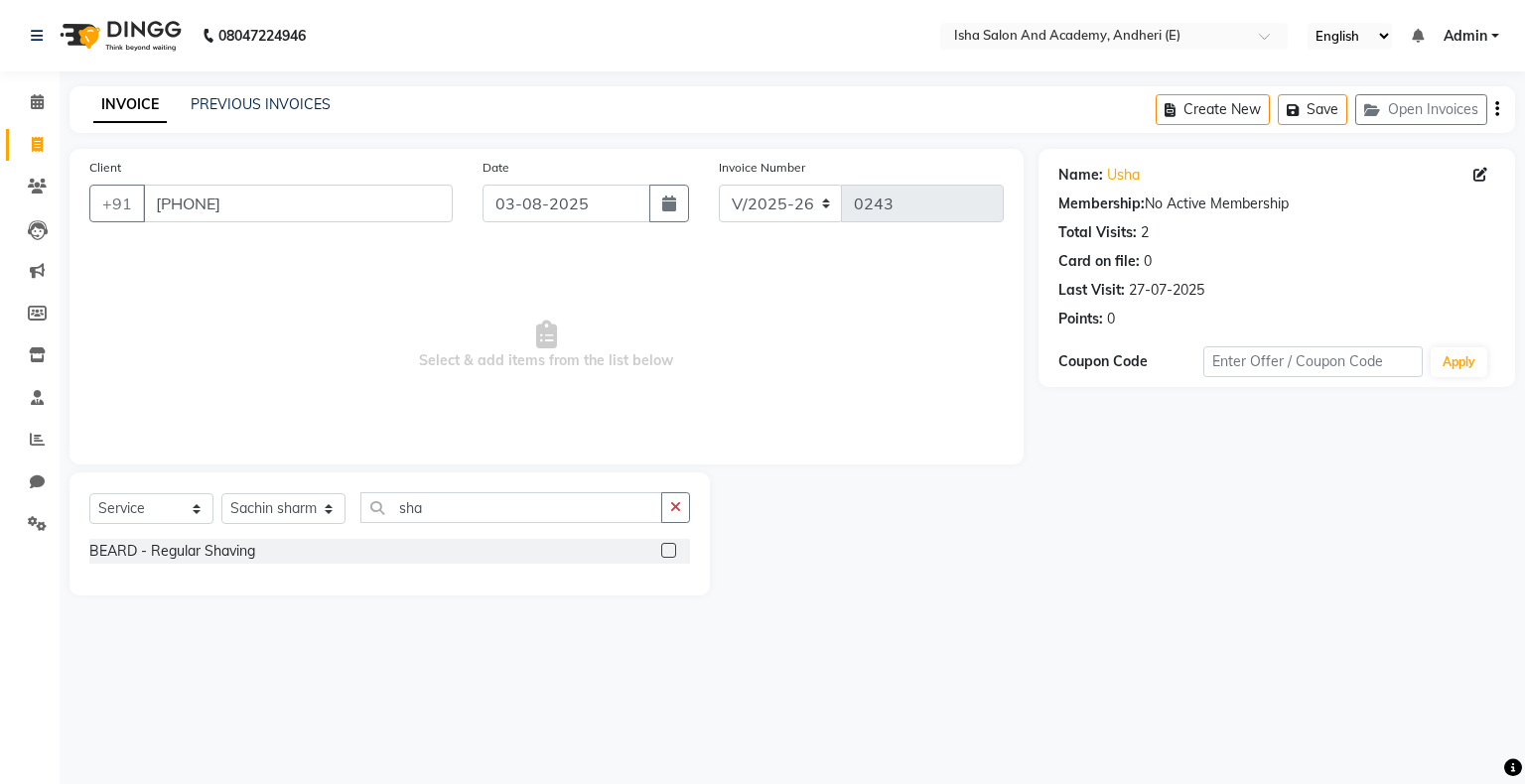click 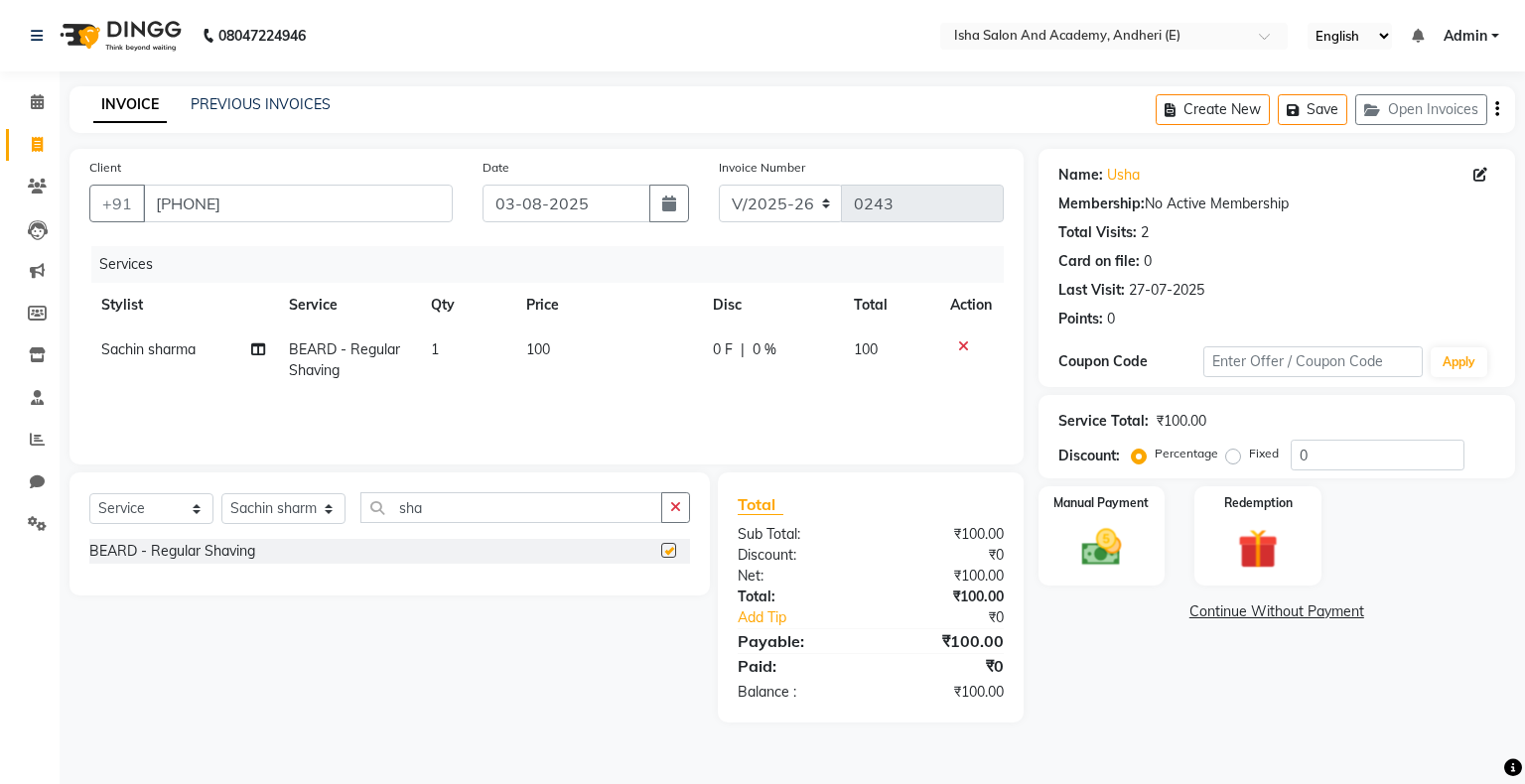 checkbox on "false" 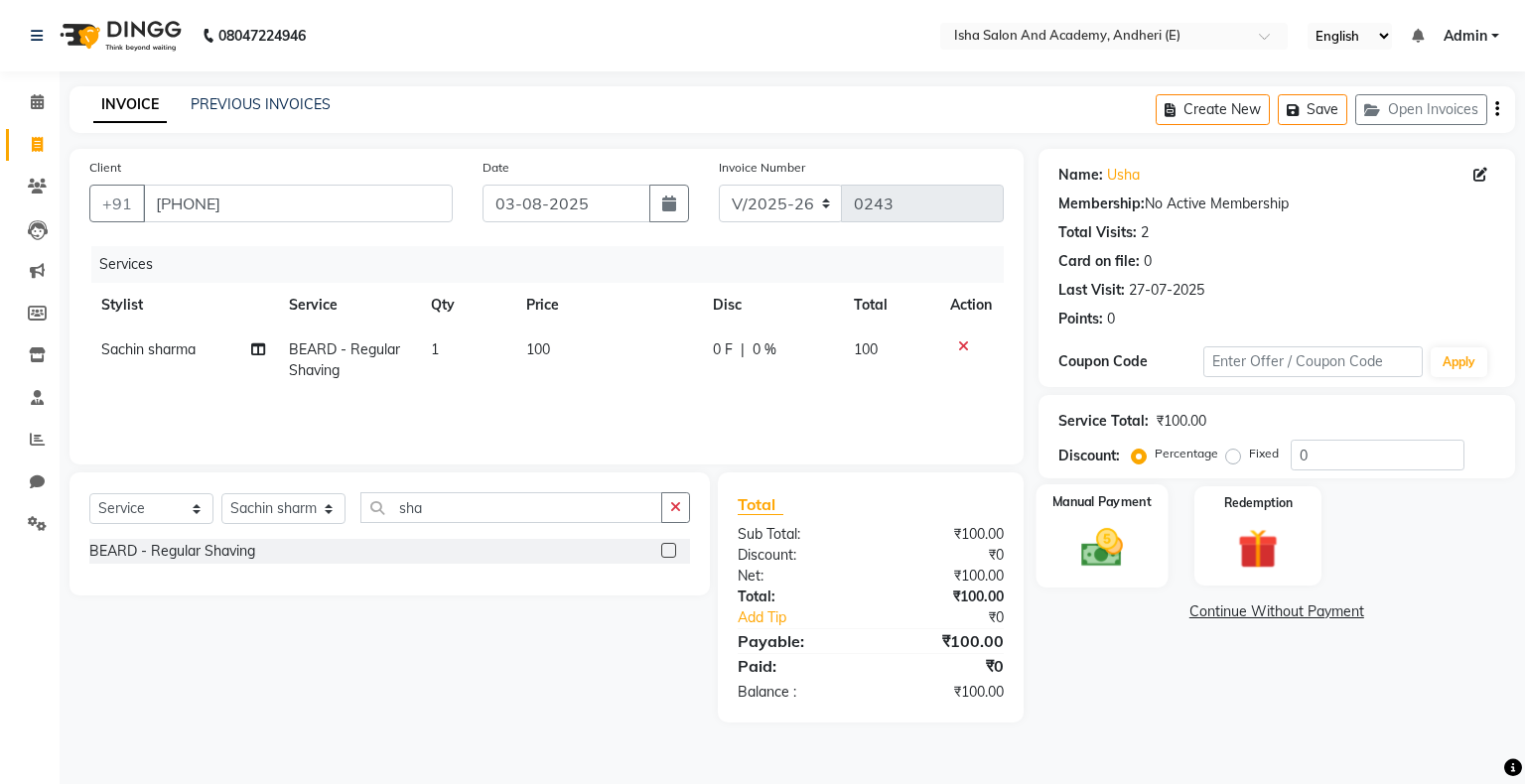 drag, startPoint x: 1098, startPoint y: 562, endPoint x: 1070, endPoint y: 550, distance: 30.463092 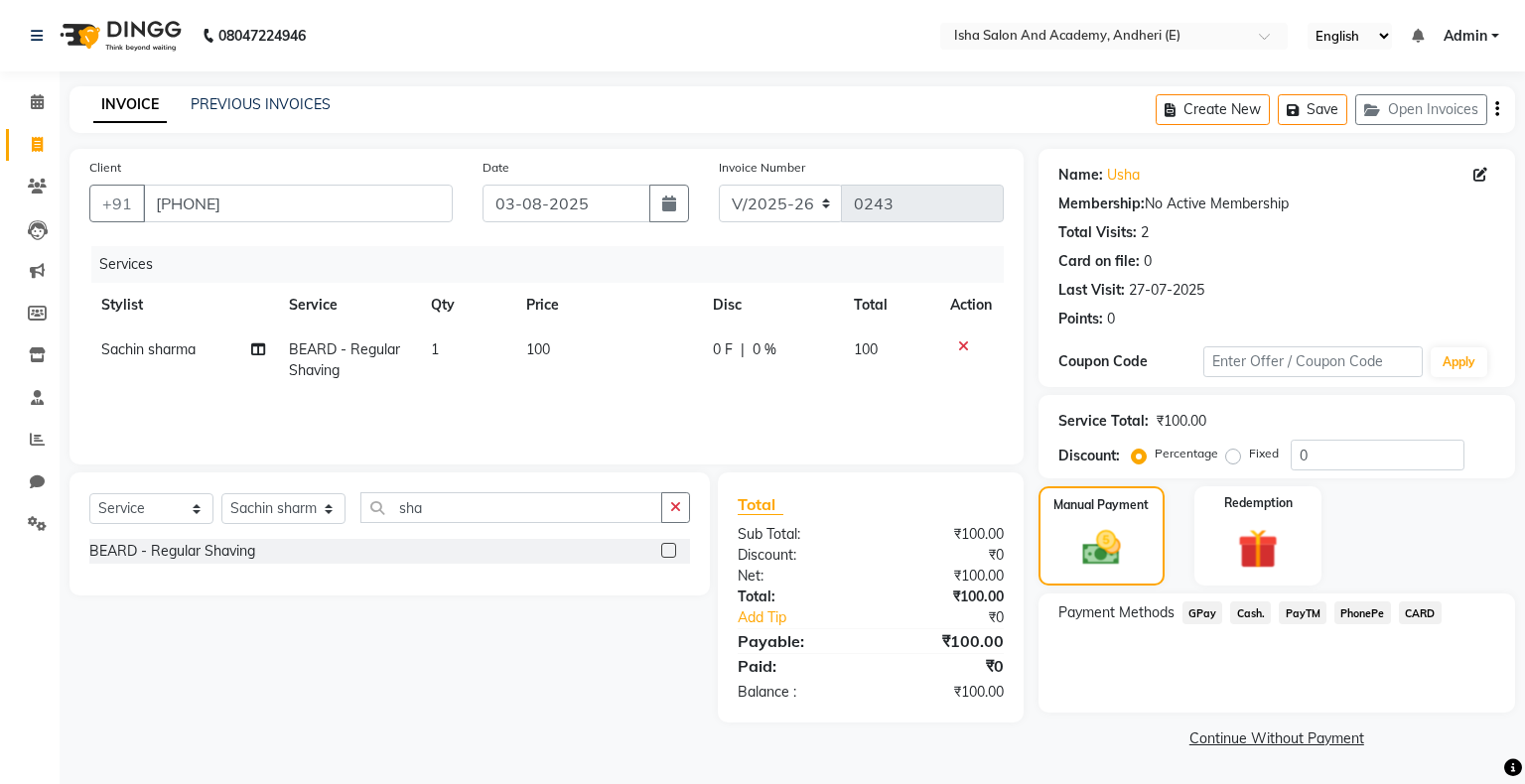 click on "PhonePe" 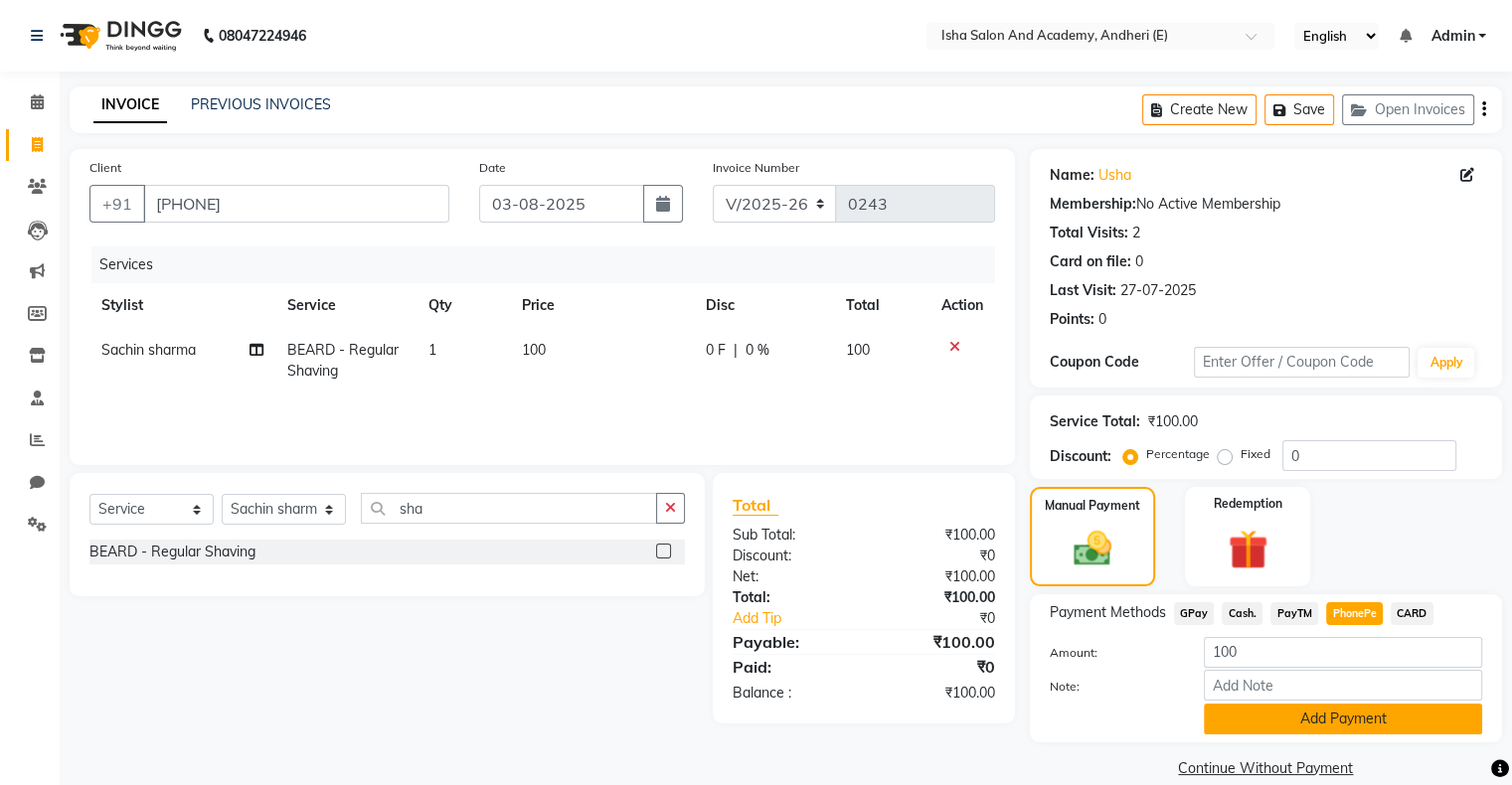 click on "Add Payment" 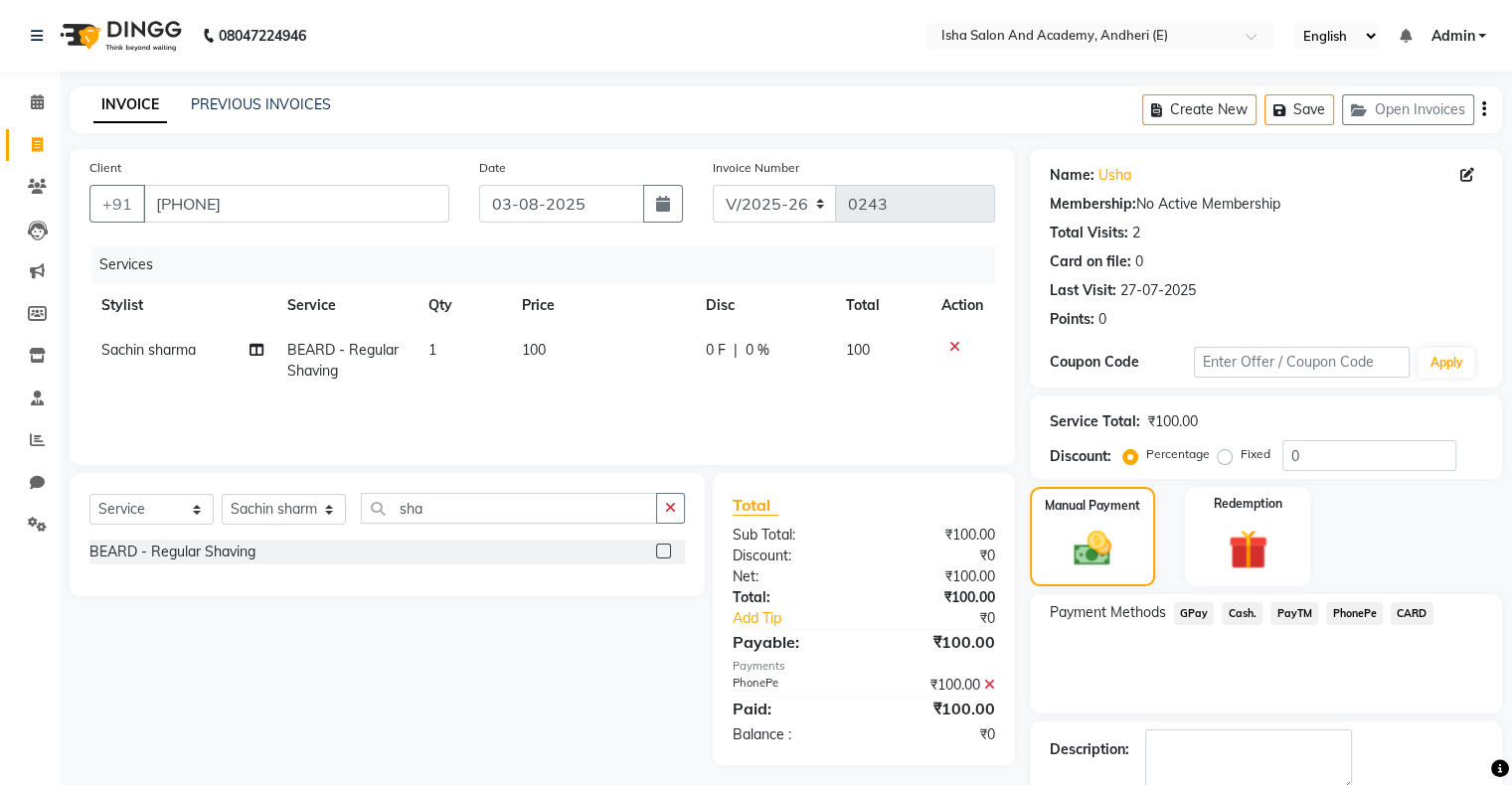 scroll, scrollTop: 109, scrollLeft: 0, axis: vertical 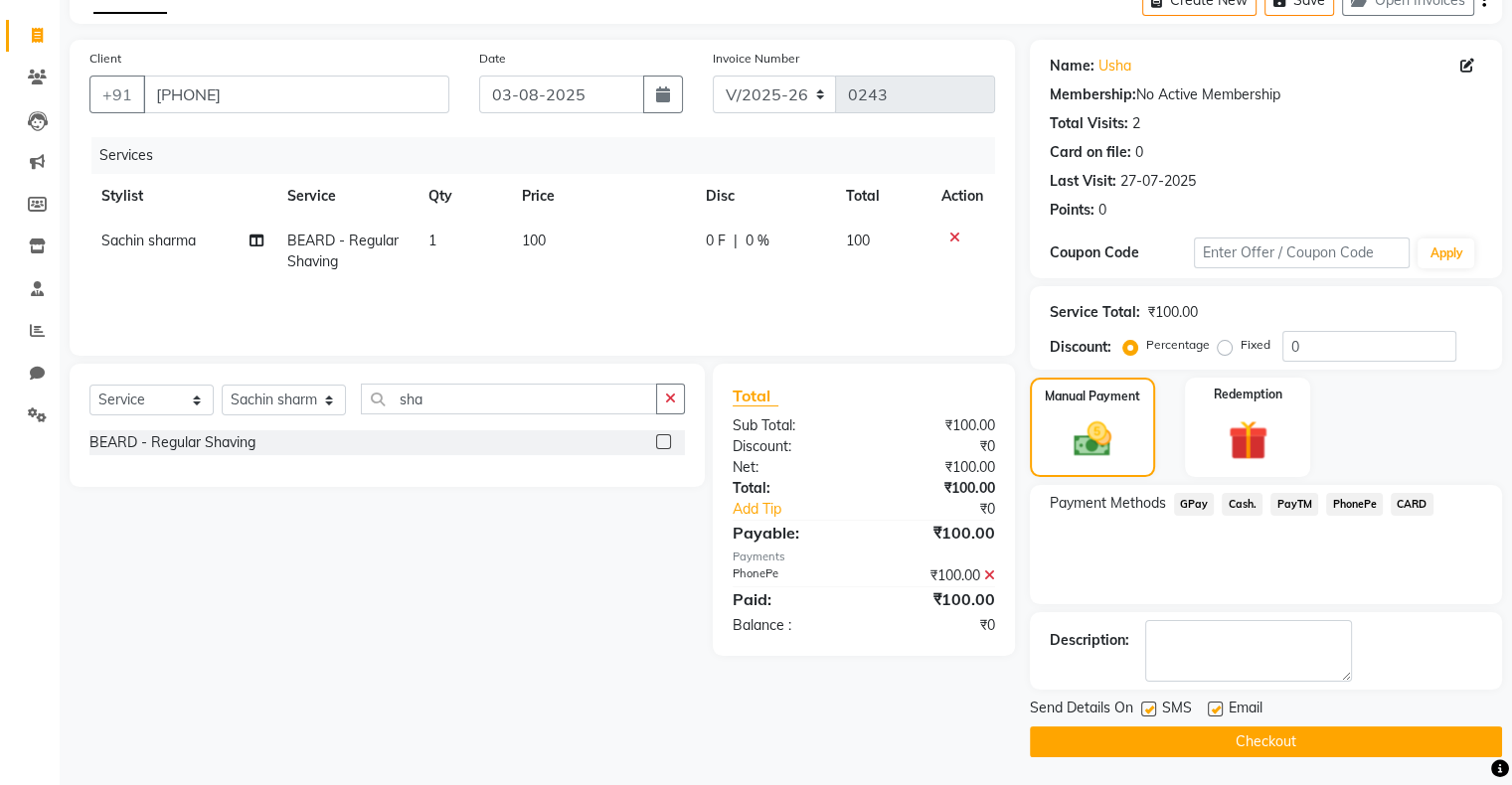 click on "Checkout" 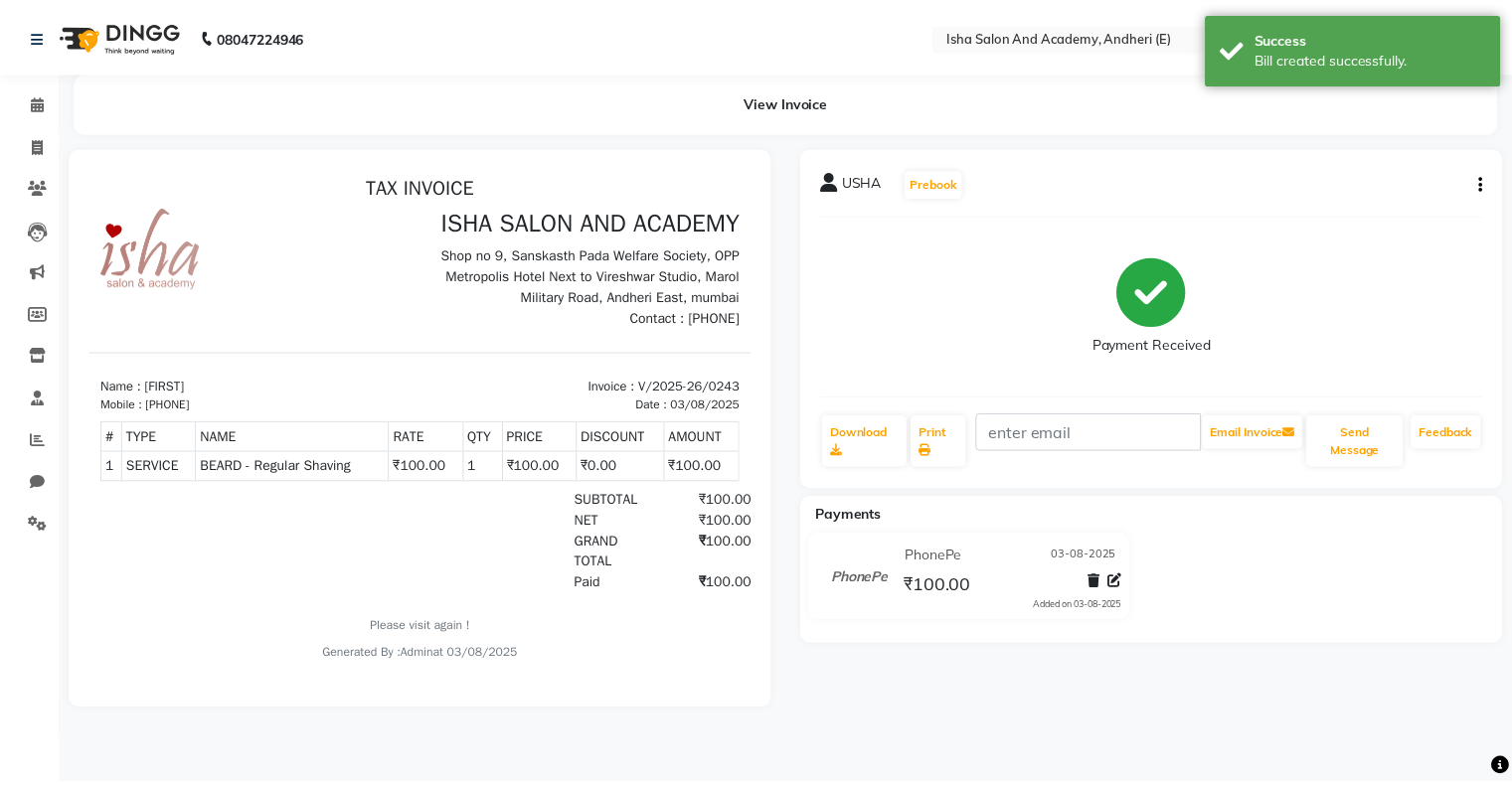 scroll, scrollTop: 0, scrollLeft: 0, axis: both 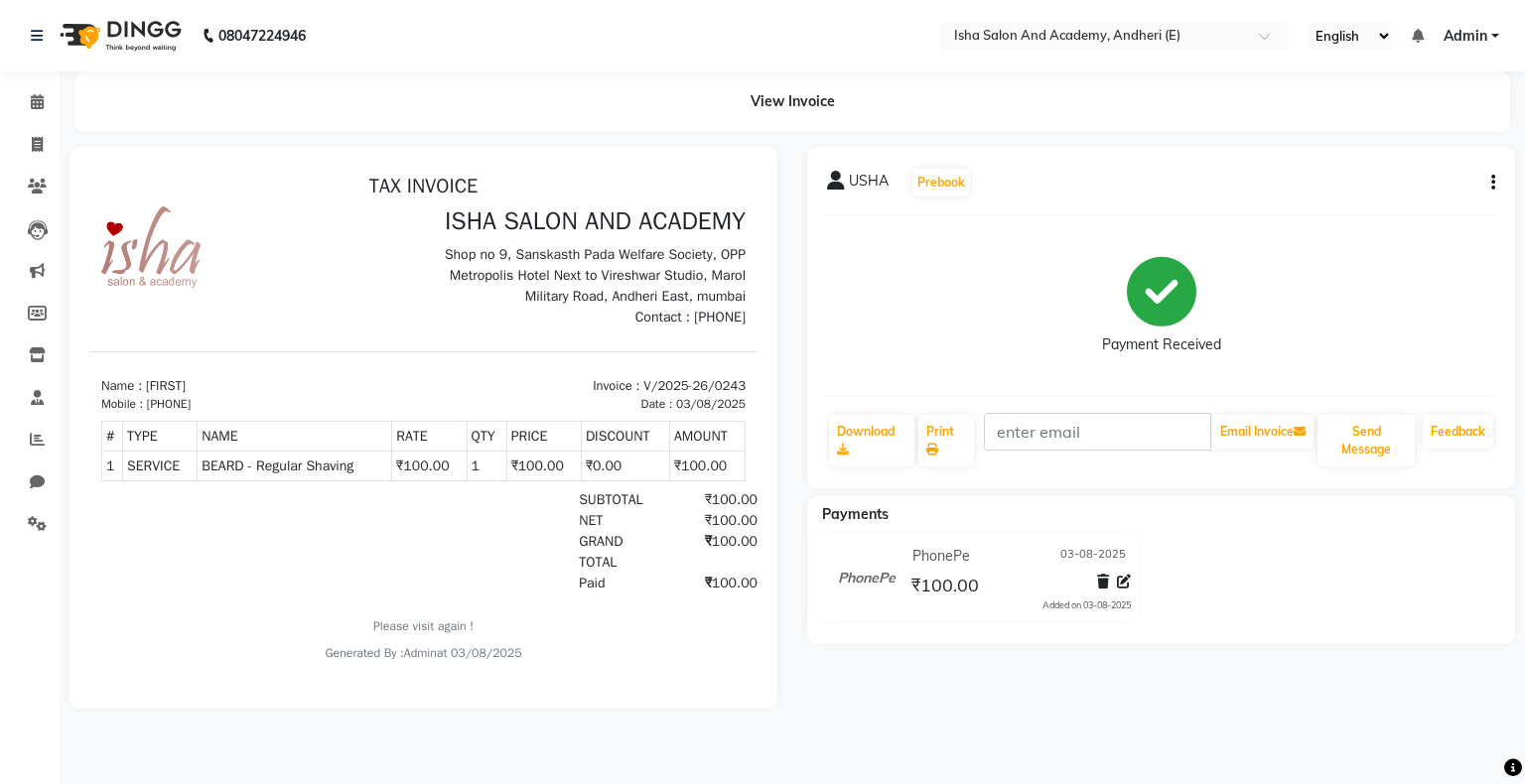 select on "service" 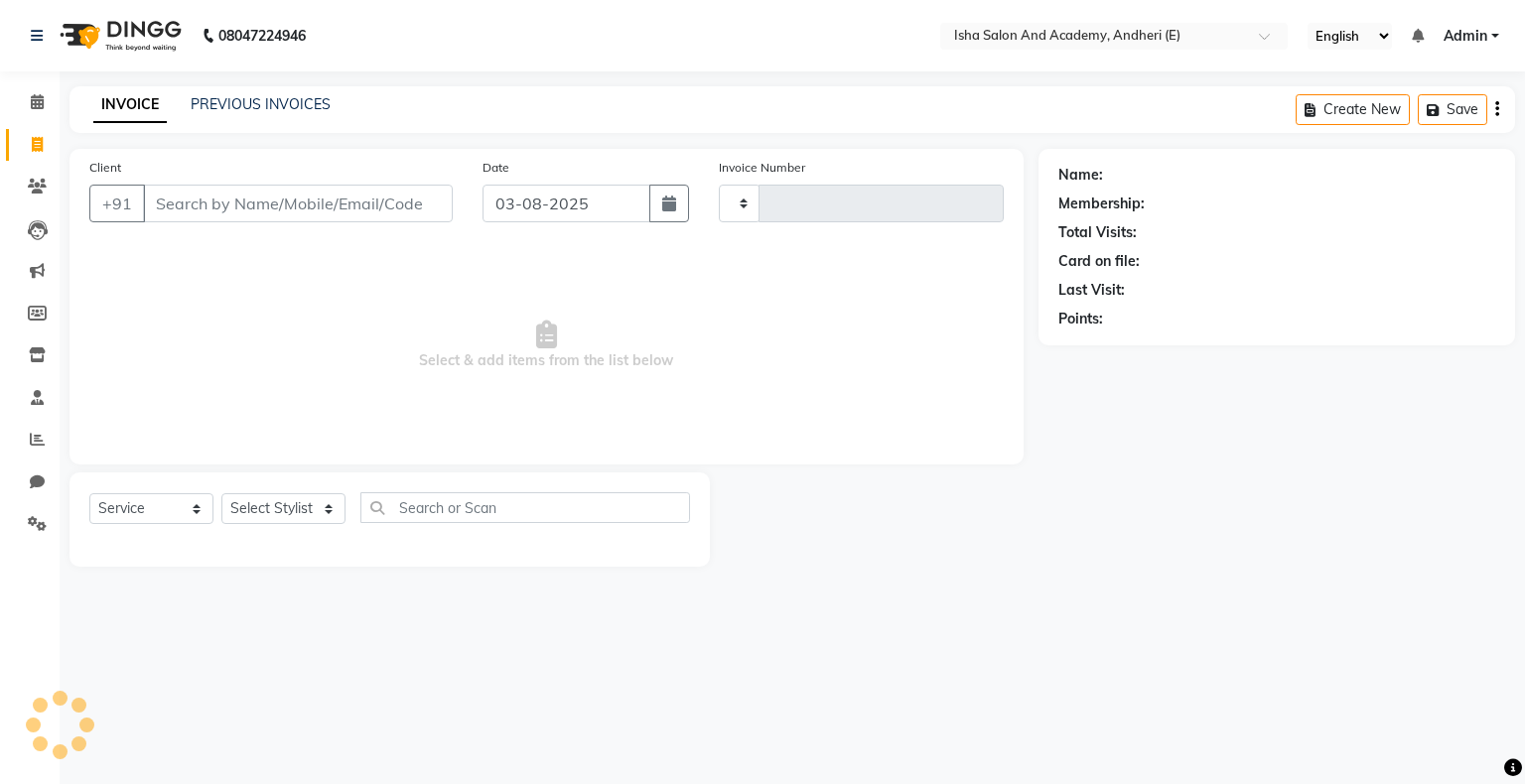 type on "0244" 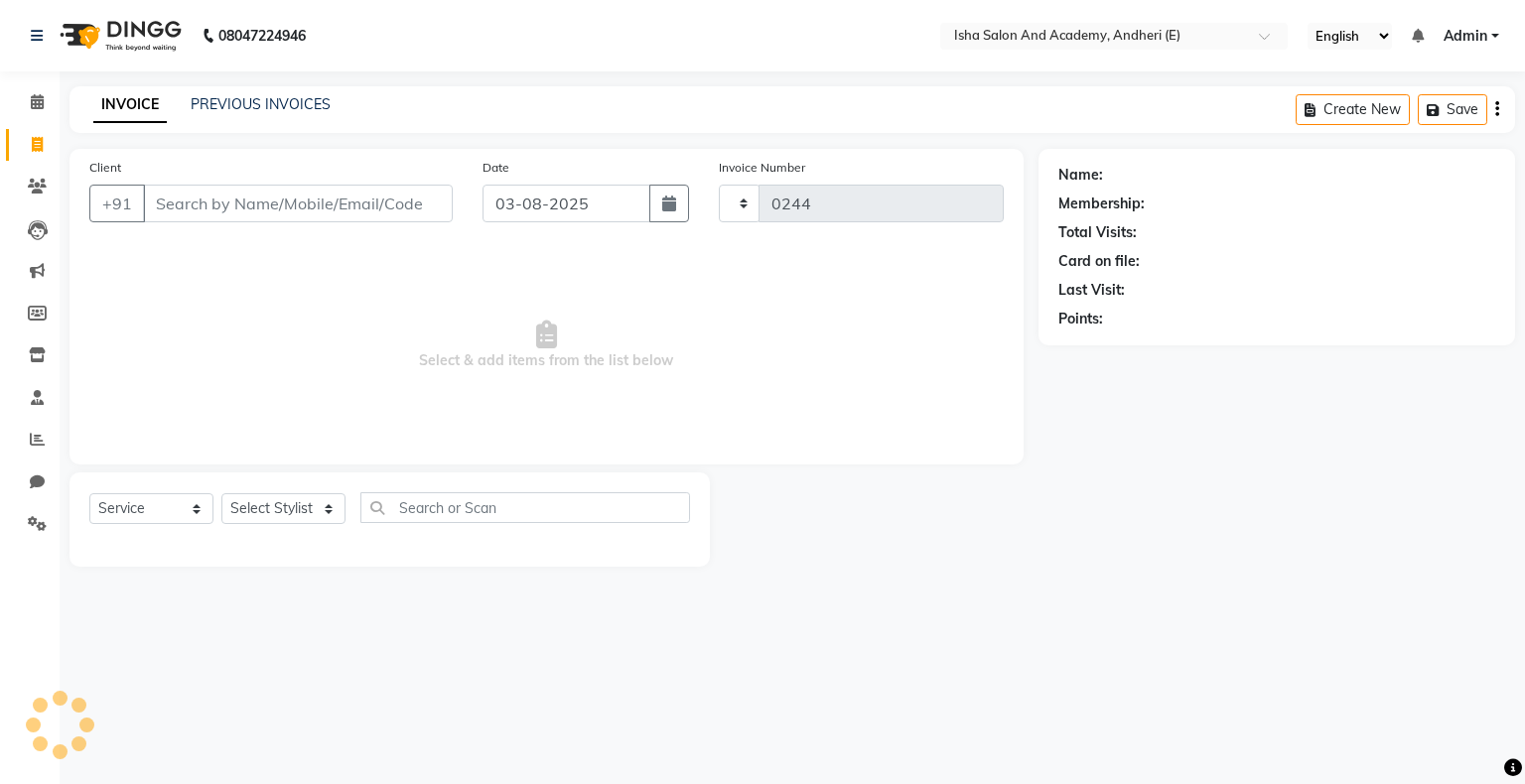 select on "8203" 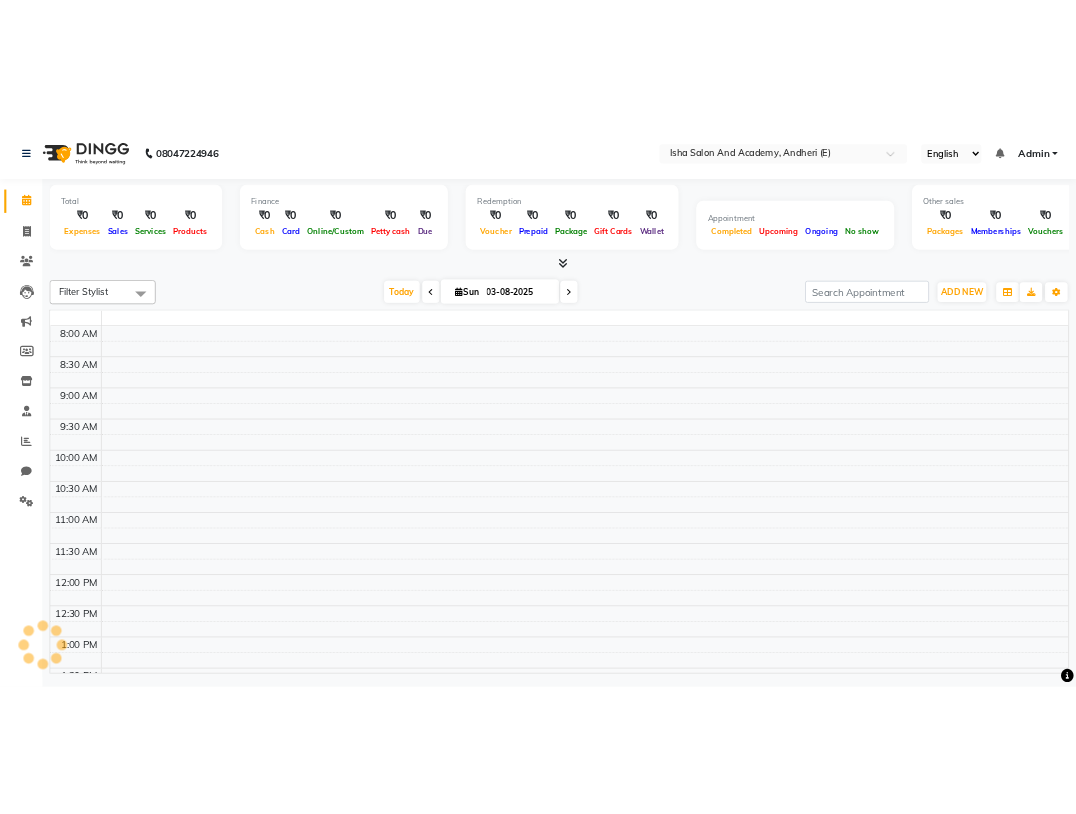 scroll, scrollTop: 0, scrollLeft: 0, axis: both 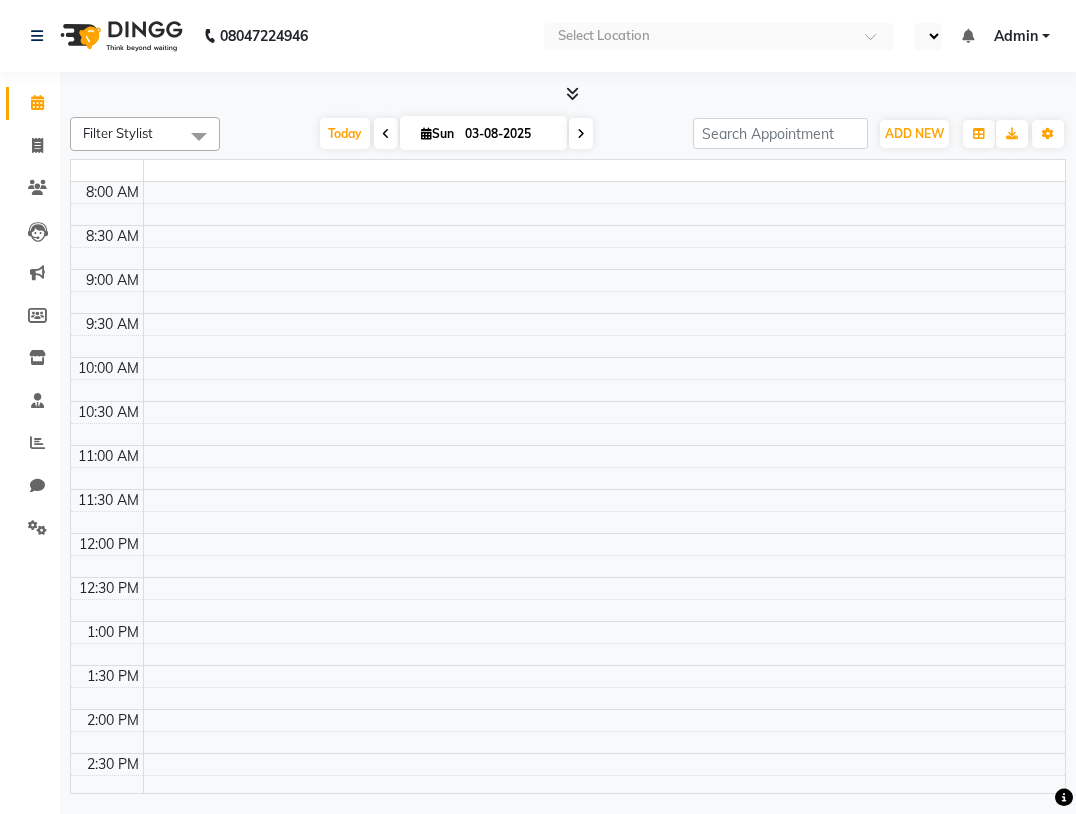 select on "en" 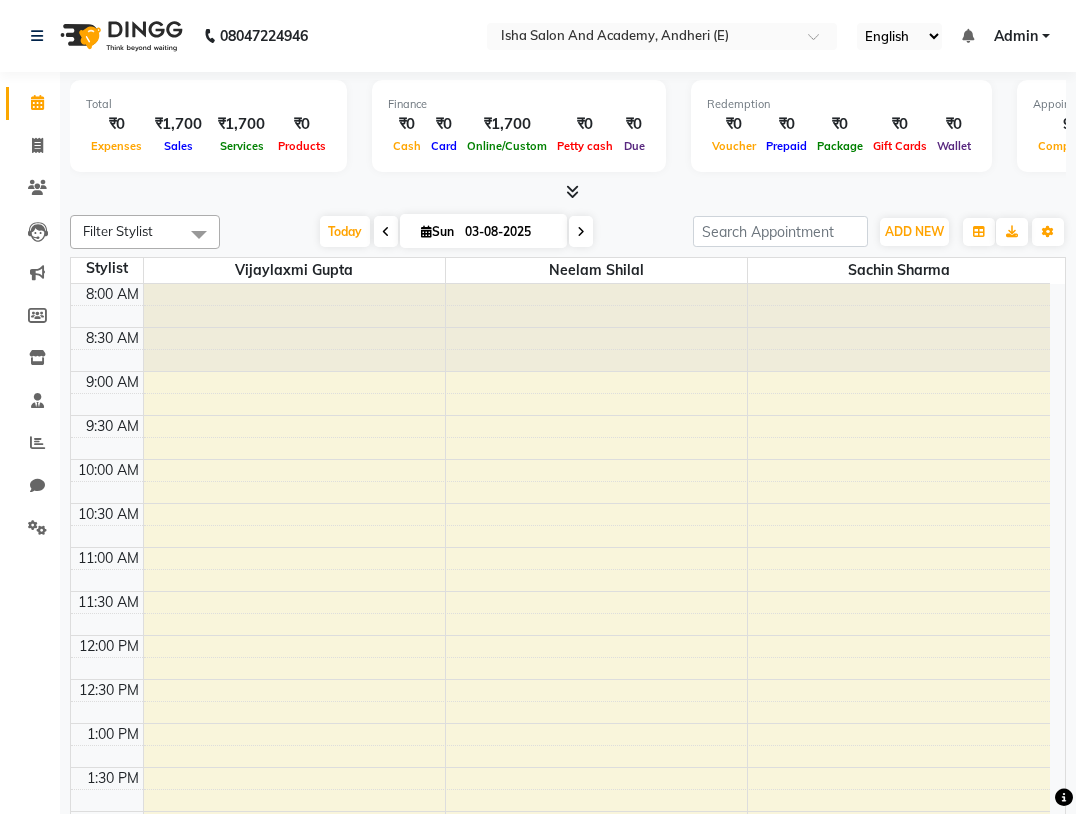 scroll, scrollTop: 0, scrollLeft: 0, axis: both 